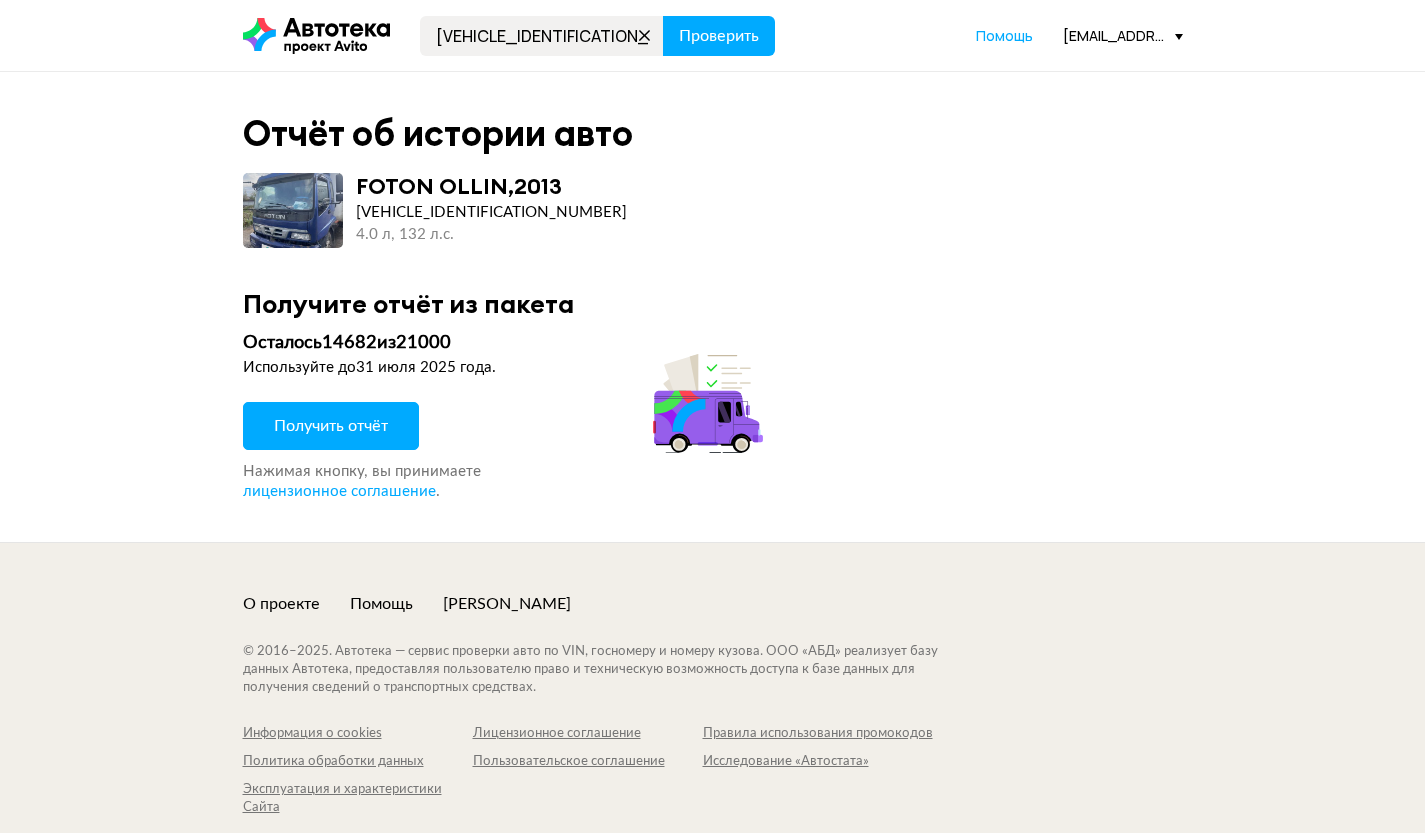 scroll, scrollTop: 0, scrollLeft: 0, axis: both 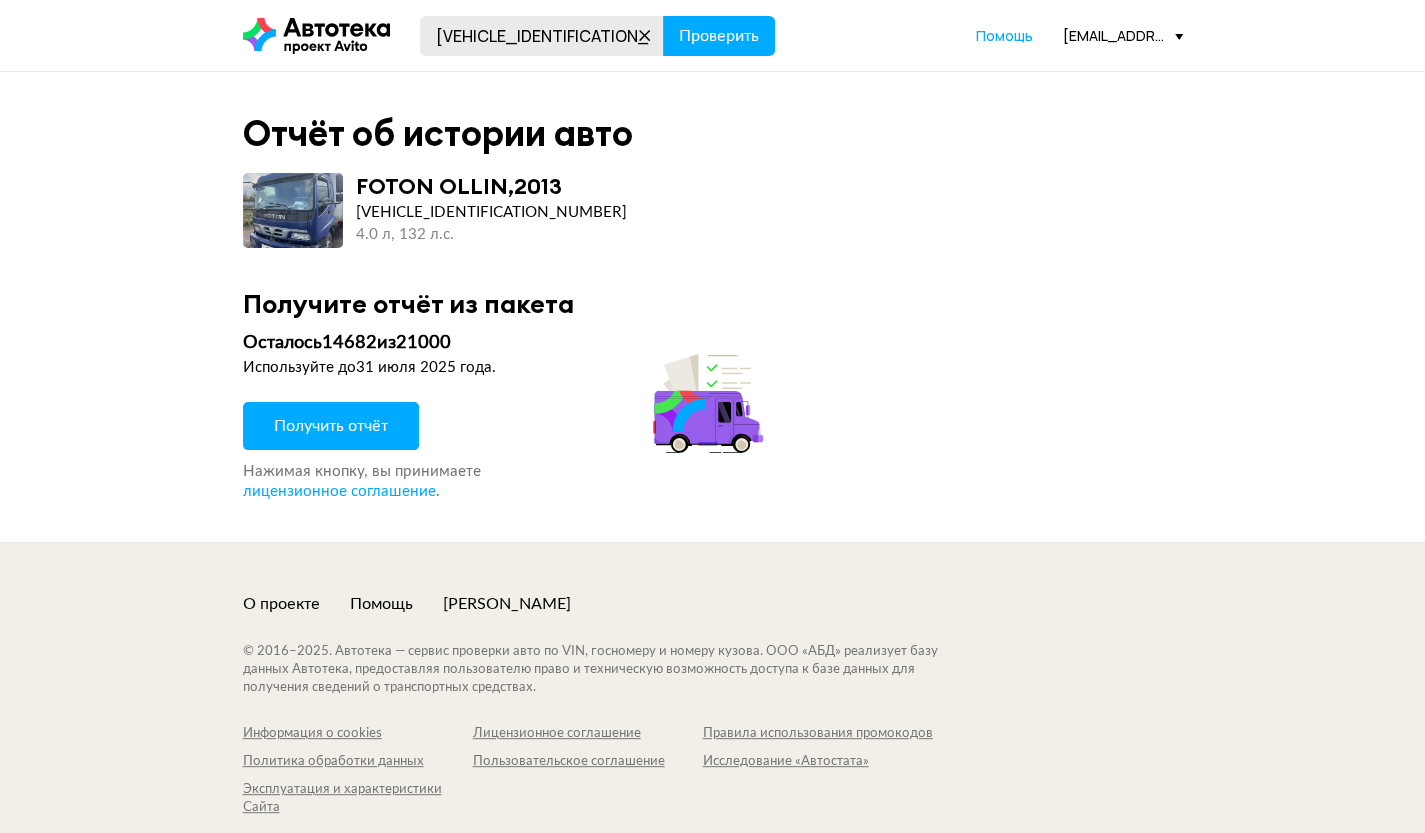click at bounding box center [645, 36] 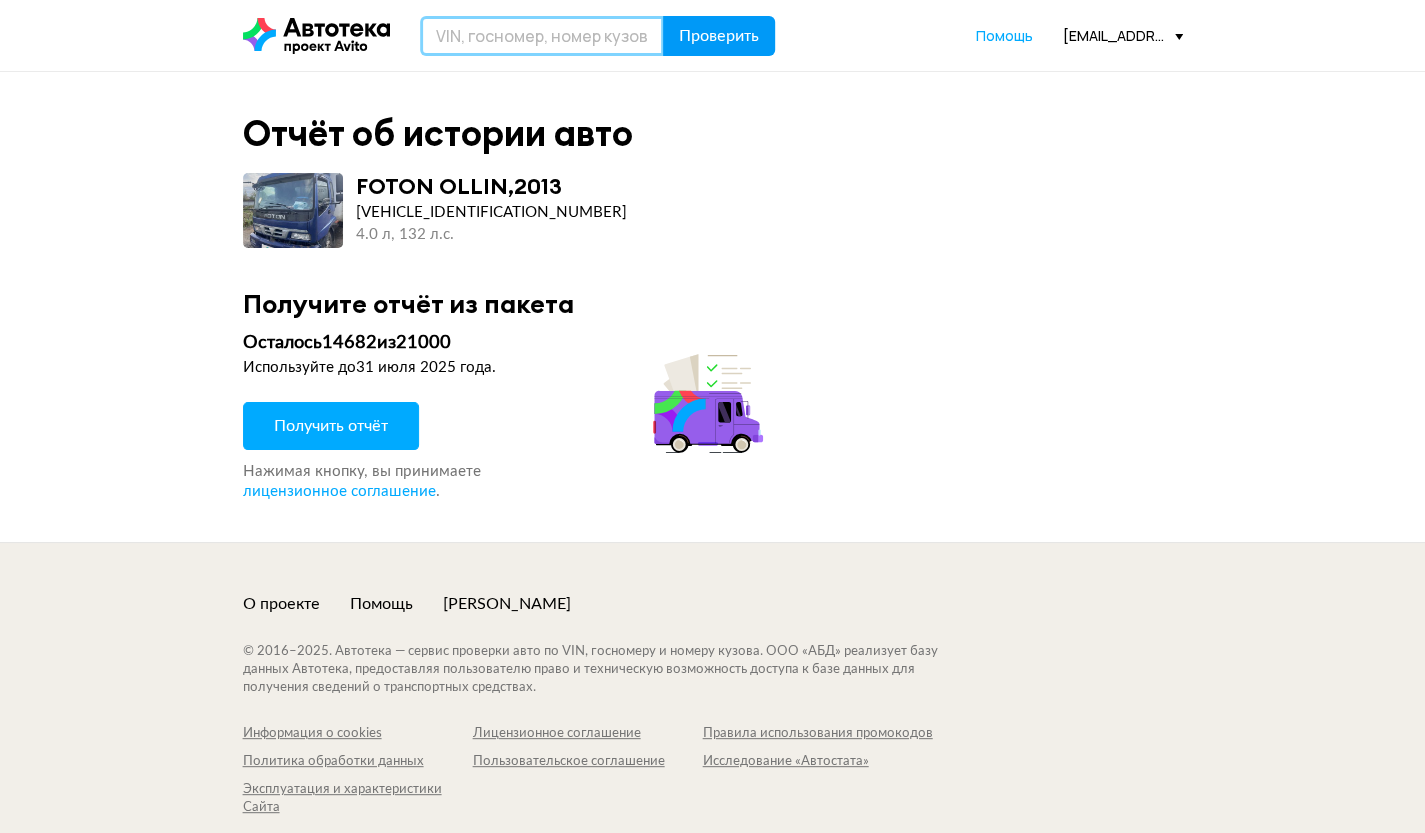 drag, startPoint x: 623, startPoint y: 30, endPoint x: 674, endPoint y: 40, distance: 51.971146 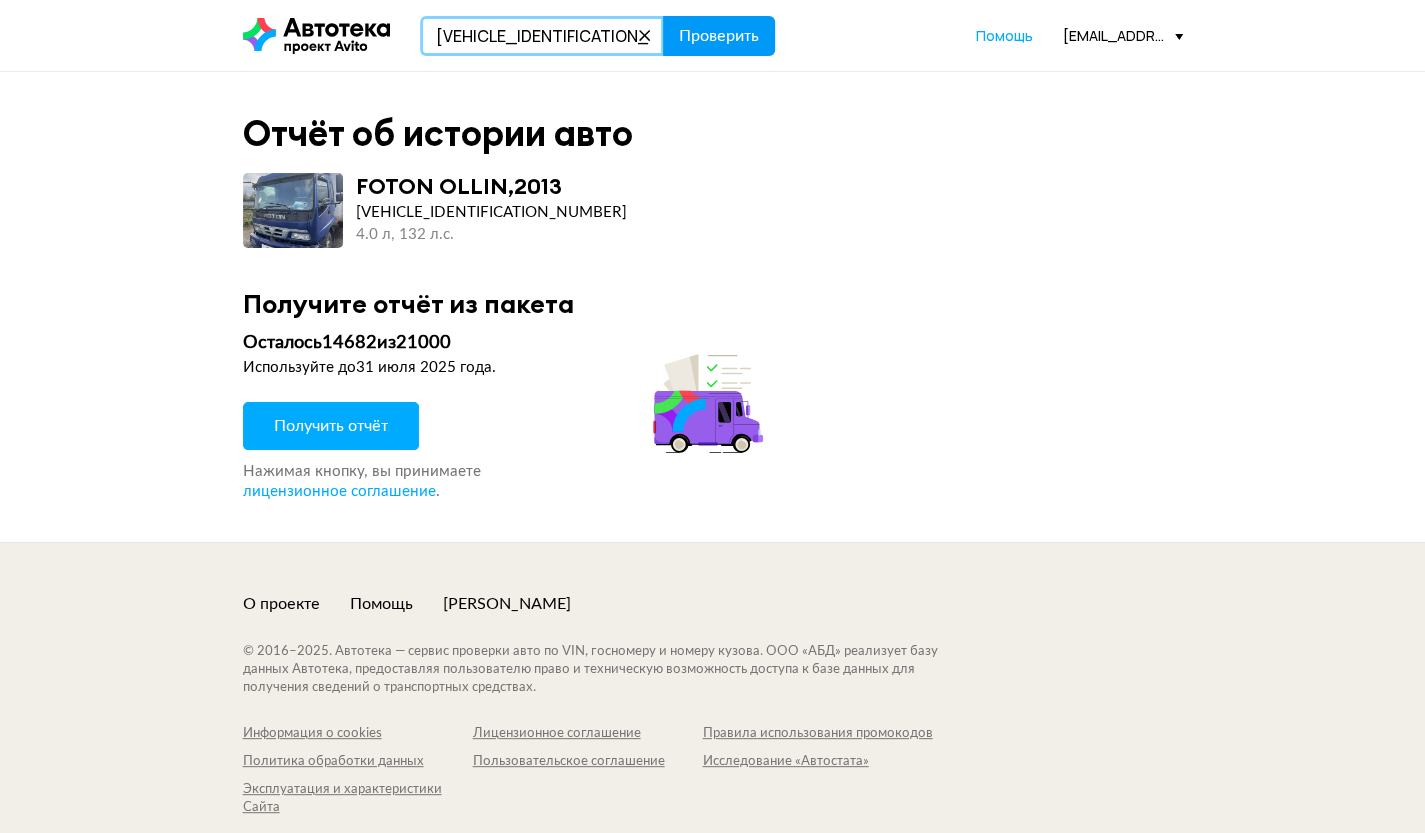 type on "XWEGU411BL0019305" 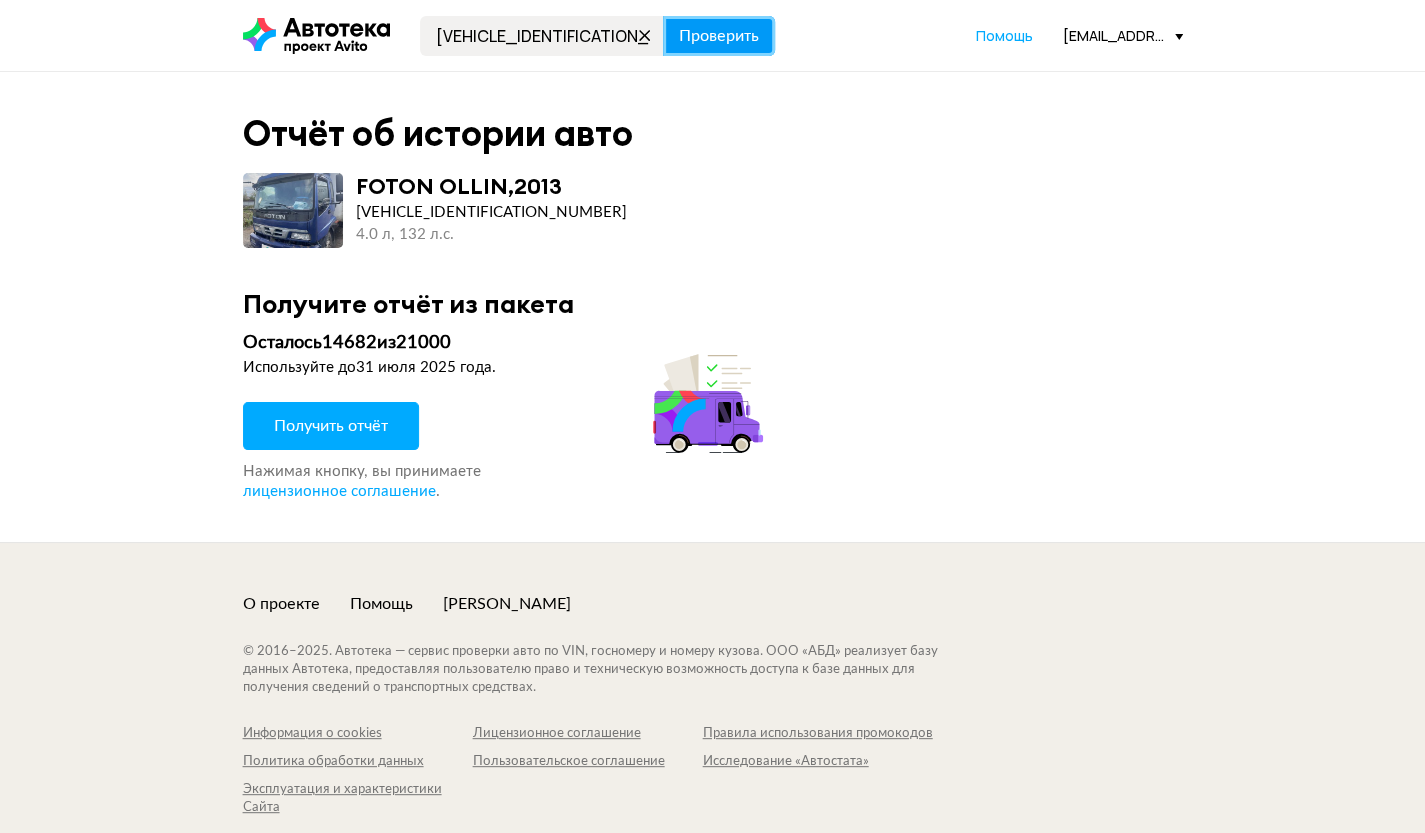 type 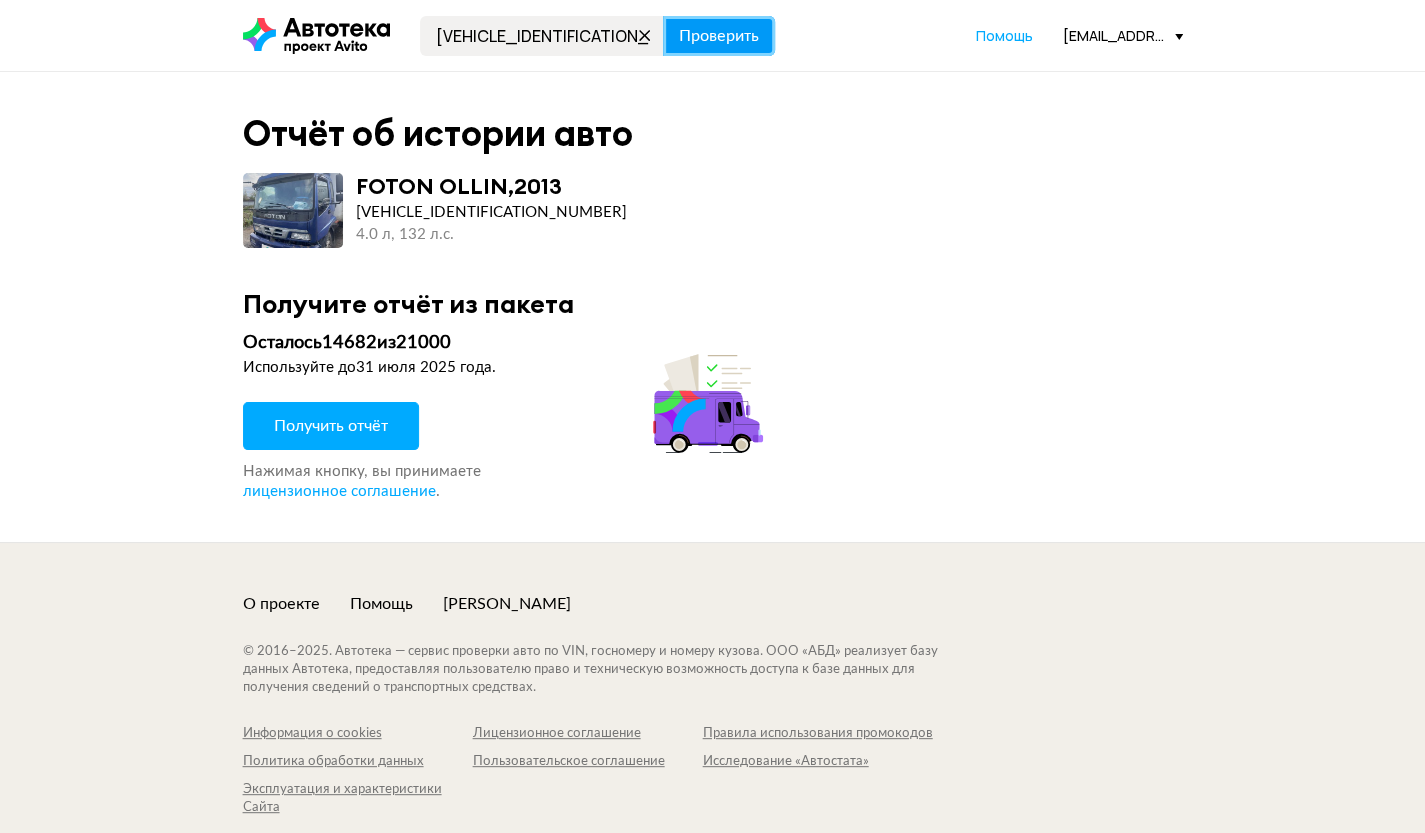 click on "Проверить" at bounding box center (719, 36) 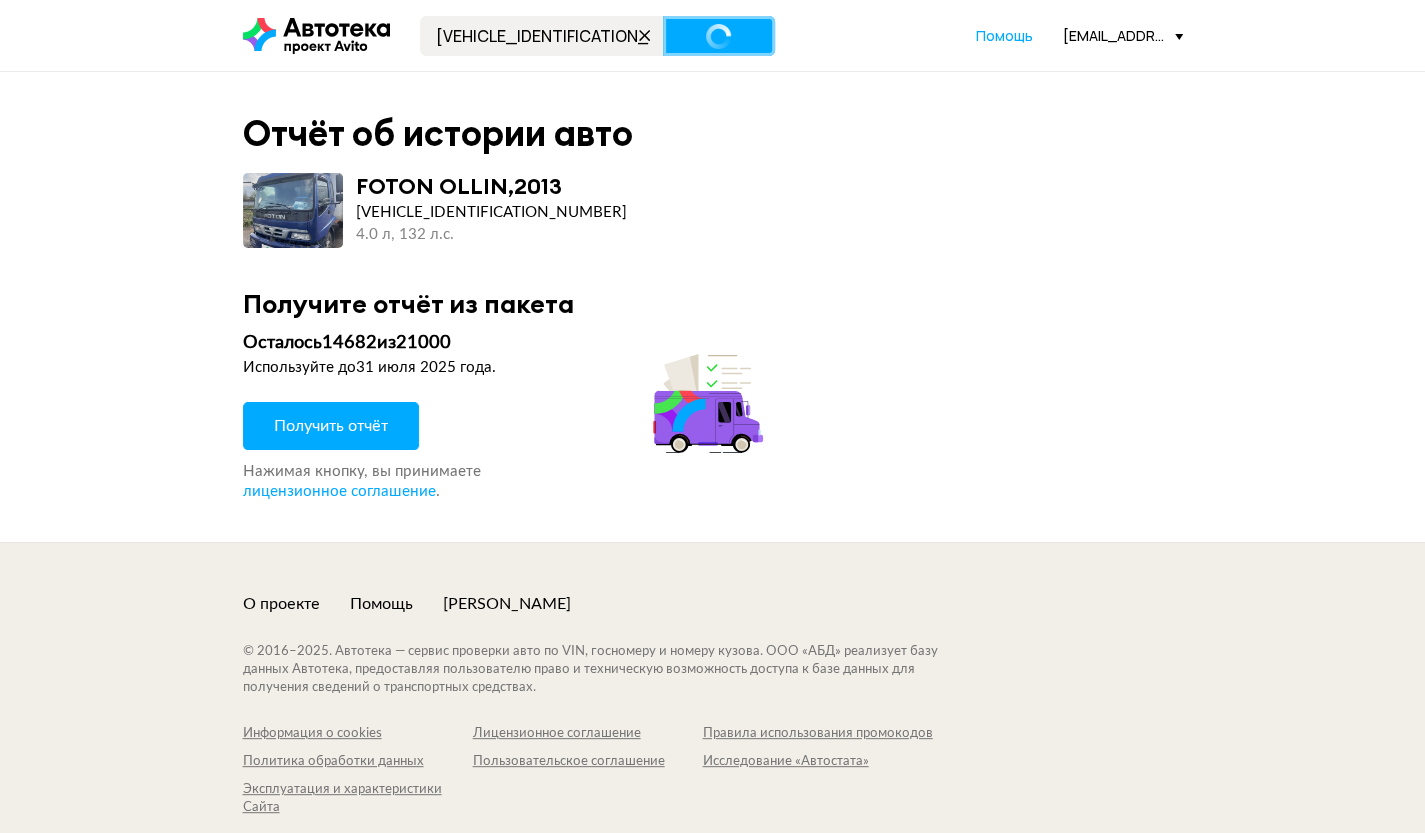 drag, startPoint x: 746, startPoint y: 45, endPoint x: 613, endPoint y: 105, distance: 145.9075 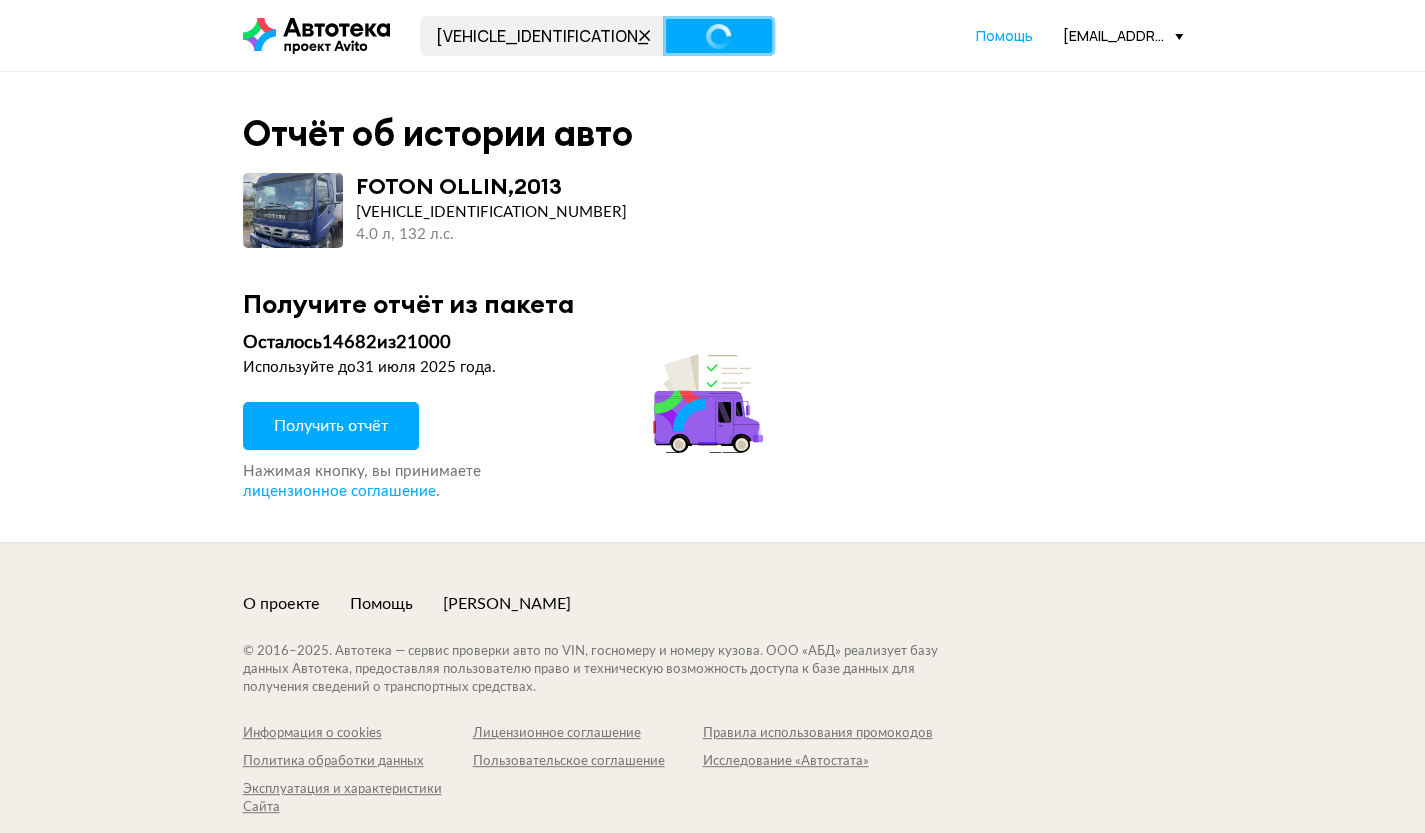 click on "XWEGU411BL0019305 Проверить Помощь i.kotelnikov@tinkoffinsurance.ru Помощь Отчёты i.kotelnikov@tinkoffinsurance.ru Отчёт об истории авто FOTON   OLLIN ,  2013   X8937026BD0CL1411 4.0 л, 132 л.c. Получите отчёт из пакета Осталось  14682  из  21000 Используйте до  31 июля 2025 года . Получить отчёт Нажимая кнопку, вы принимаете лицензионное соглашение . О проекте Помощь Рома Симкин © 2016– 2025 . Автотека — сервис проверки авто по VIN, госномеру и номеру кузова. ООО «АБД» реализует базу данных Автотека, предоставляя пользователю право и техническую возможность доступа к базе данных для получения сведений о транспортных средствах." at bounding box center (712, 443) 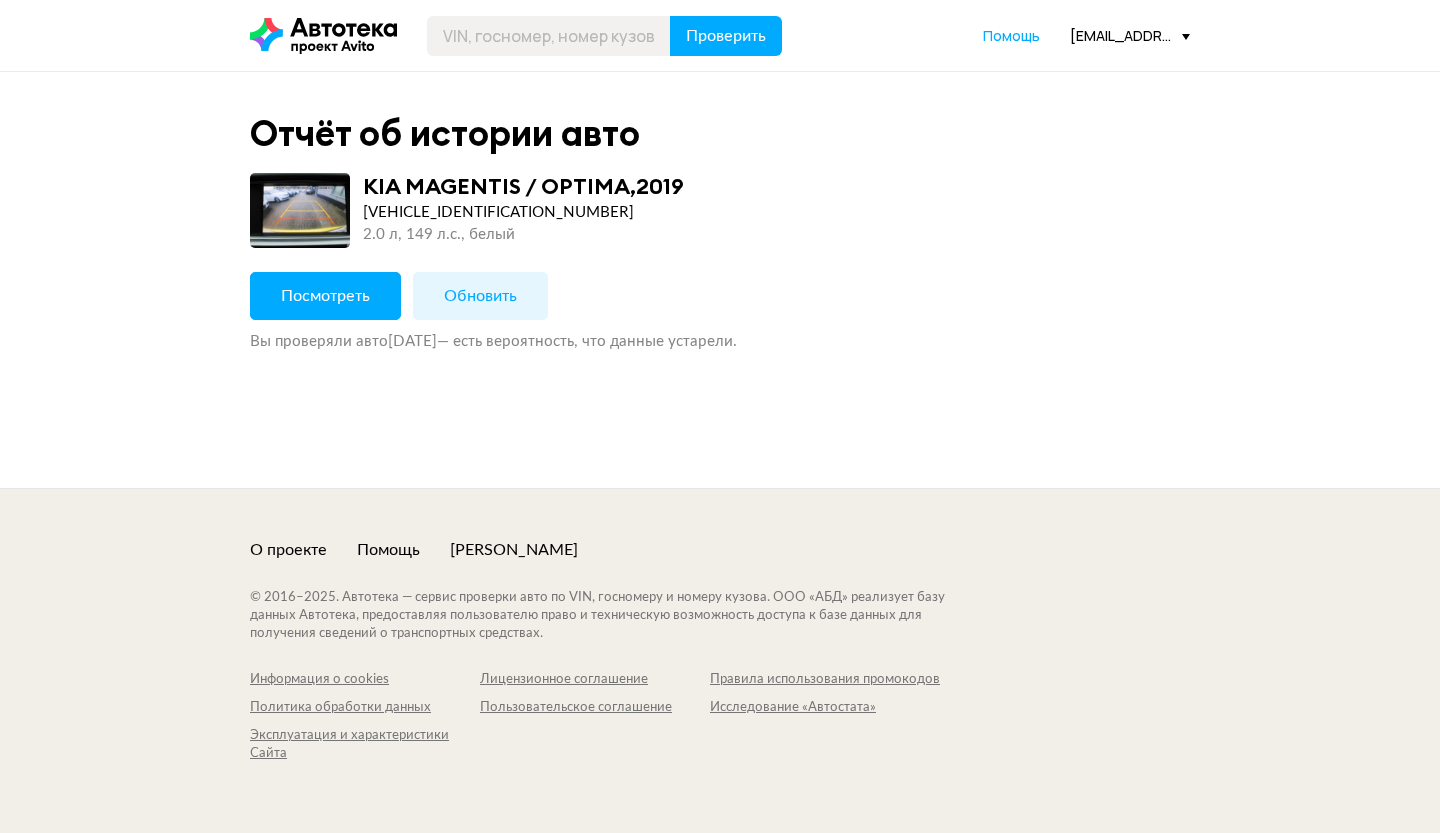 click on "Обновить" at bounding box center (480, 296) 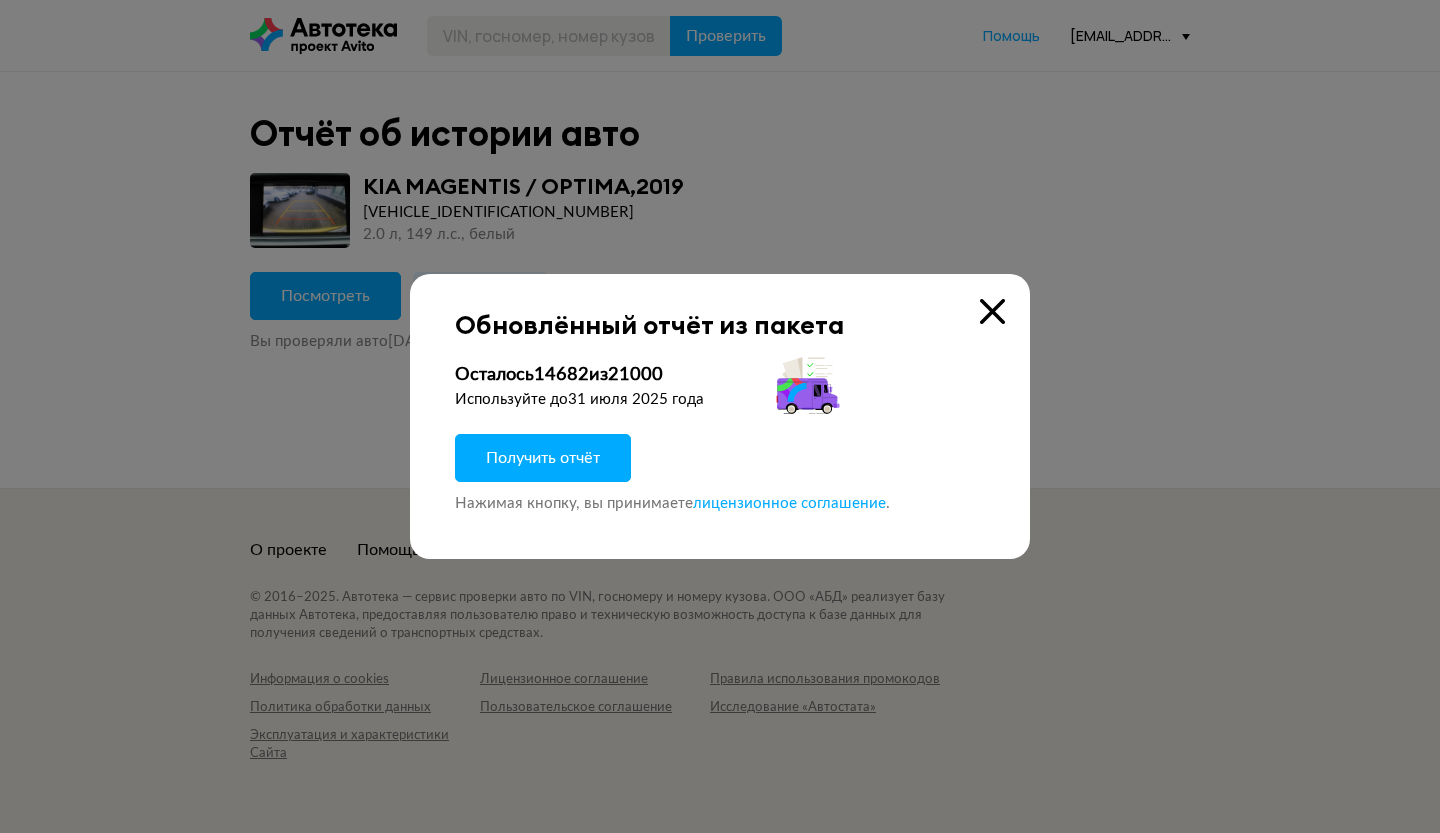 click on "Получить отчёт" at bounding box center (543, 464) 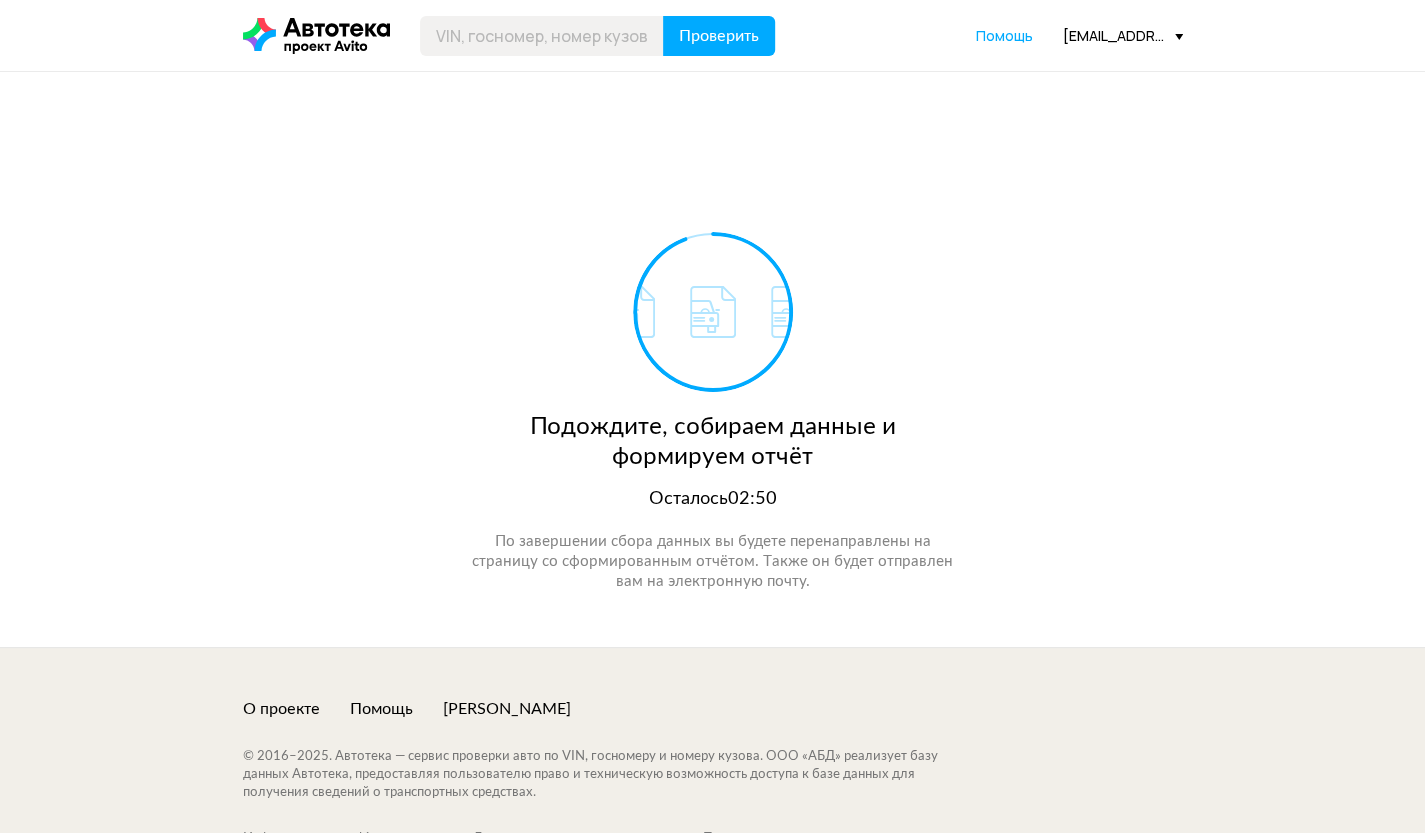 click on "Подождите, собираем данные и формируем отчёт Осталось  02:50 По завершении сбора данных вы будете перенаправлены на страницу со сформированным отчётом. Также он будет отправлен вам на электронную почту." at bounding box center (713, 359) 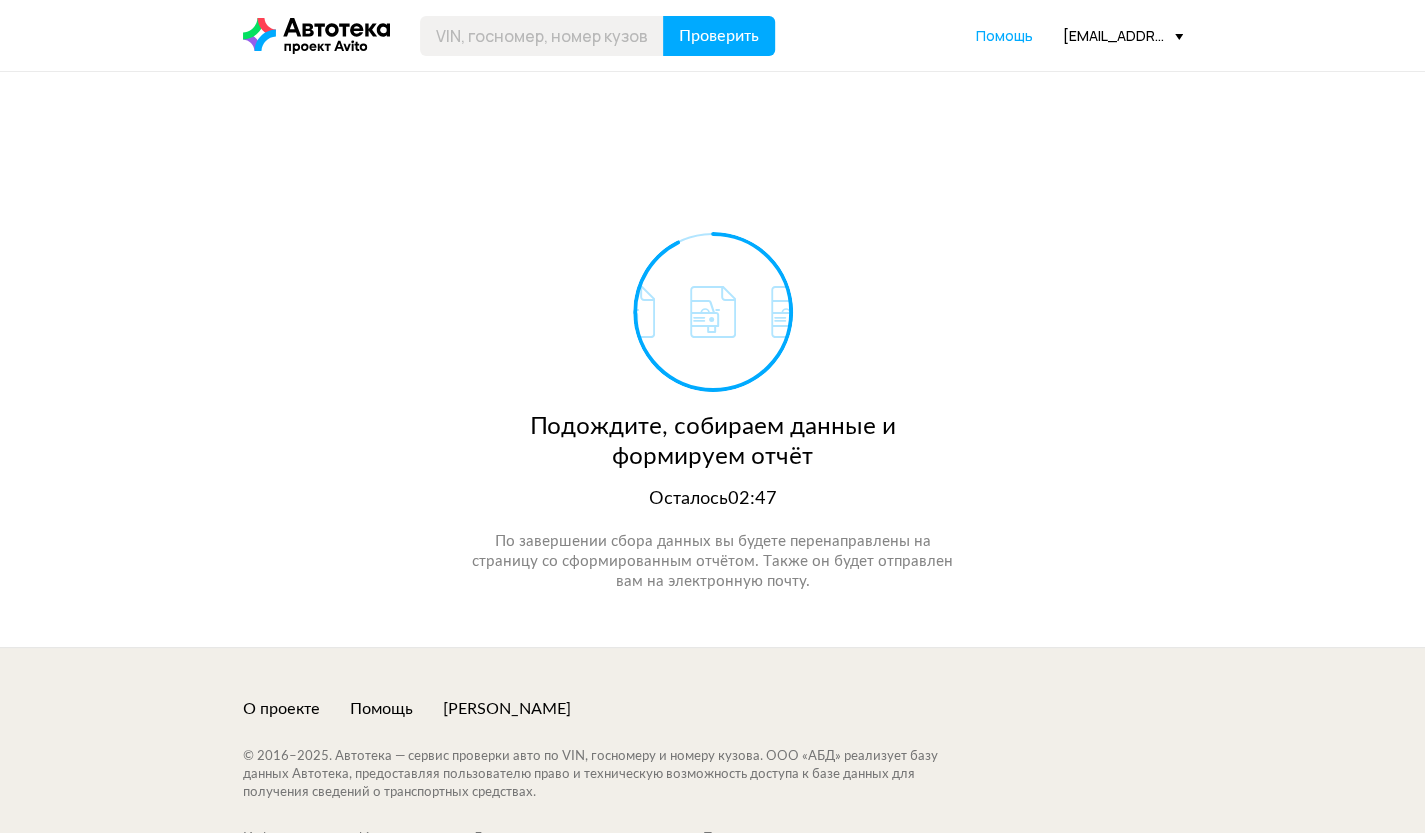 click on "Подождите, собираем данные и формируем отчёт Осталось  02:47 По завершении сбора данных вы будете перенаправлены на страницу со сформированным отчётом. Также он будет отправлен вам на электронную почту." at bounding box center (713, 359) 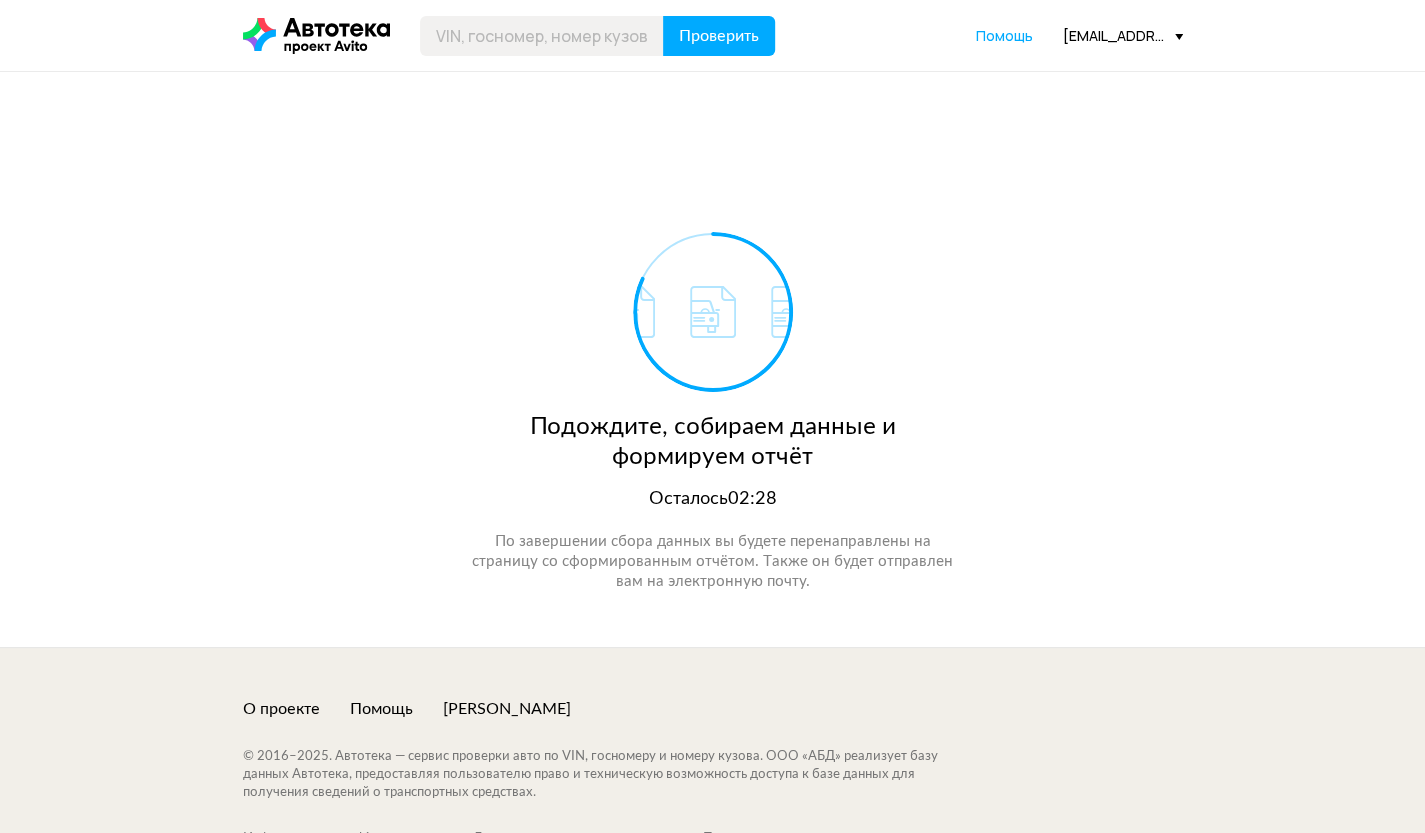 click on "Подождите, собираем данные и формируем отчёт Осталось  02:28 По завершении сбора данных вы будете перенаправлены на страницу со сформированным отчётом. Также он будет отправлен вам на электронную почту." at bounding box center [713, 359] 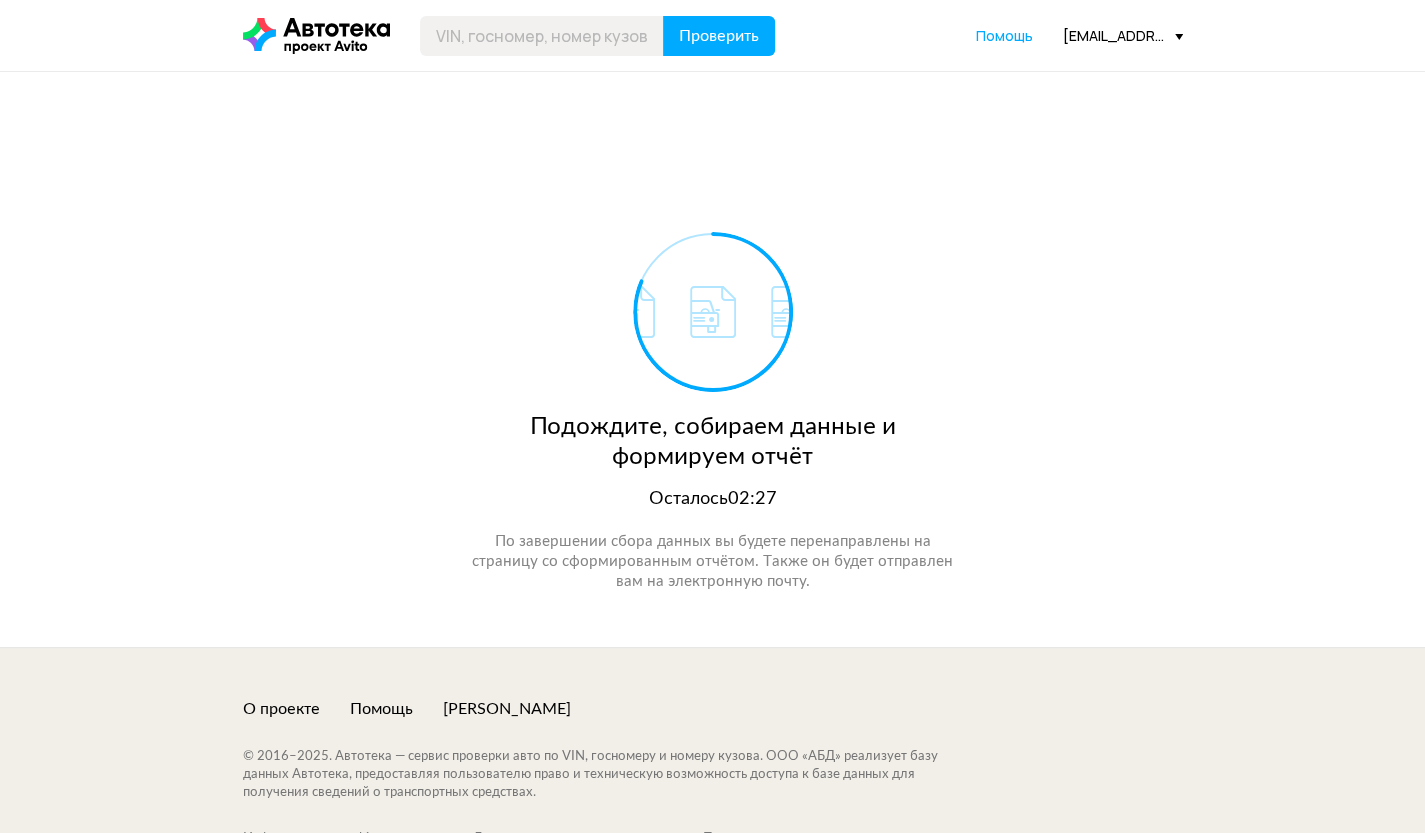 click on "Подождите, собираем данные и формируем отчёт Осталось  02:27 По завершении сбора данных вы будете перенаправлены на страницу со сформированным отчётом. Также он будет отправлен вам на электронную почту." at bounding box center [713, 359] 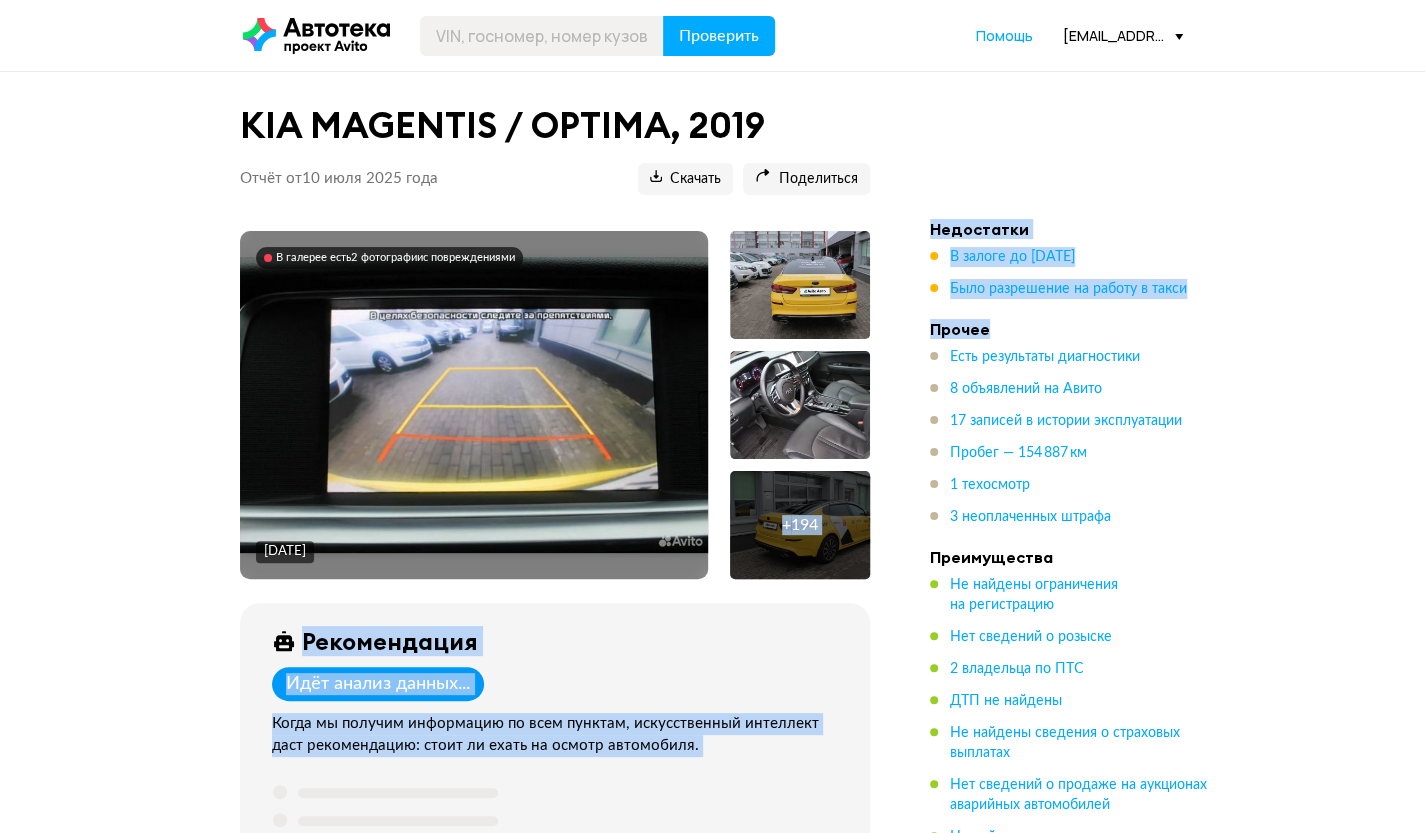drag, startPoint x: 1196, startPoint y: 288, endPoint x: 1168, endPoint y: 273, distance: 31.764761 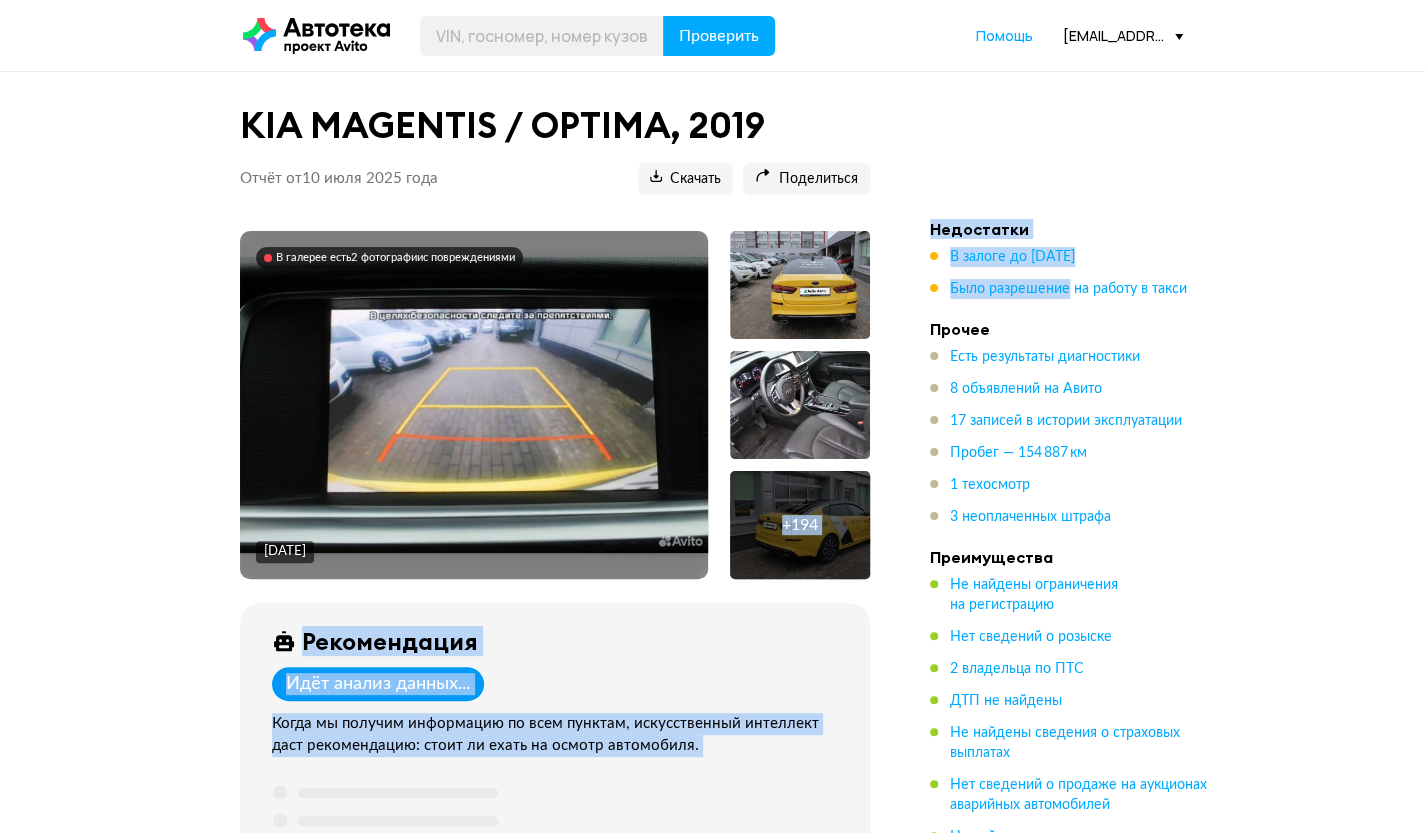 click on "KIA MAGENTIS / OPTIMA, 2019 Отчёт от  10 июля 2025 года Ccылка на отчёт скопирована Скачать Поделиться Ccылка на отчёт скопирована В галерее есть  2   фотографии  с повреждениями 18 ноября 2024 года + 194 Рекомендация Идёт анализ данных... Когда мы получим информацию по всем пунктам, искусственный интеллект даст рекомендацию: стоит ли ехать на осмотр автомобиля. Покажите детали Госномер Р355ТТ797 Предыдущие госномера А483ВХ790 VIN XWEGU411BL0019305 Номер кузова XWEGU411BL0019305 Номер двигателя КН026496 Номер ПТС 69УК471000 Тип ПТС Бумажный оригинал Номер СТС 9968172836 Год выпуска 2019 Тип ТС Легковой седан Цвет ." at bounding box center [712, 6711] 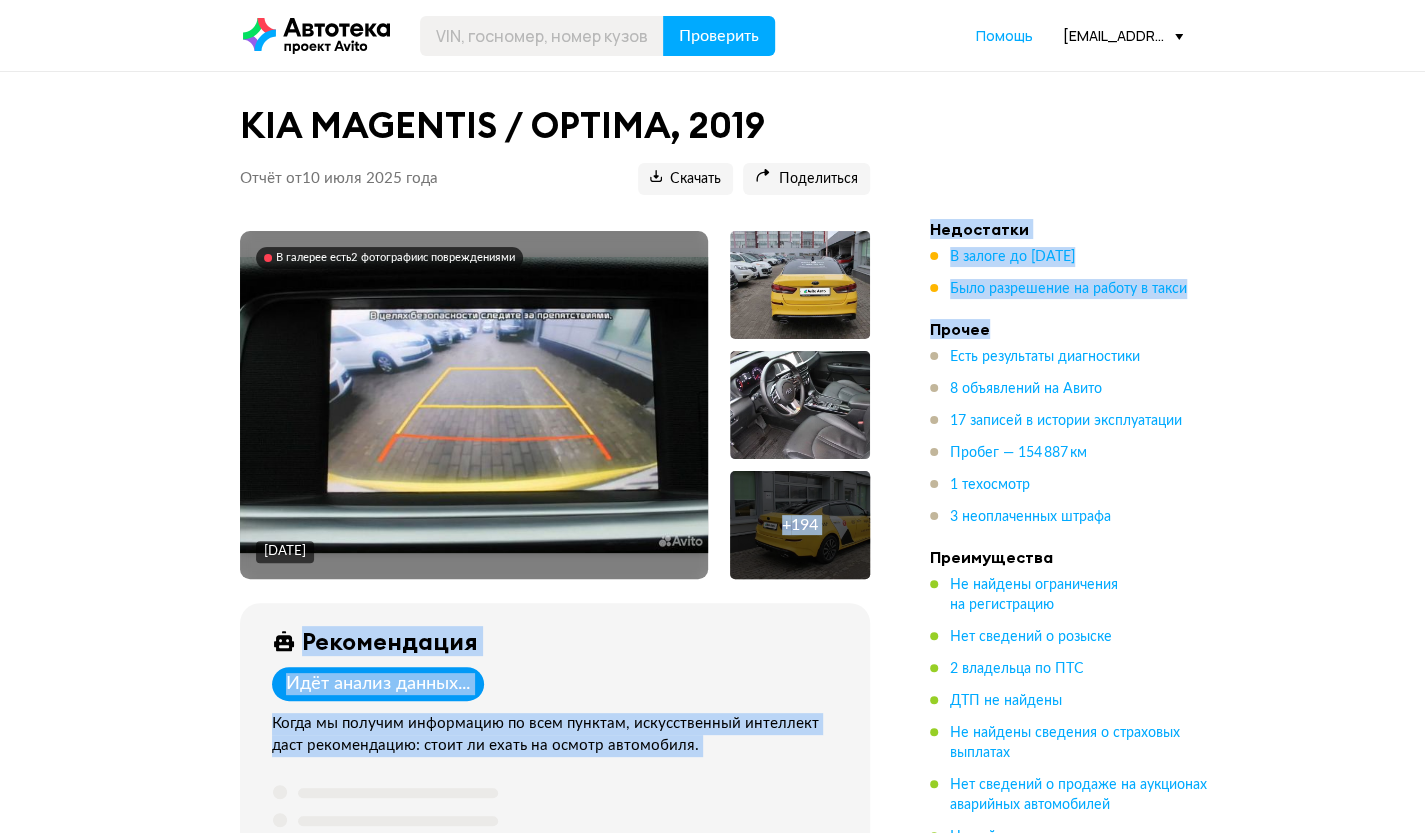 drag, startPoint x: 1212, startPoint y: 290, endPoint x: 988, endPoint y: 299, distance: 224.18073 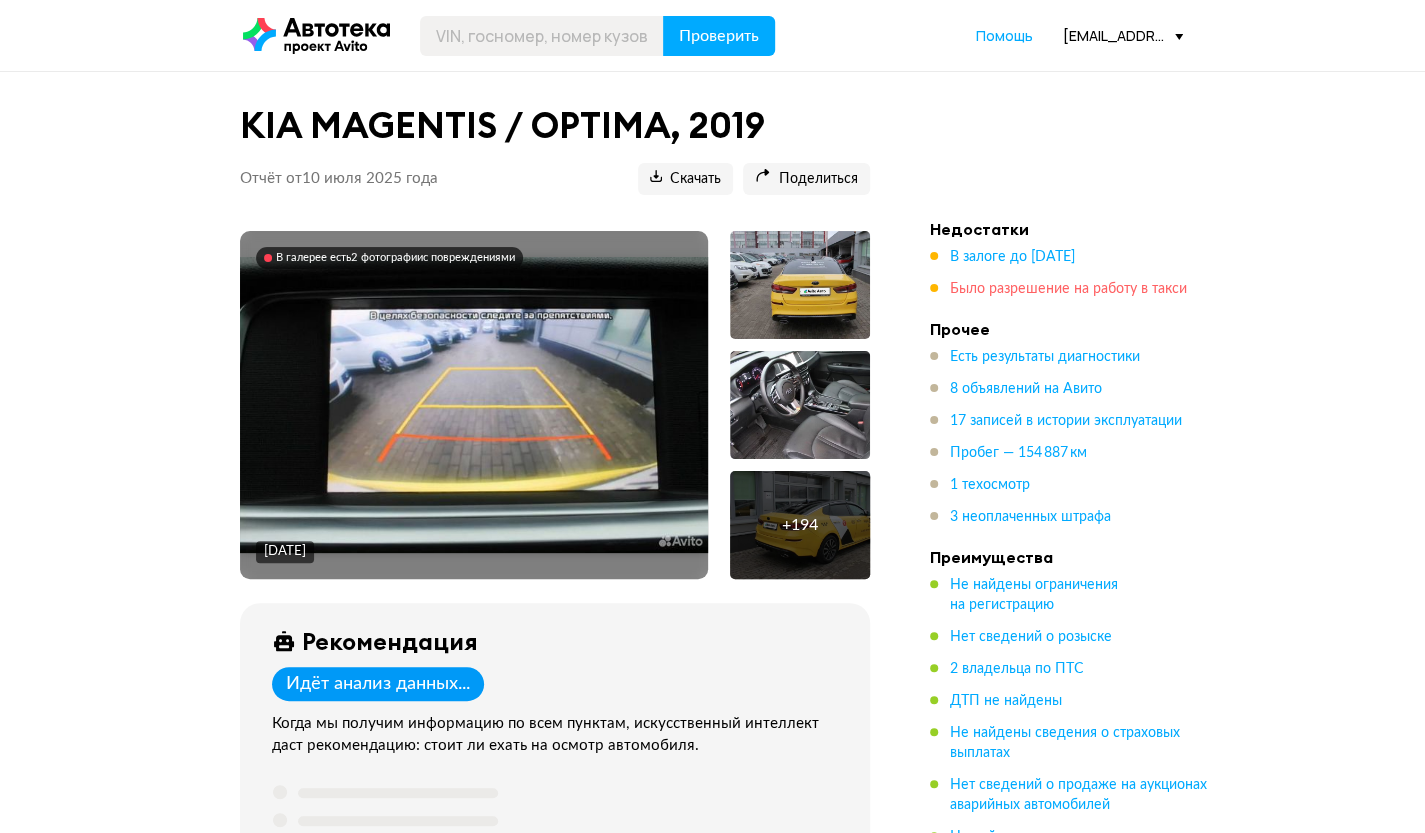 click on "Было разрешение на работу в такси" at bounding box center (1068, 289) 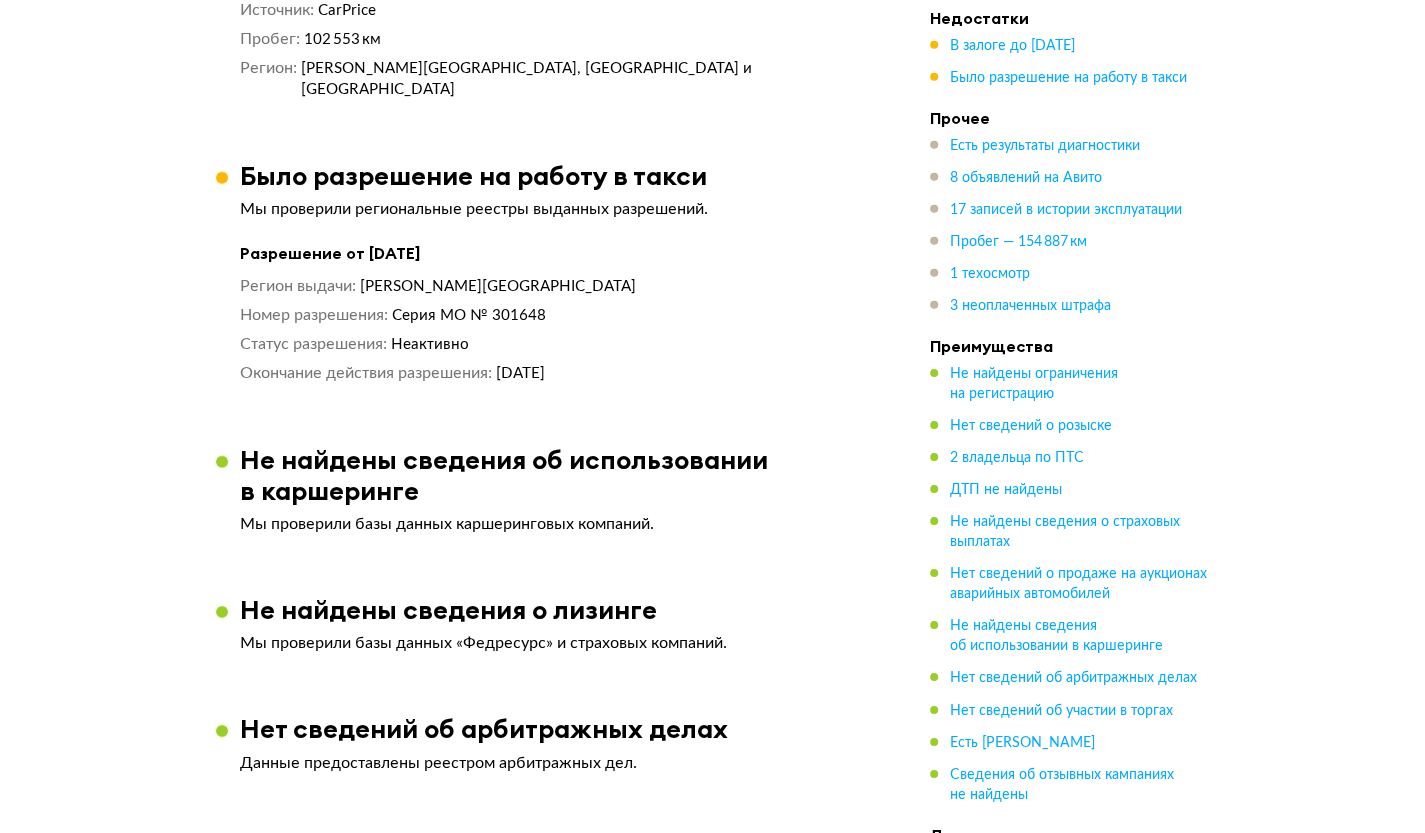 scroll, scrollTop: 3388, scrollLeft: 0, axis: vertical 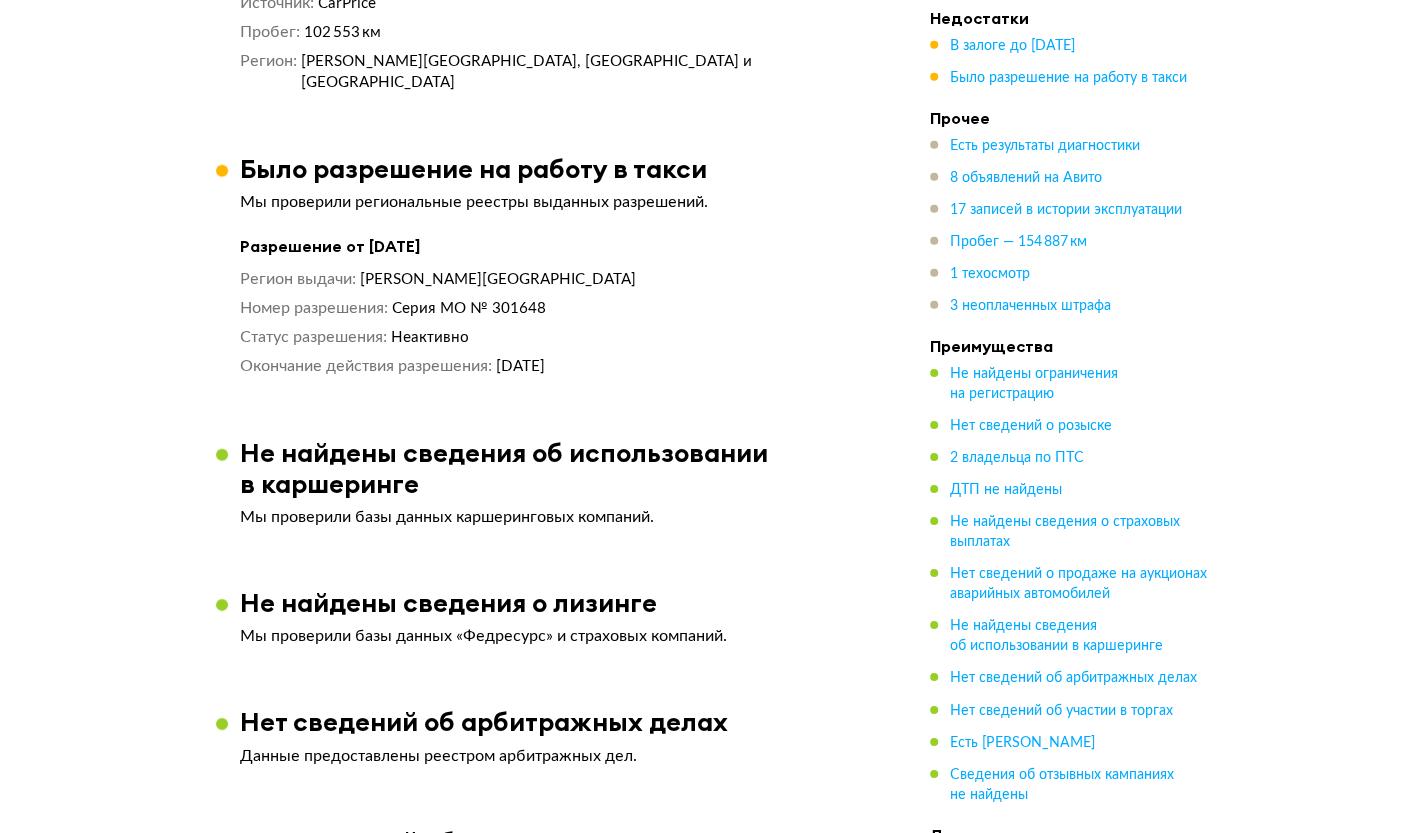 drag, startPoint x: 700, startPoint y: 331, endPoint x: 228, endPoint y: 176, distance: 496.79877 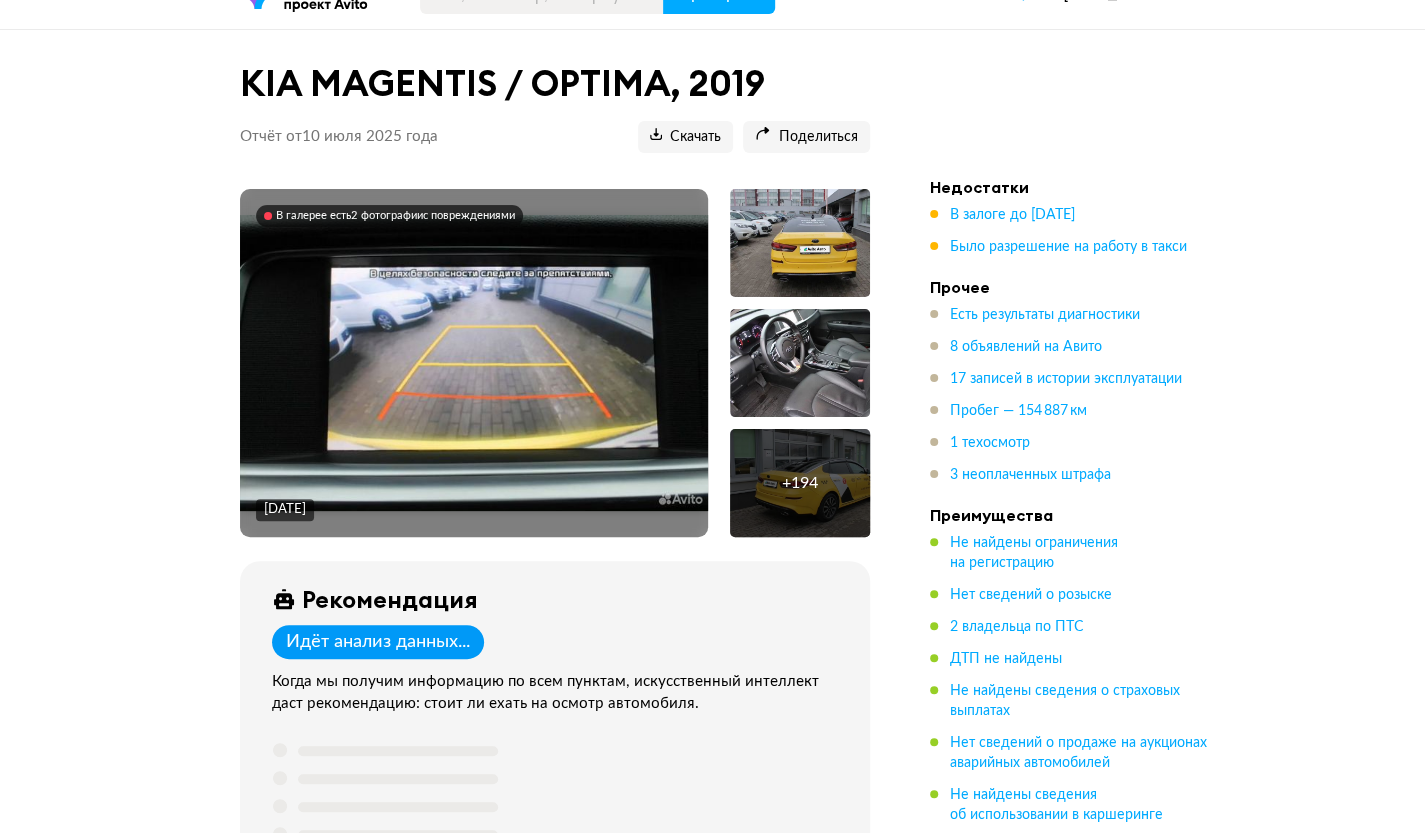 scroll, scrollTop: 0, scrollLeft: 0, axis: both 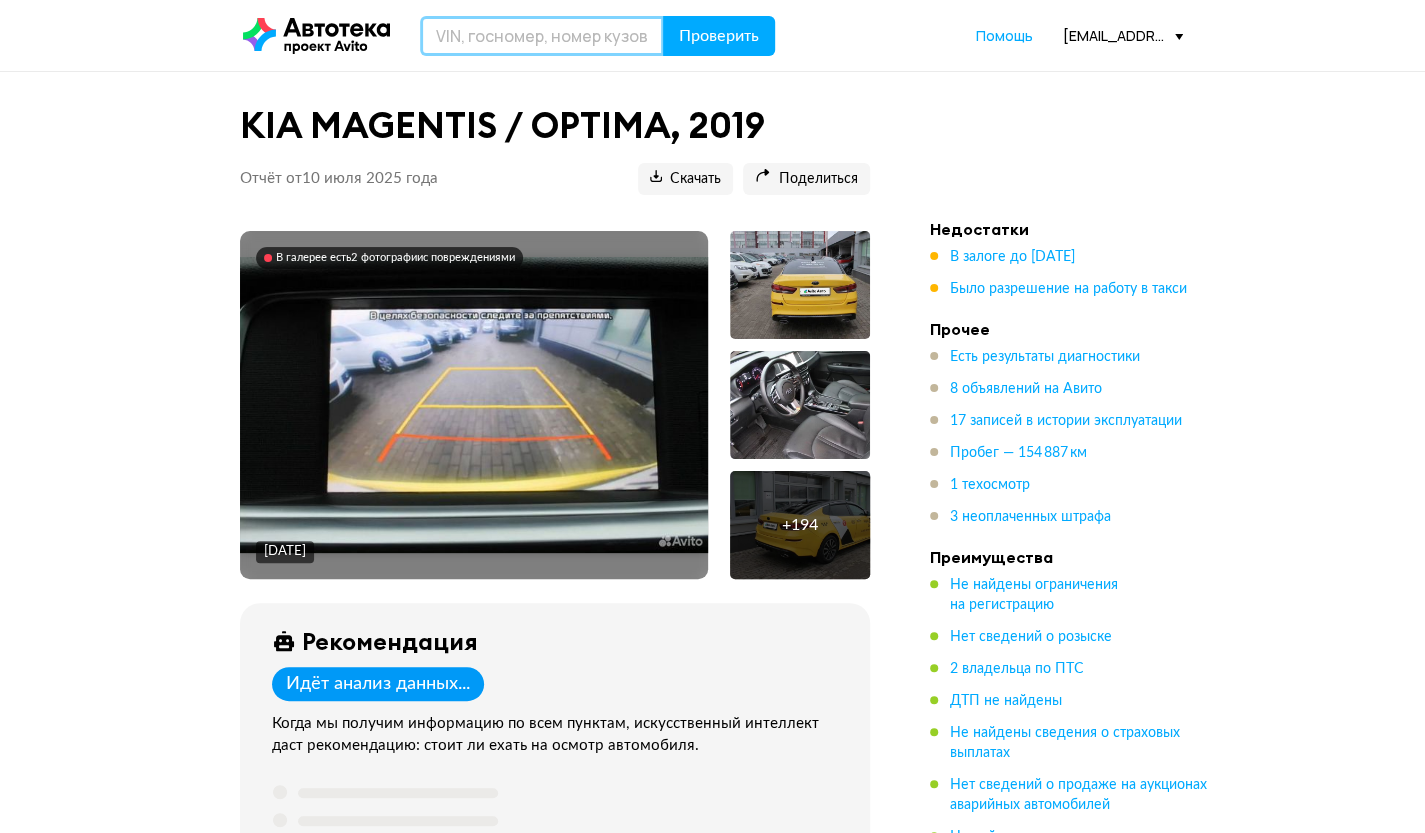 drag, startPoint x: 499, startPoint y: 43, endPoint x: 604, endPoint y: 43, distance: 105 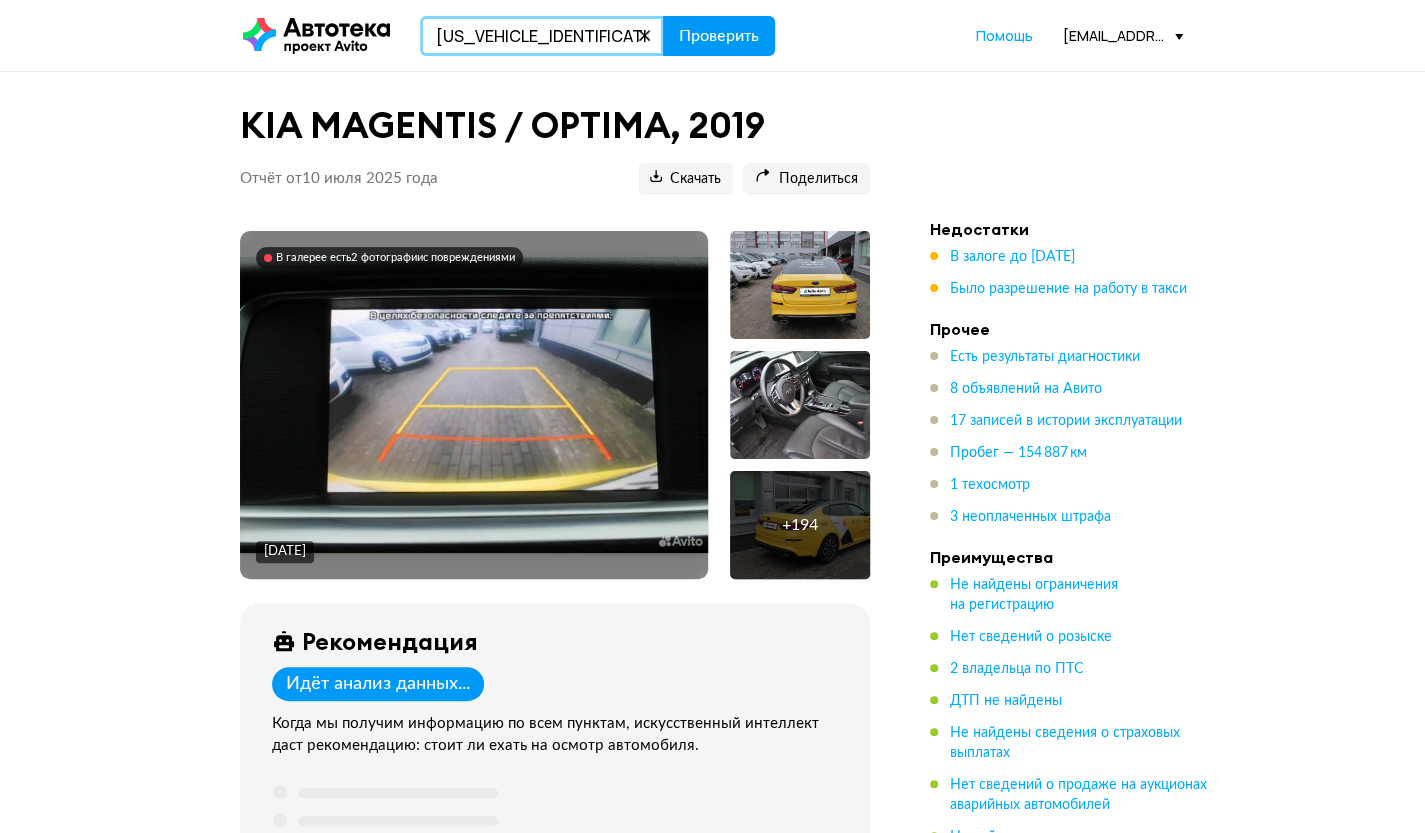 type on "WBAJF5100LWW53957" 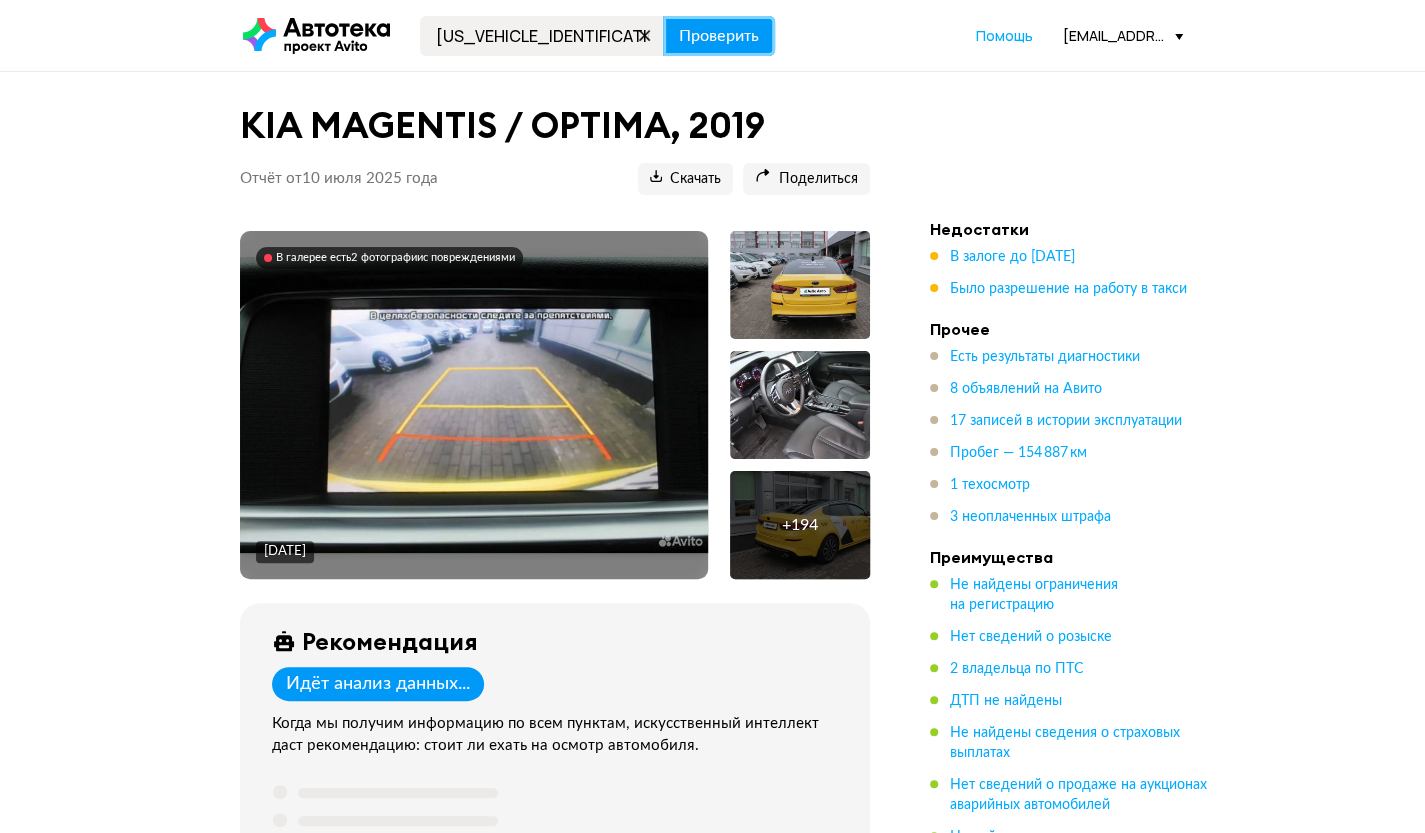 click on "Проверить" at bounding box center [719, 36] 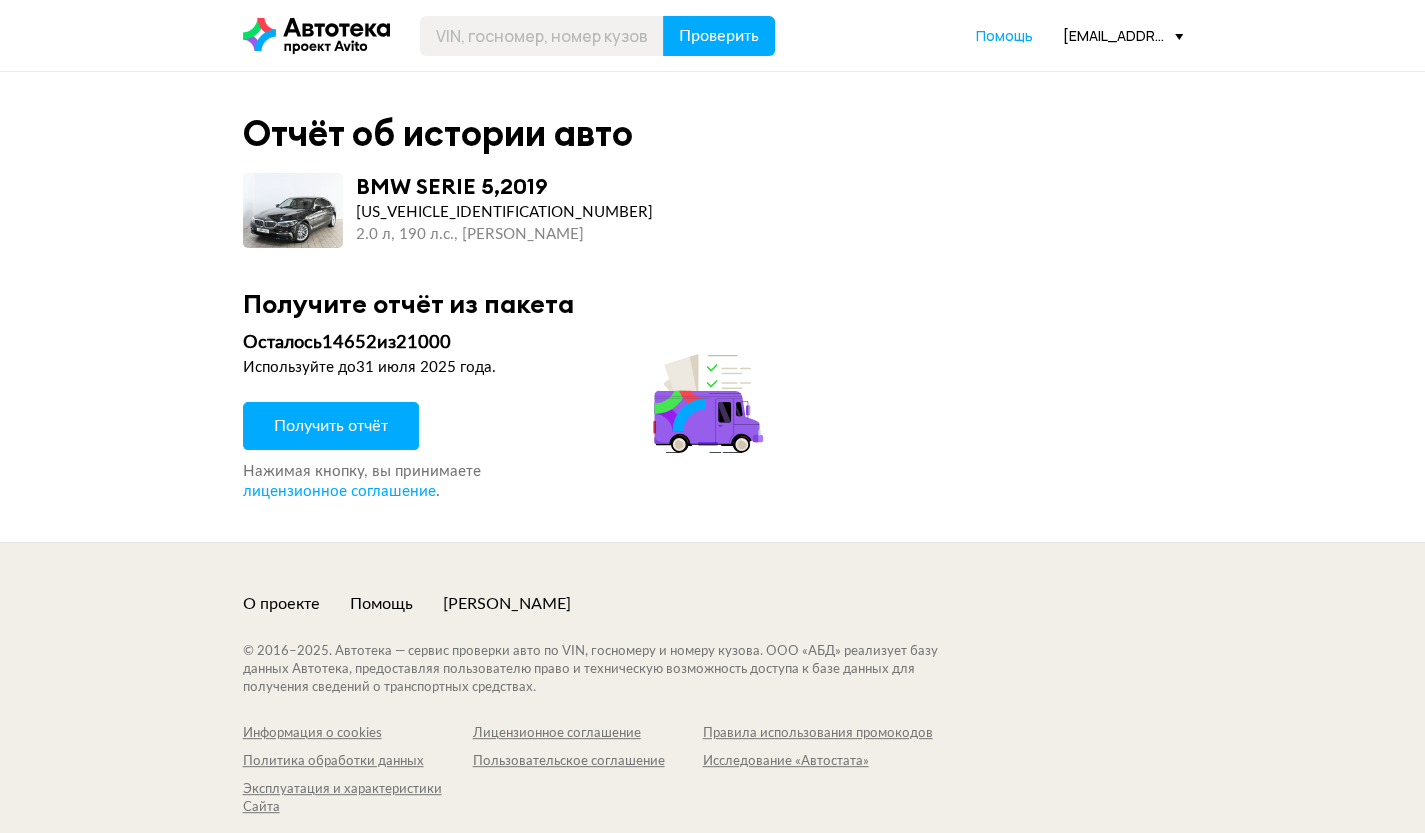 drag, startPoint x: 368, startPoint y: 433, endPoint x: 190, endPoint y: 81, distance: 394.44644 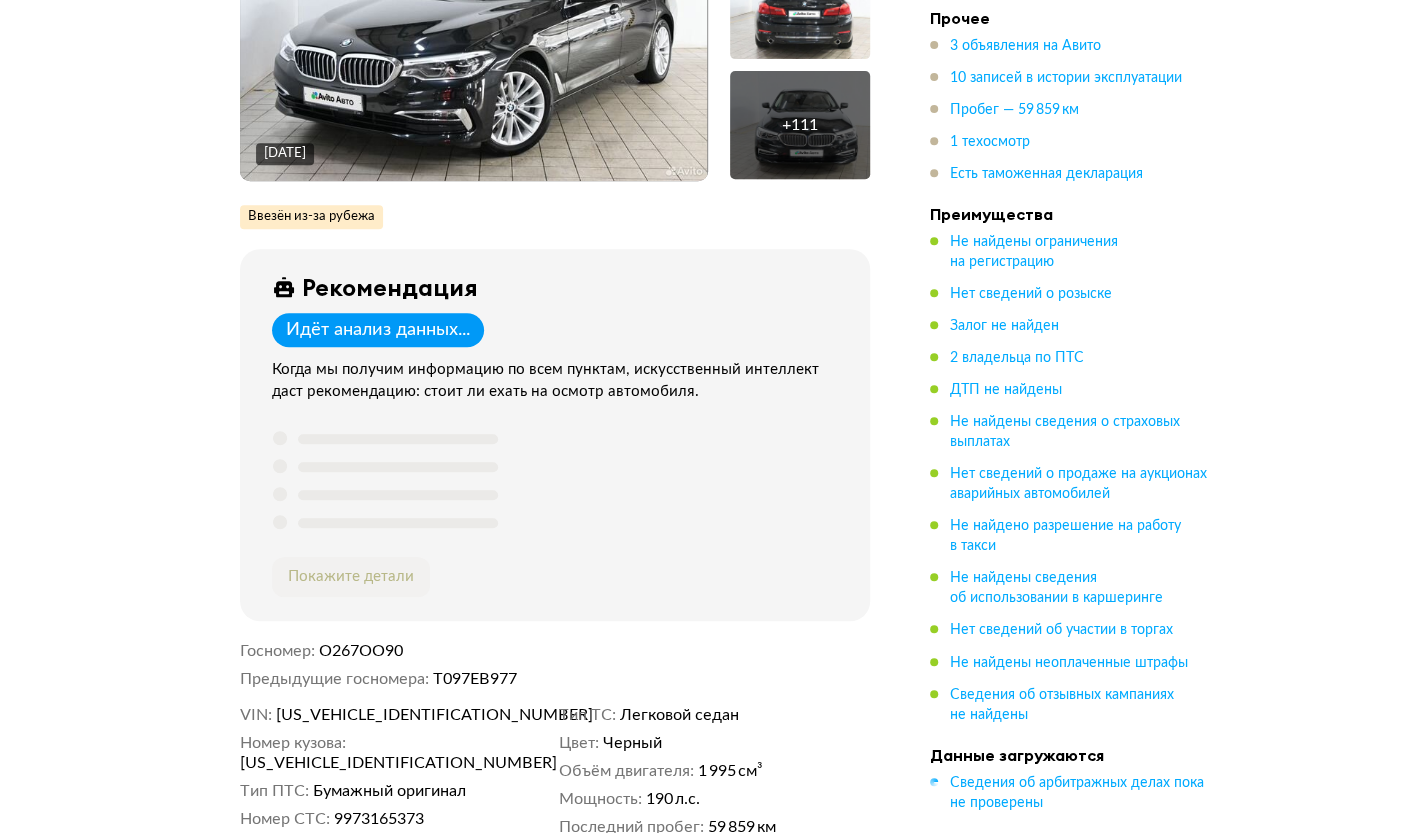 scroll, scrollTop: 800, scrollLeft: 0, axis: vertical 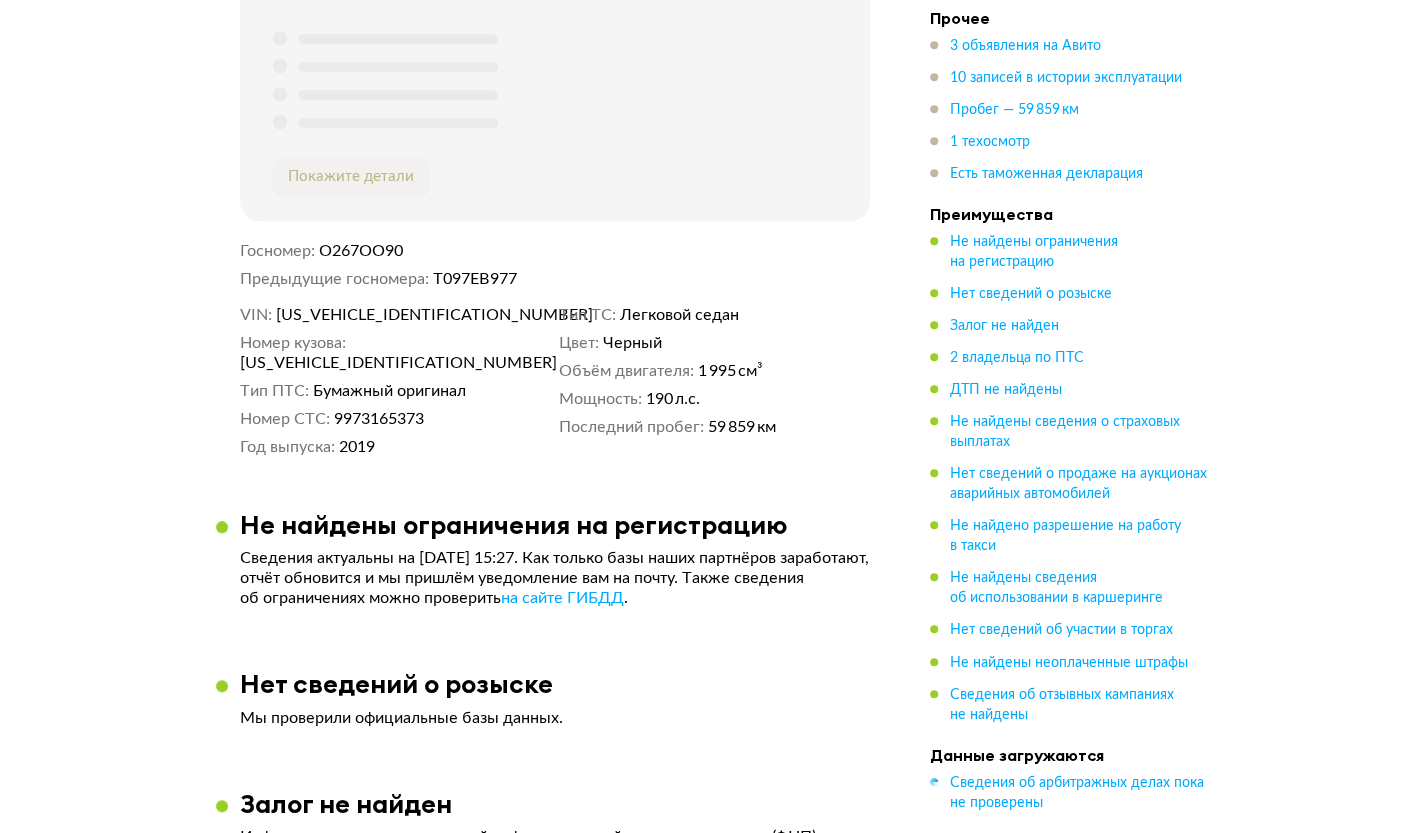click on "WBAJF5100LWW53957" at bounding box center (391, 315) 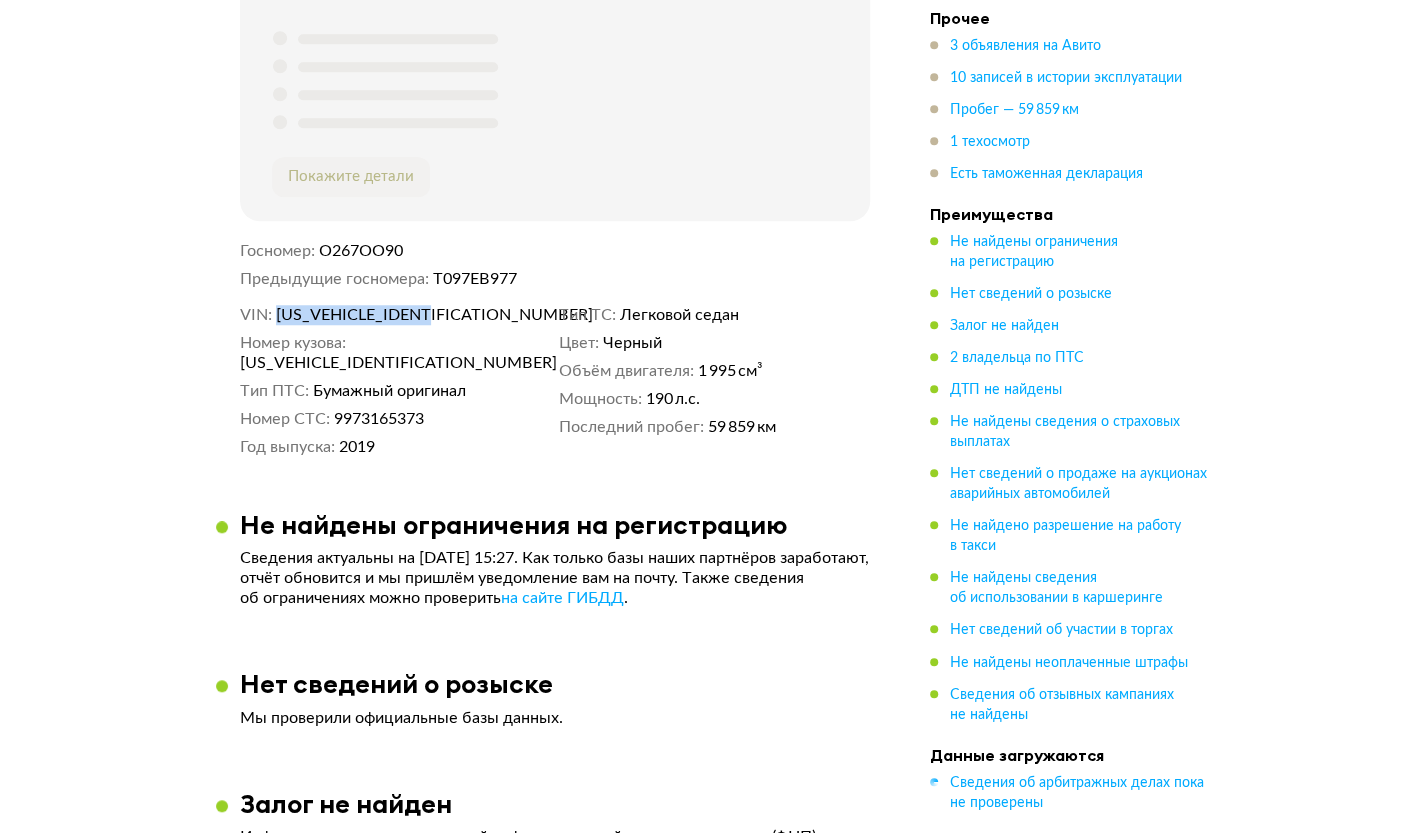 copy on "WBAJF5100LWW53957" 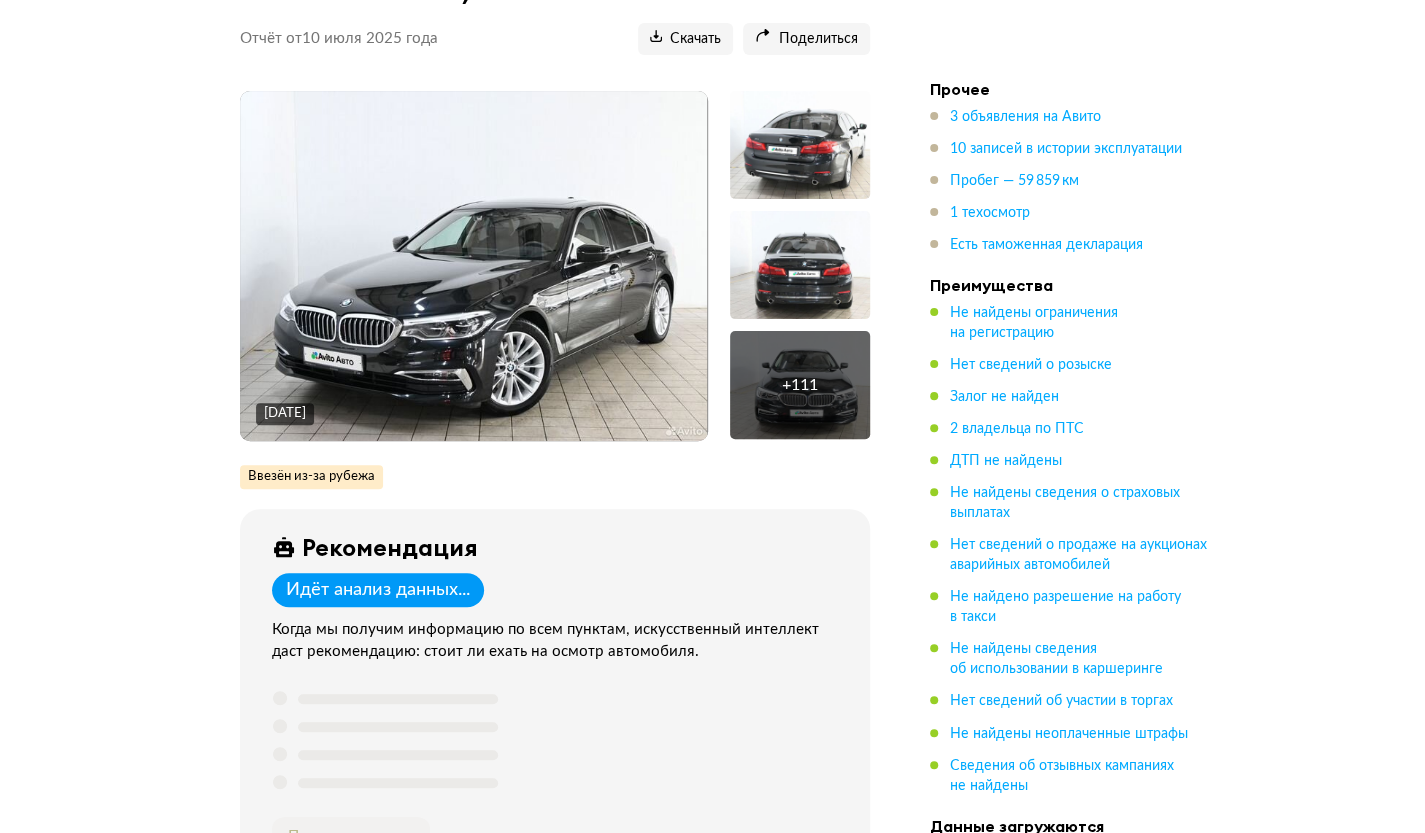 scroll, scrollTop: 0, scrollLeft: 0, axis: both 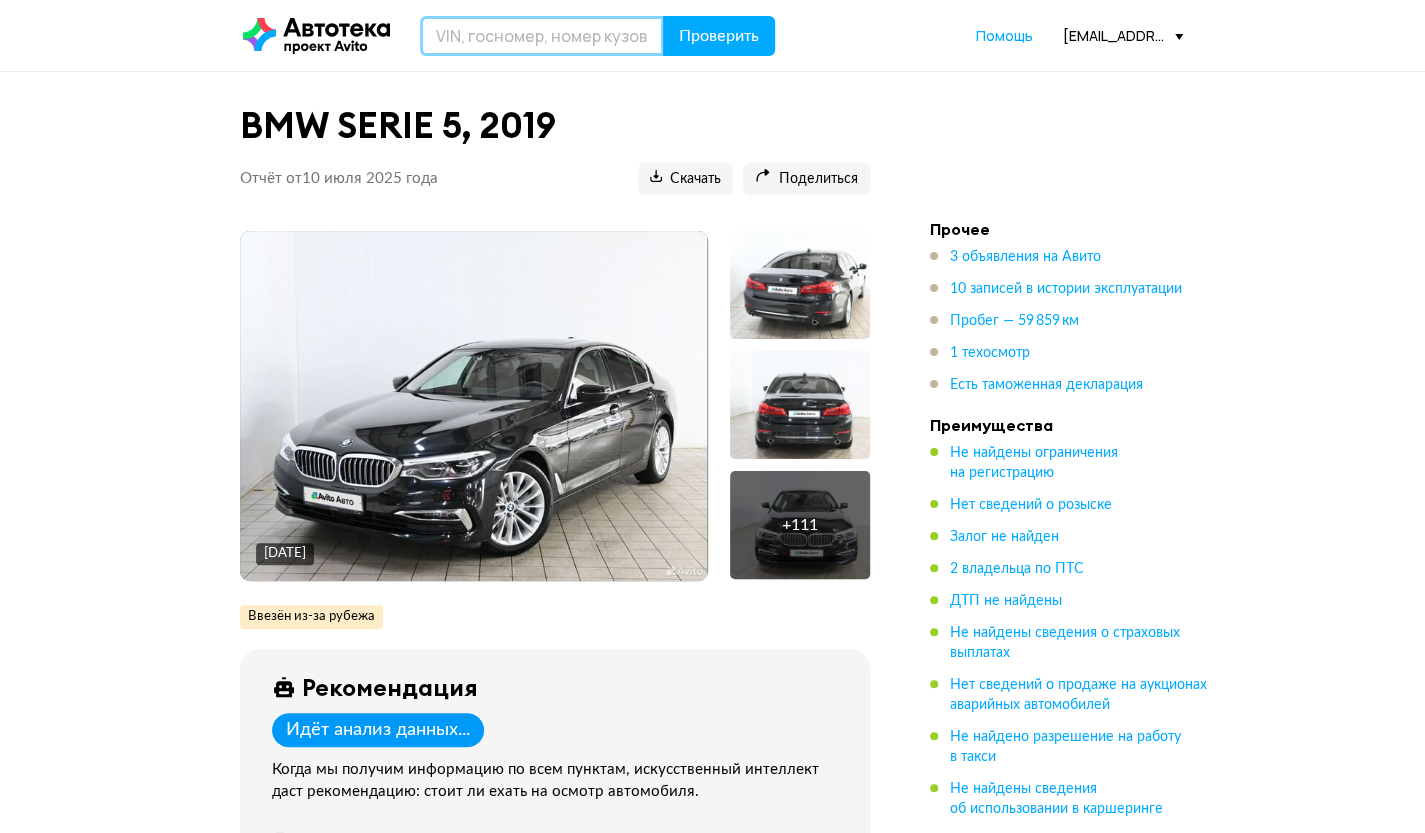 drag, startPoint x: 520, startPoint y: 23, endPoint x: 535, endPoint y: 38, distance: 21.213203 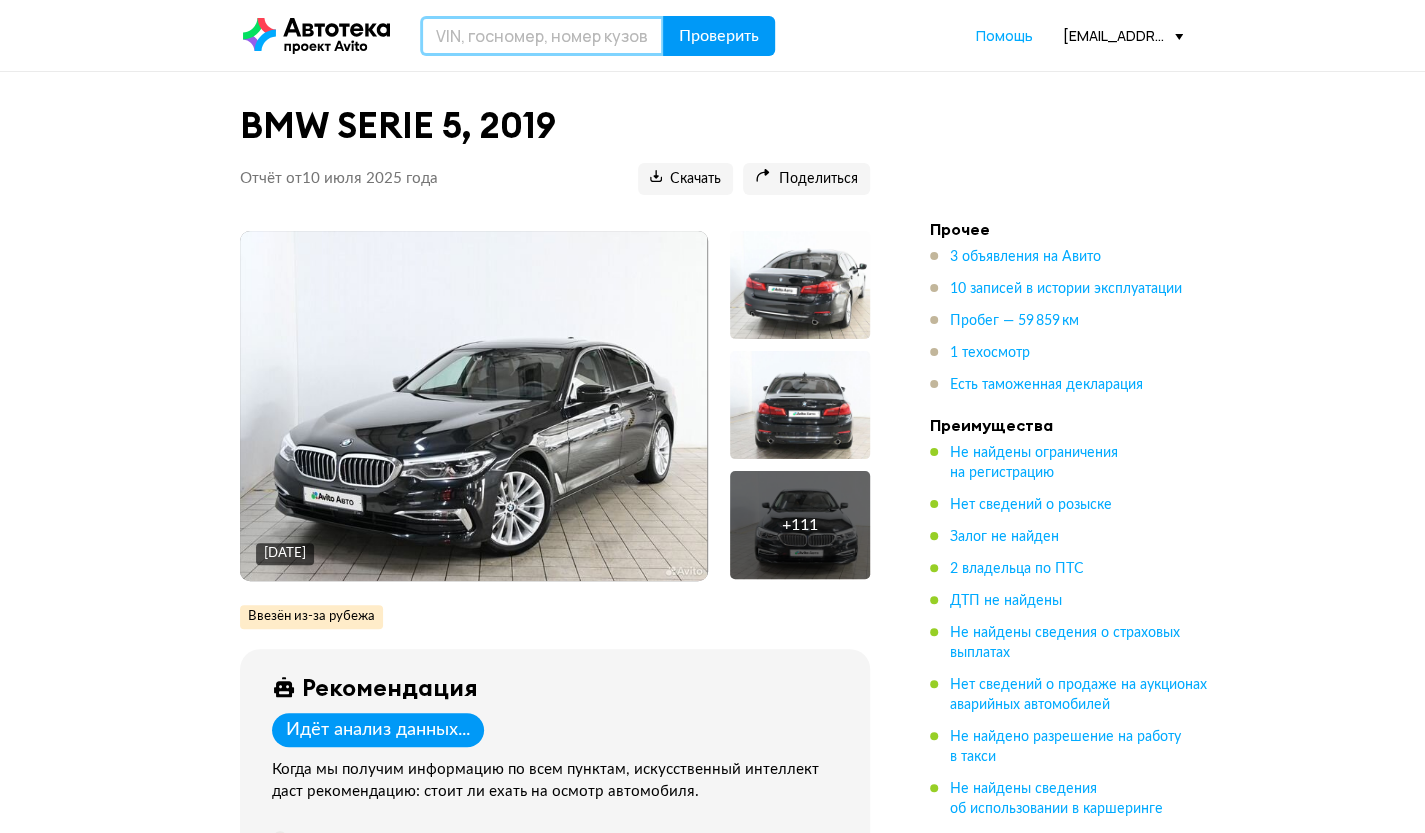 paste on "TRUZZZFV8G1029017" 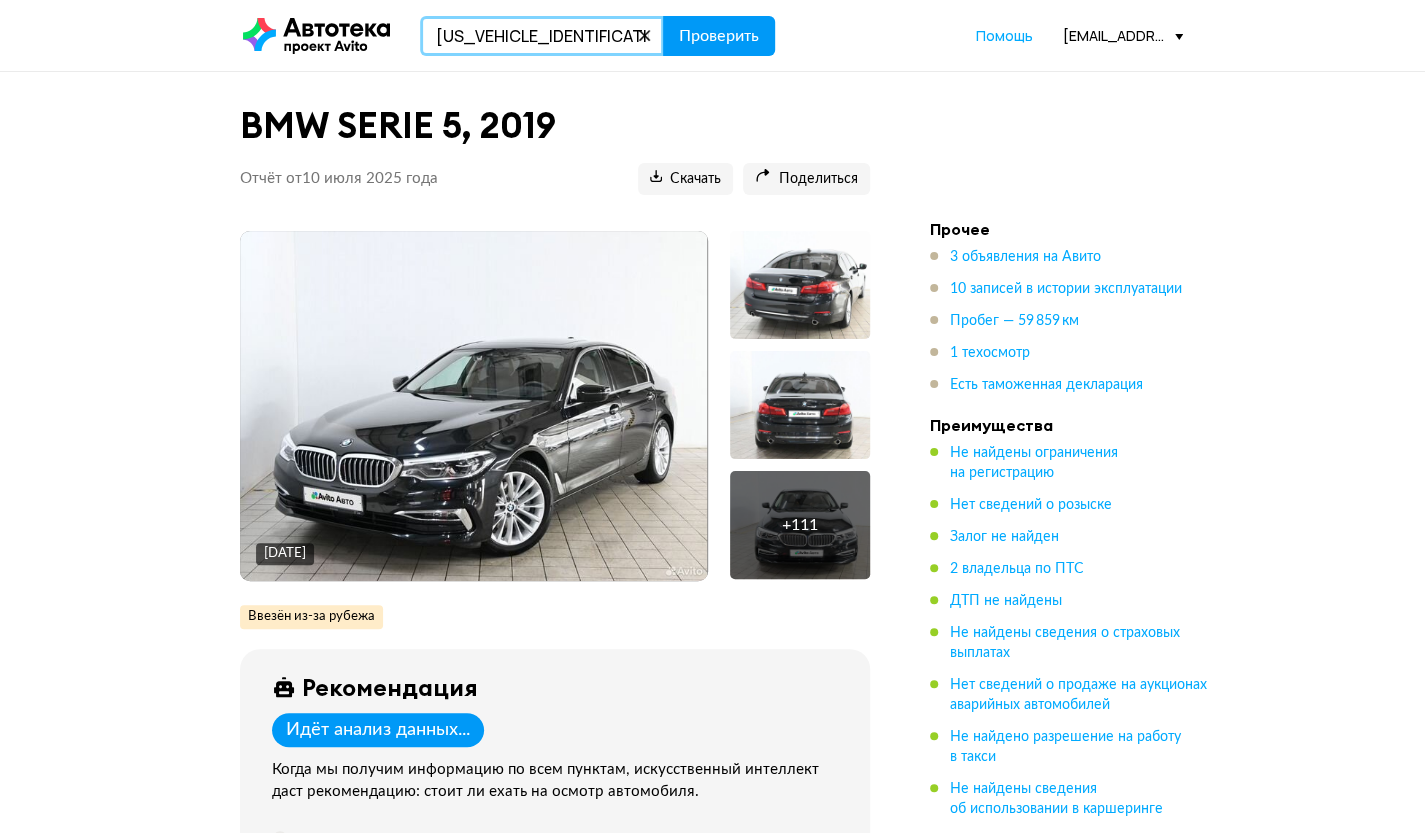type on "TRUZZZFV8G1029017" 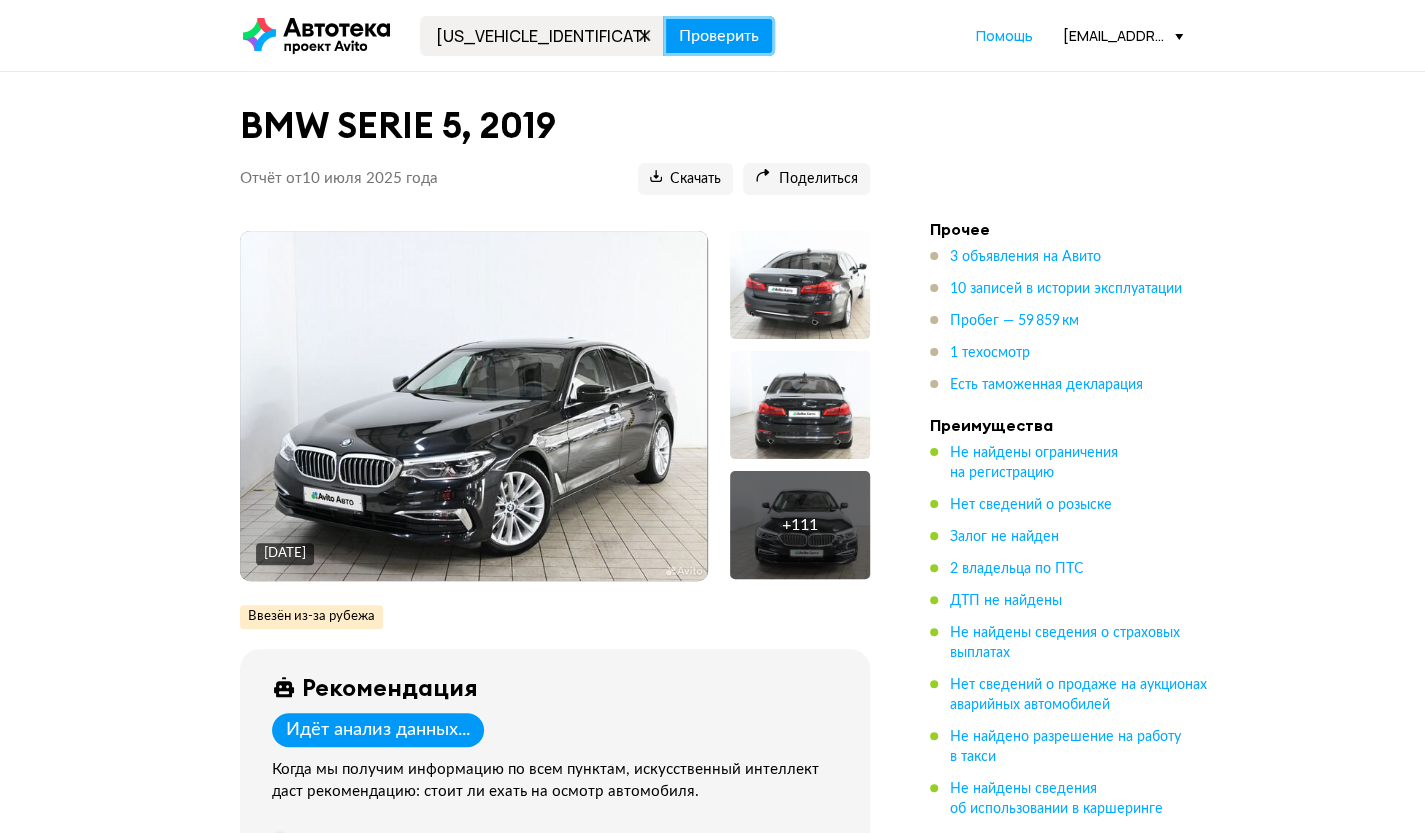click on "Проверить" at bounding box center (719, 36) 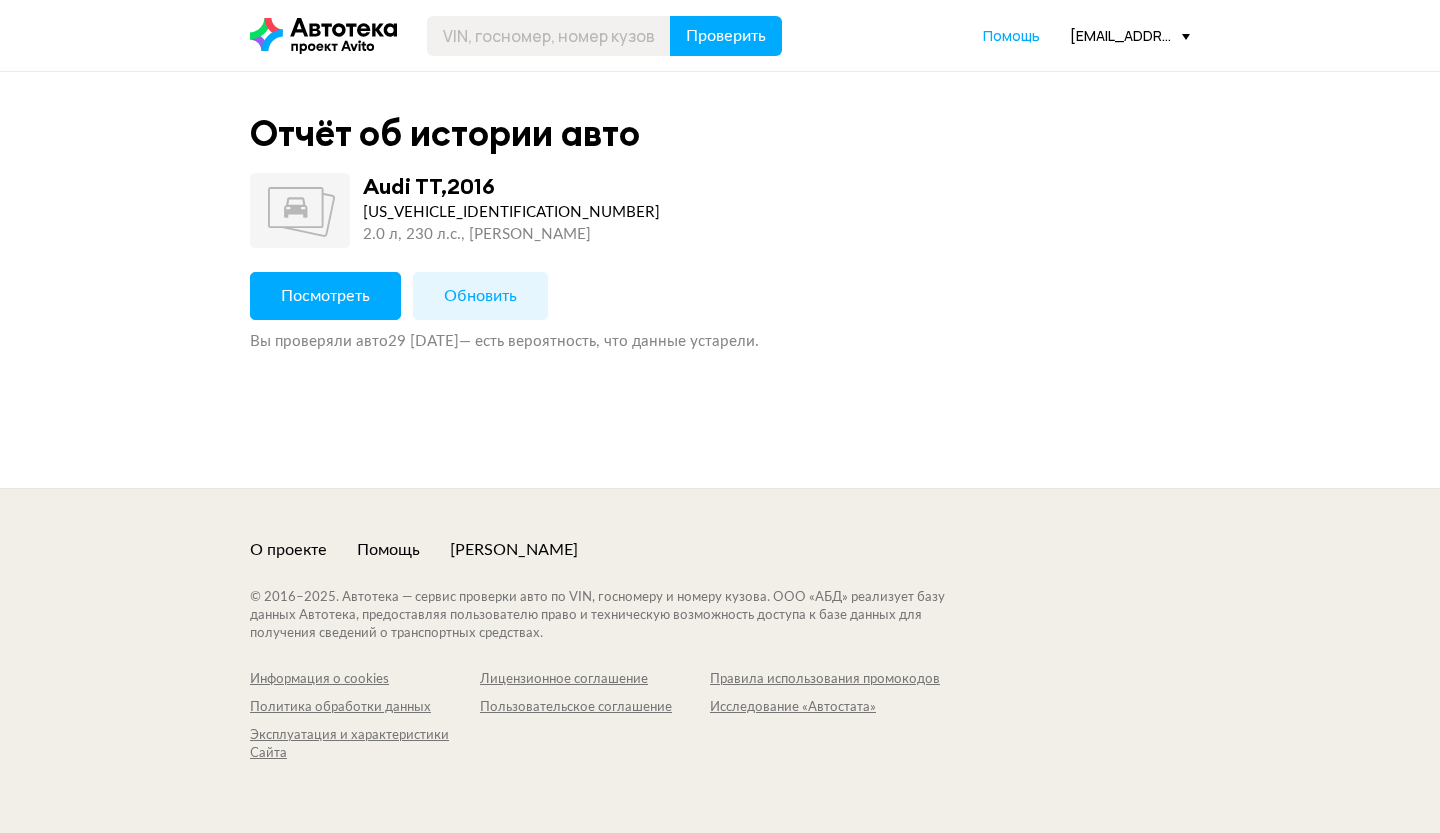 click on "Обновить" at bounding box center [480, 296] 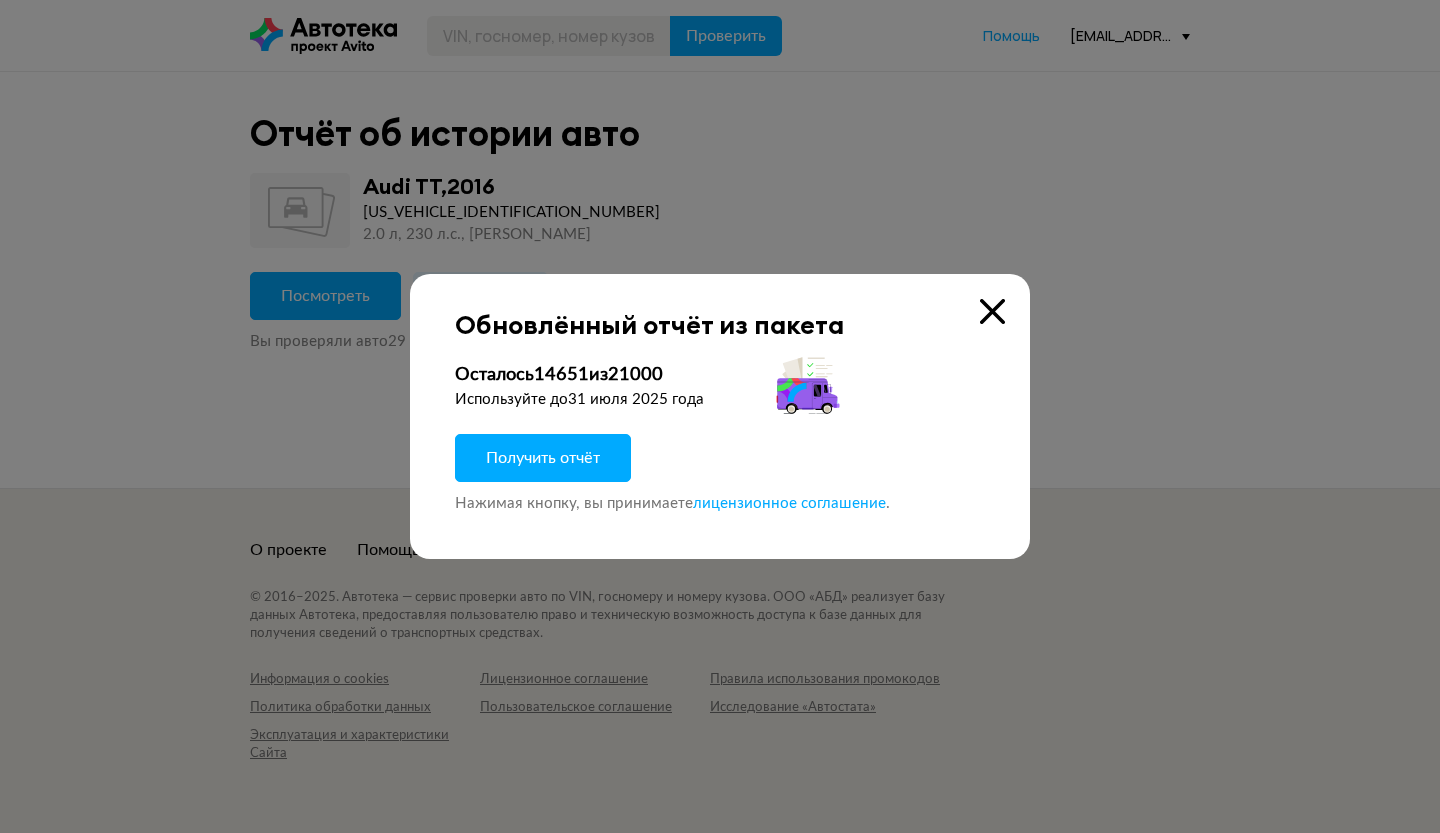 click on "Получить отчёт" at bounding box center [543, 458] 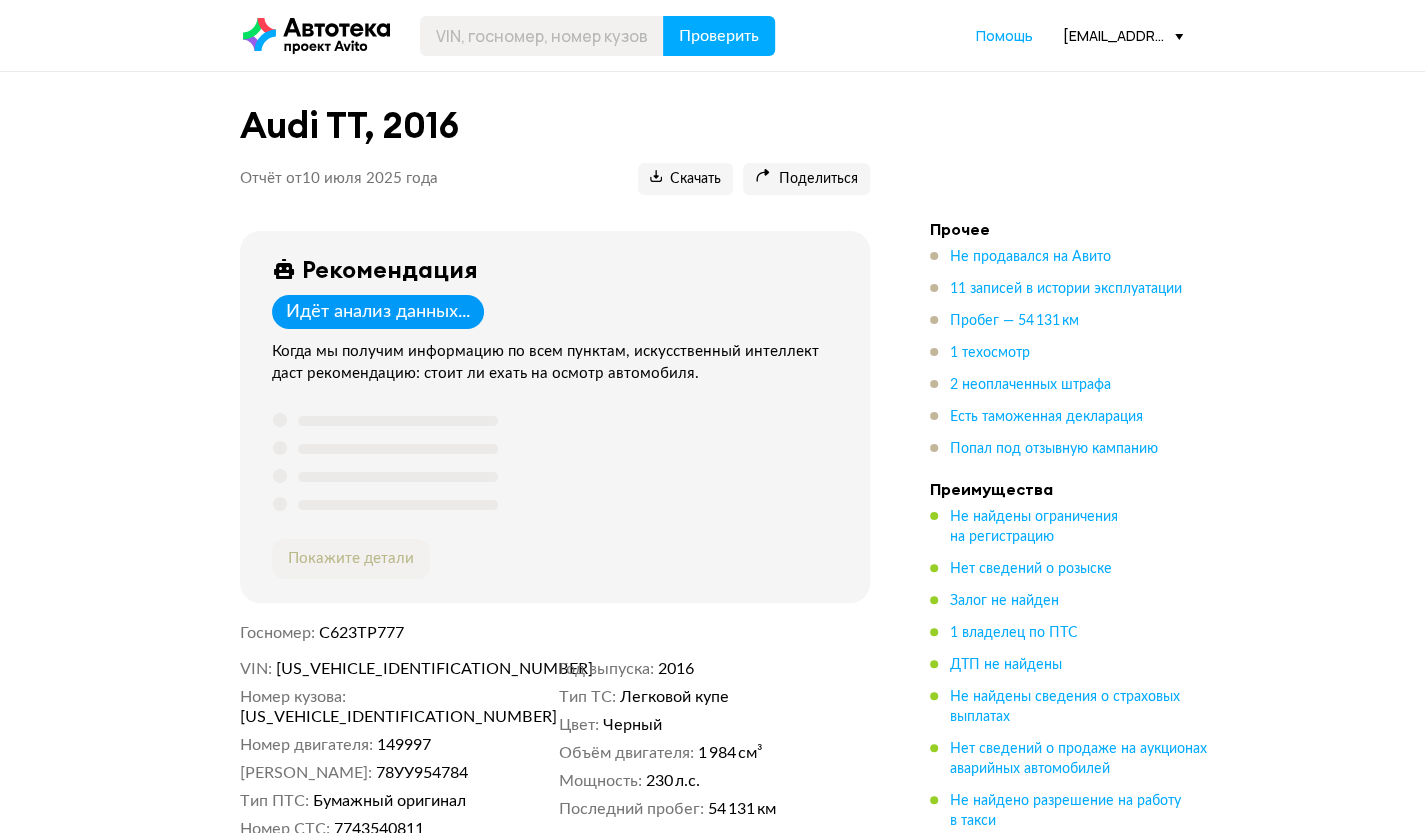 click on "Audi TT, 2016 Отчёт от  10 июля 2025 года Ccылка на отчёт скопирована Скачать Поделиться Ccылка на отчёт скопирована" at bounding box center (555, 145) 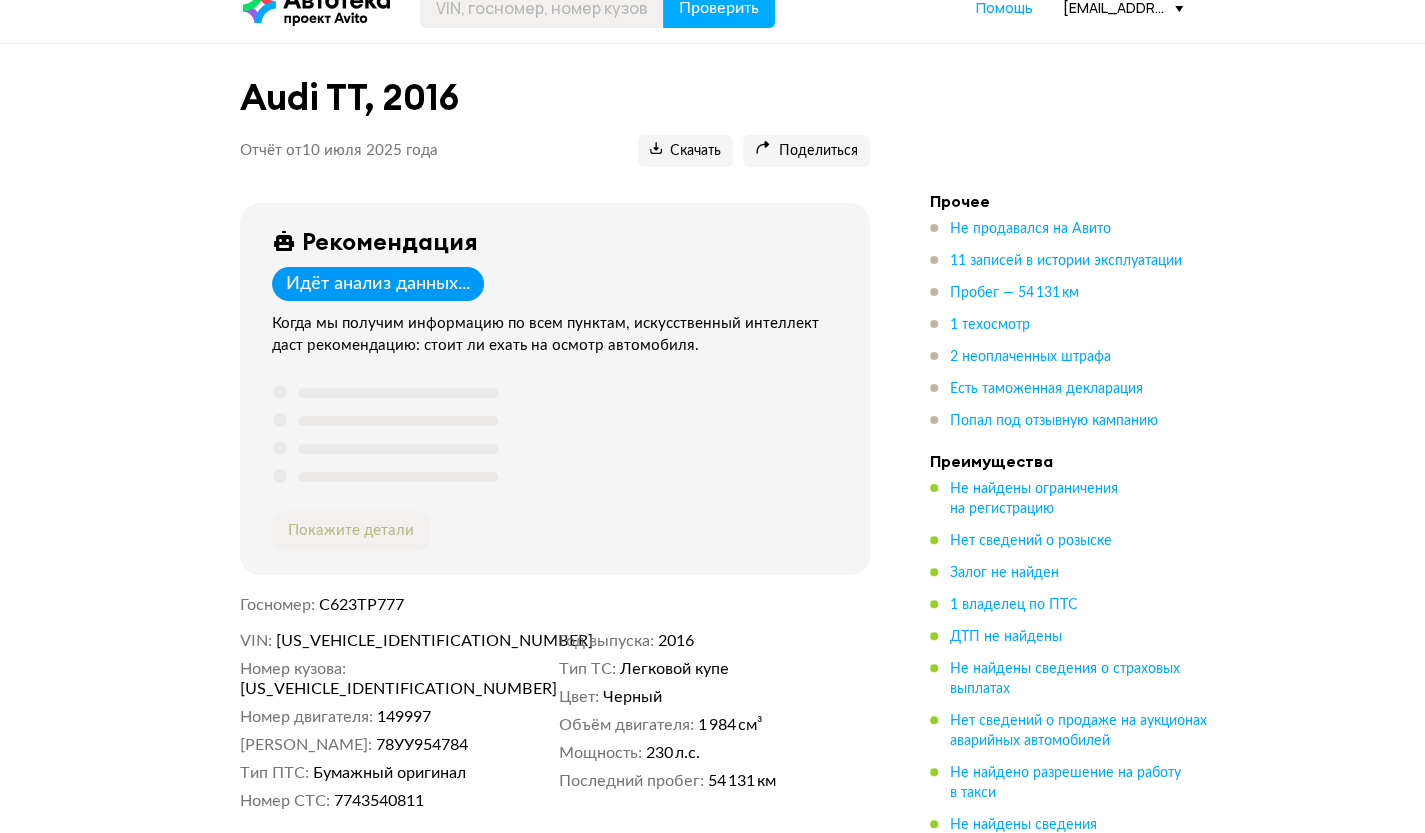 scroll, scrollTop: 0, scrollLeft: 0, axis: both 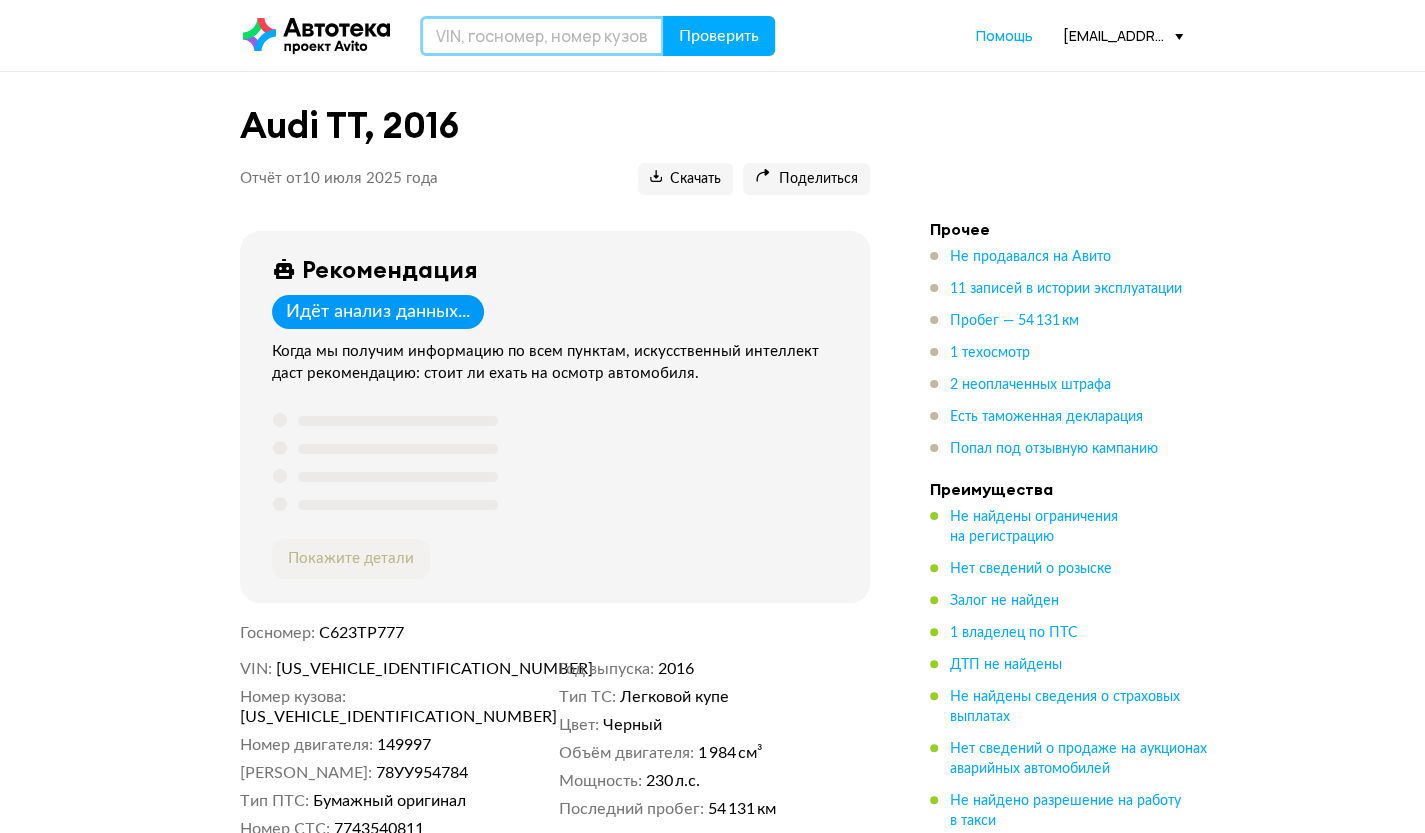 click at bounding box center [542, 36] 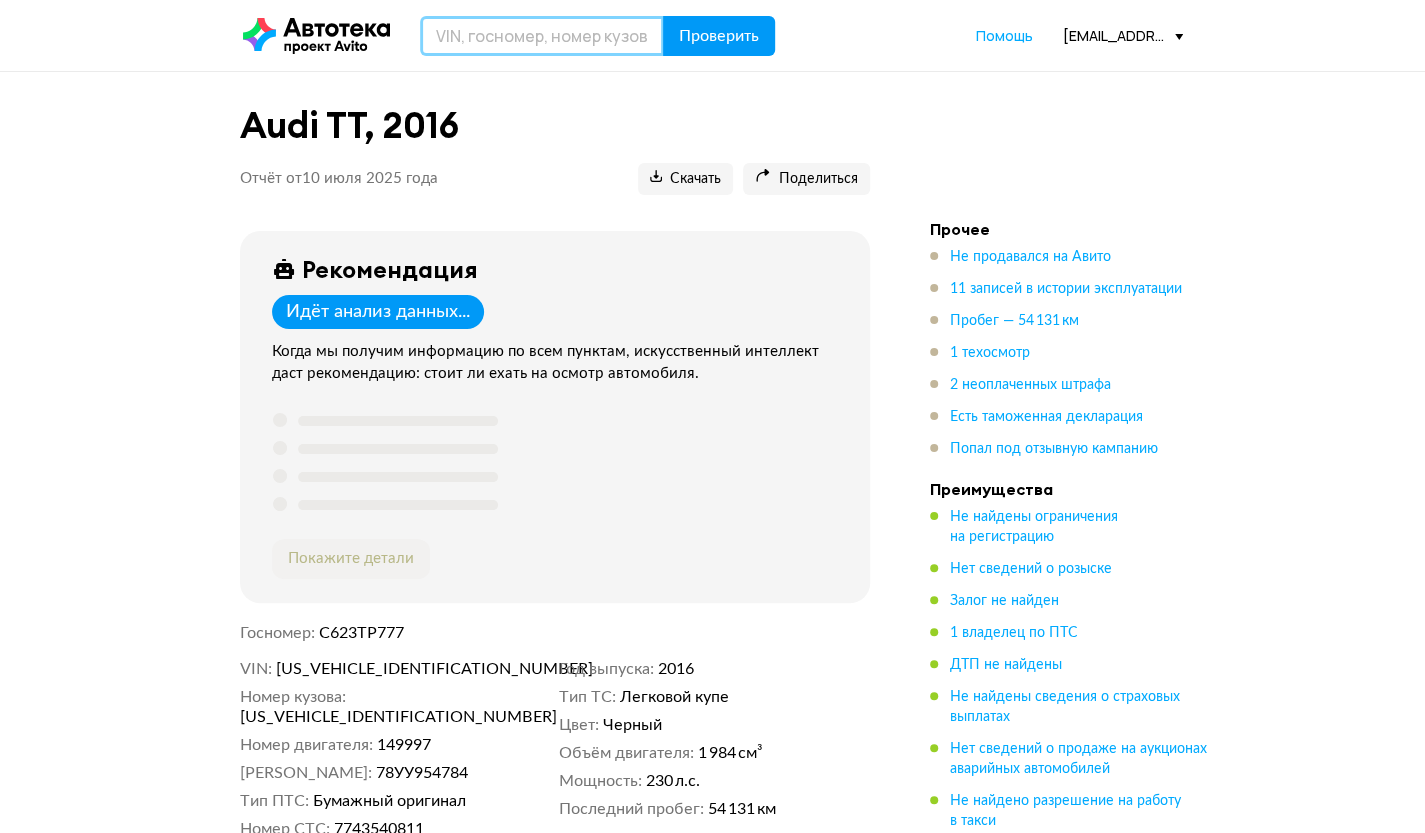 paste on "WAUZZZ4G4CN175977" 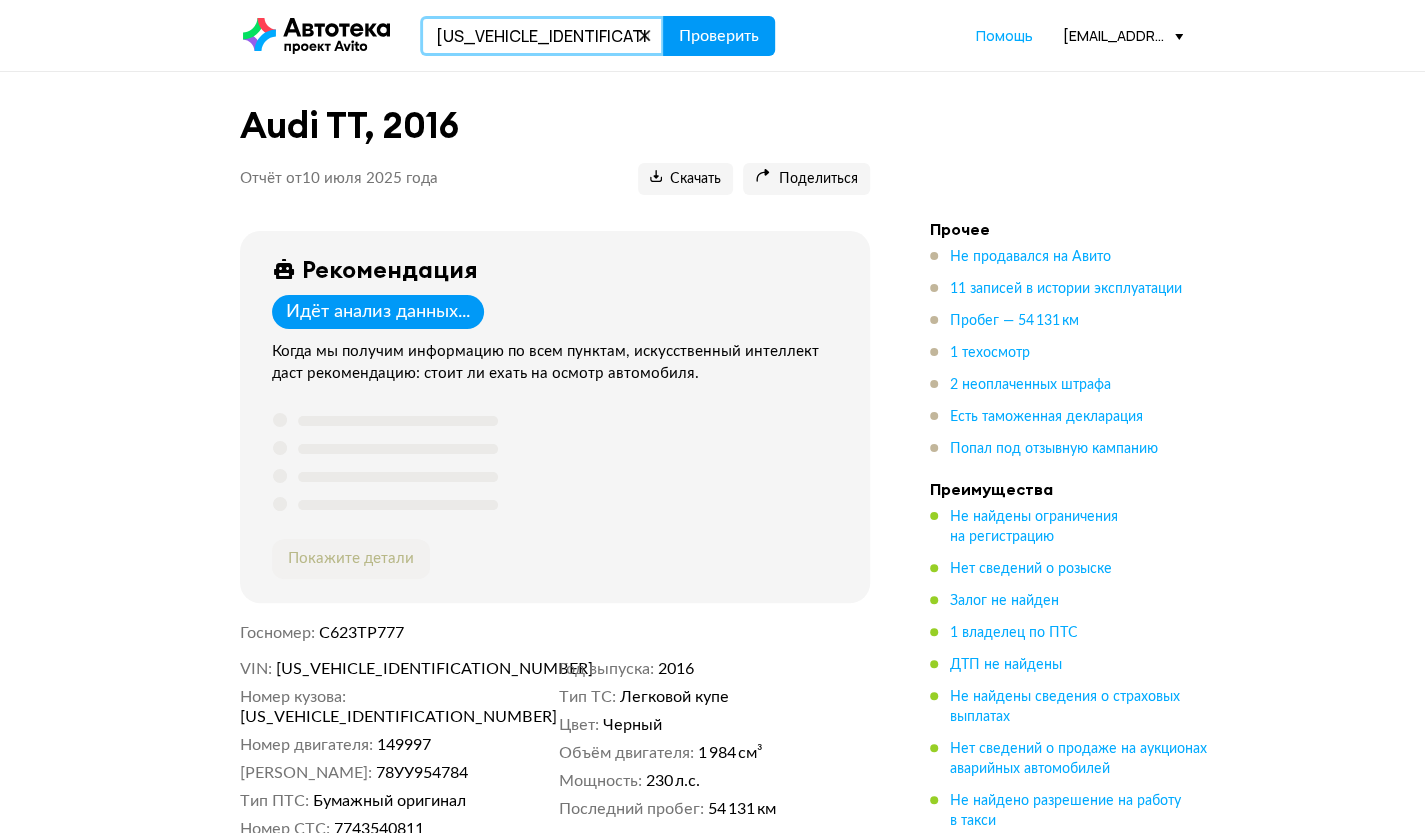 type on "WAUZZZ4G4CN175977" 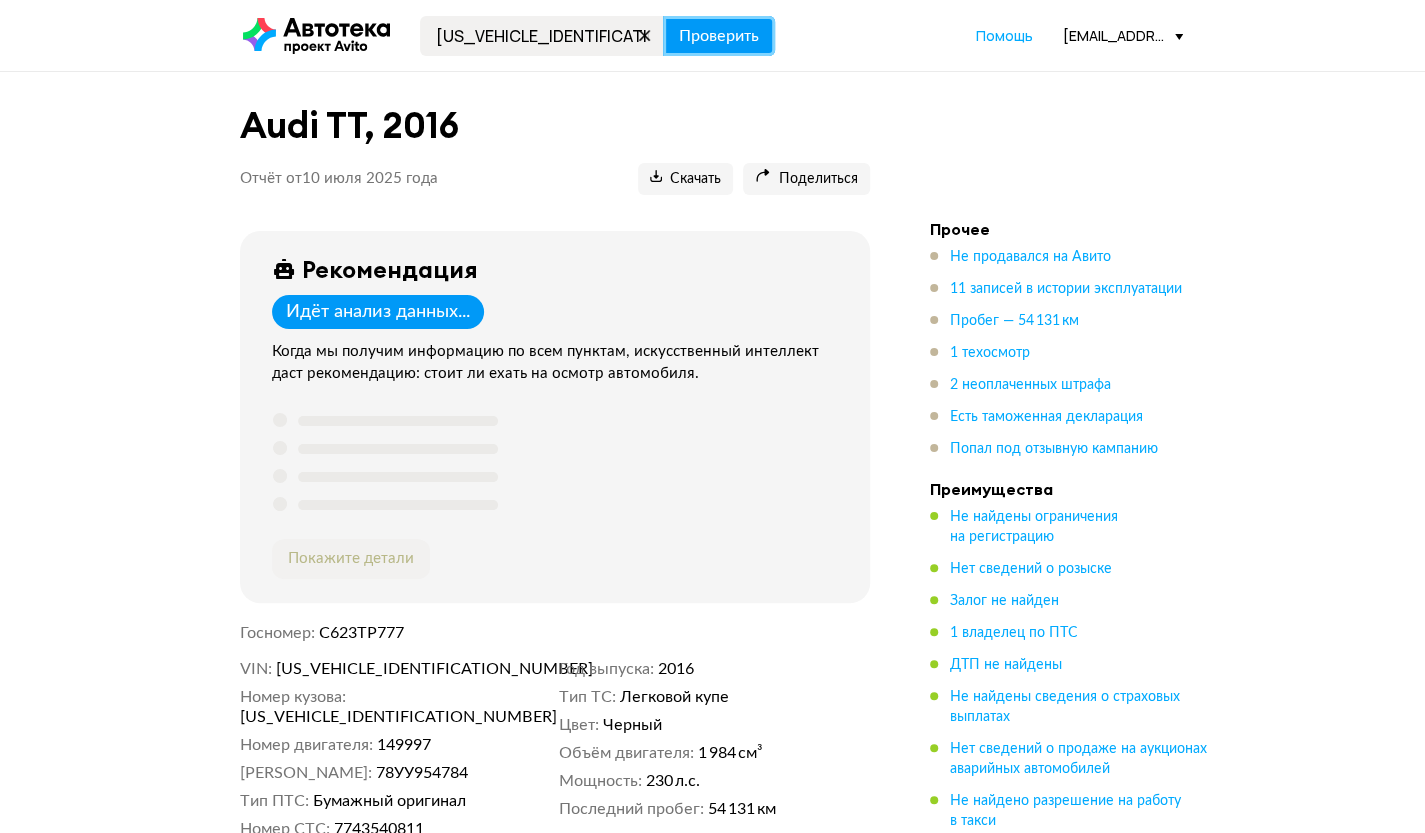 click on "Проверить" at bounding box center [719, 36] 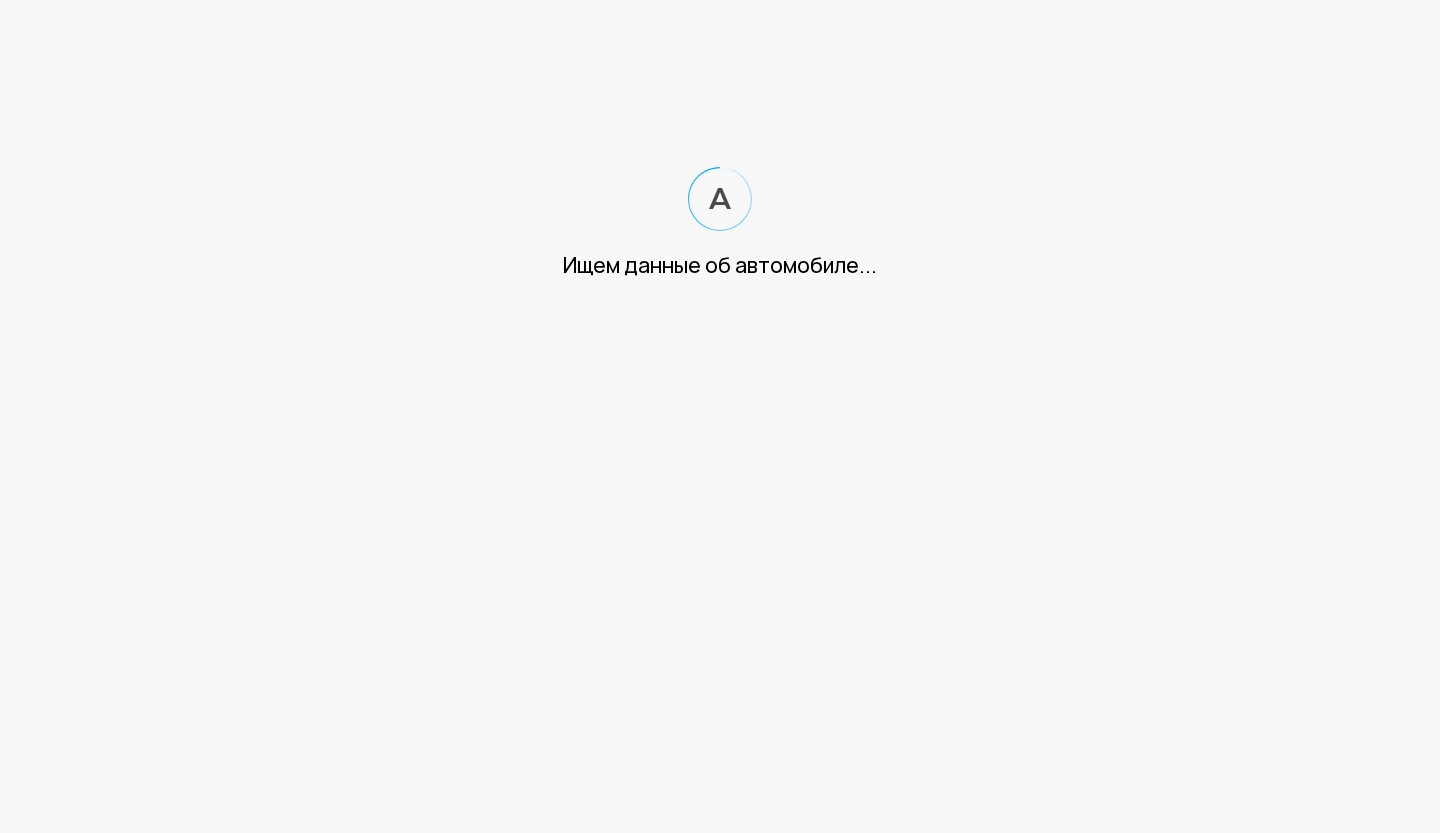 click on "Ищем данные об автомобиле..." at bounding box center [720, 223] 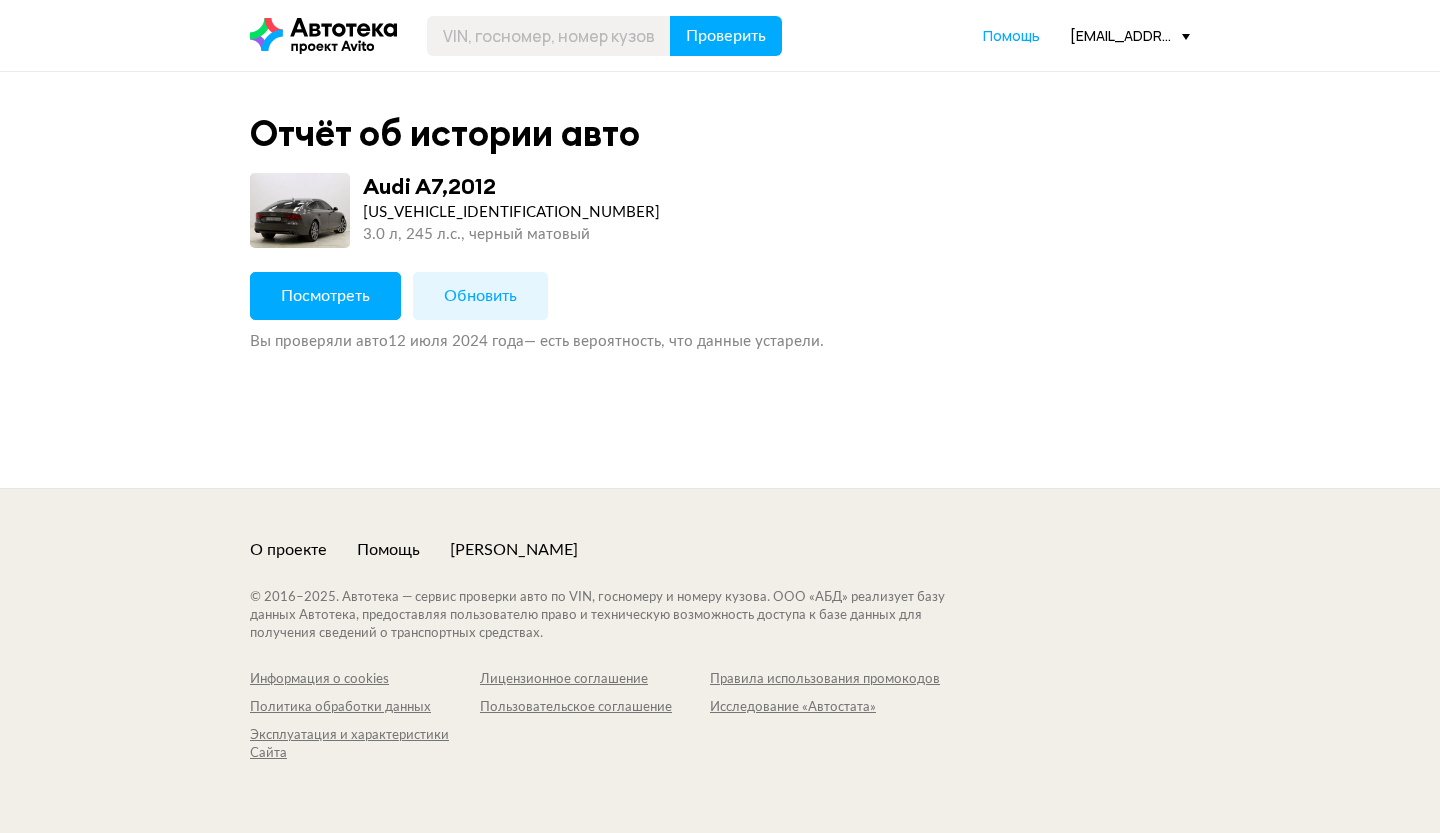 click on "Audi   A7 ,  2012   WAUZZZ4G4CN175977 3.0 л, 245 л.c., черный матовый" at bounding box center [720, 210] 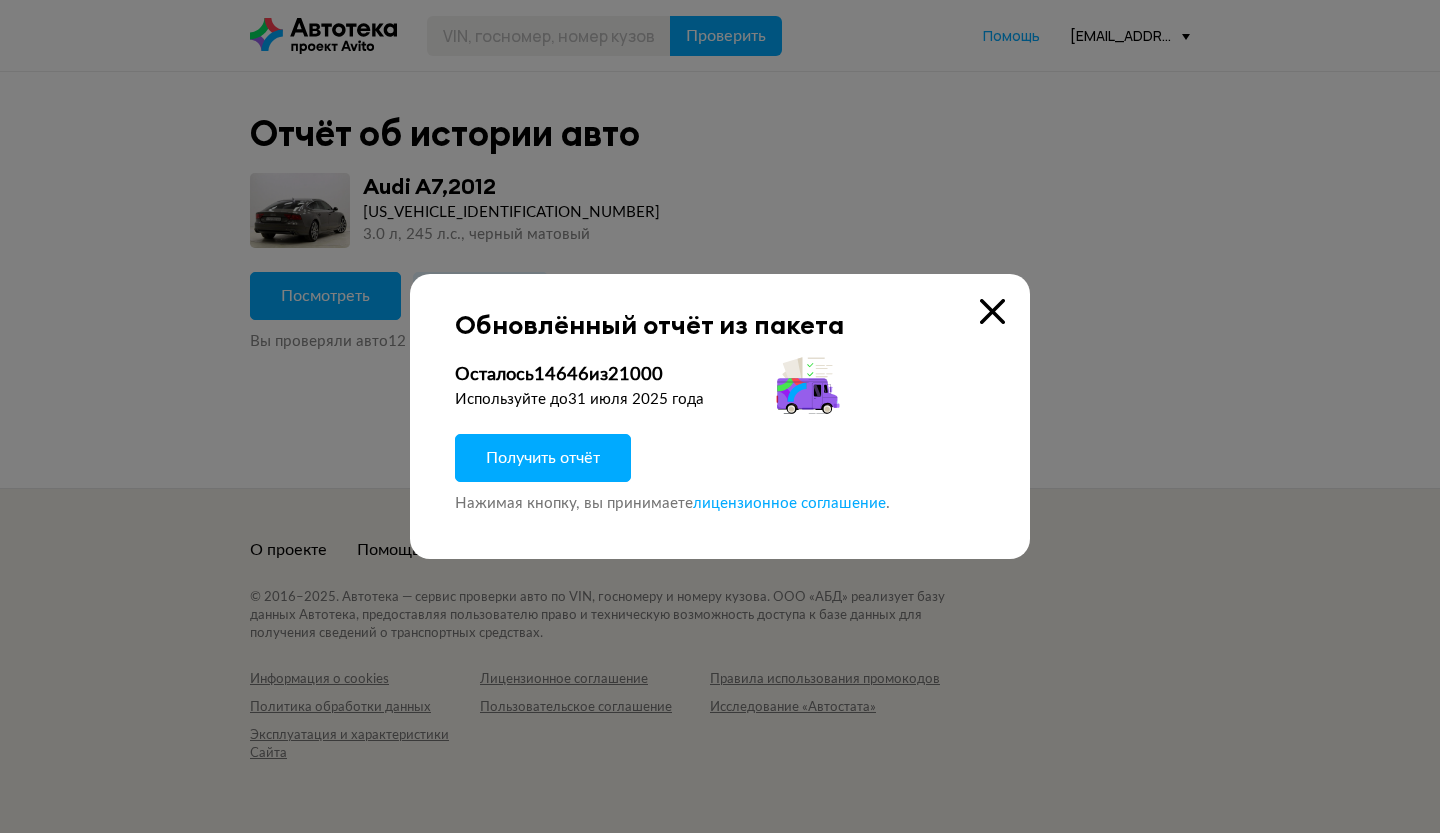 click on "Получить отчёт" at bounding box center (543, 458) 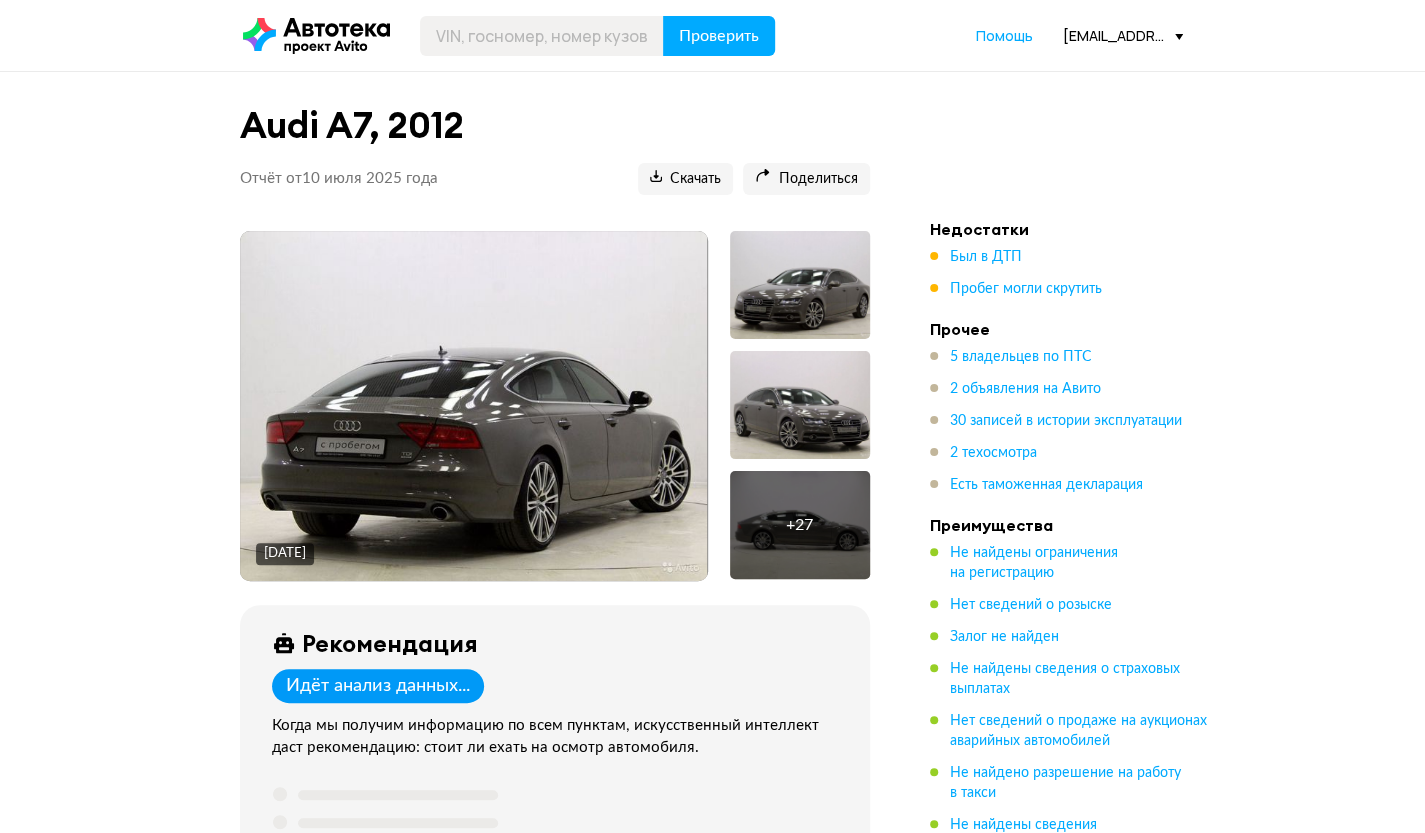 click on "Audi A7, 2012 Отчёт от  10 июля 2025 года Ccылка на отчёт скопирована Скачать Поделиться Ccылка на отчёт скопирована" at bounding box center [555, 145] 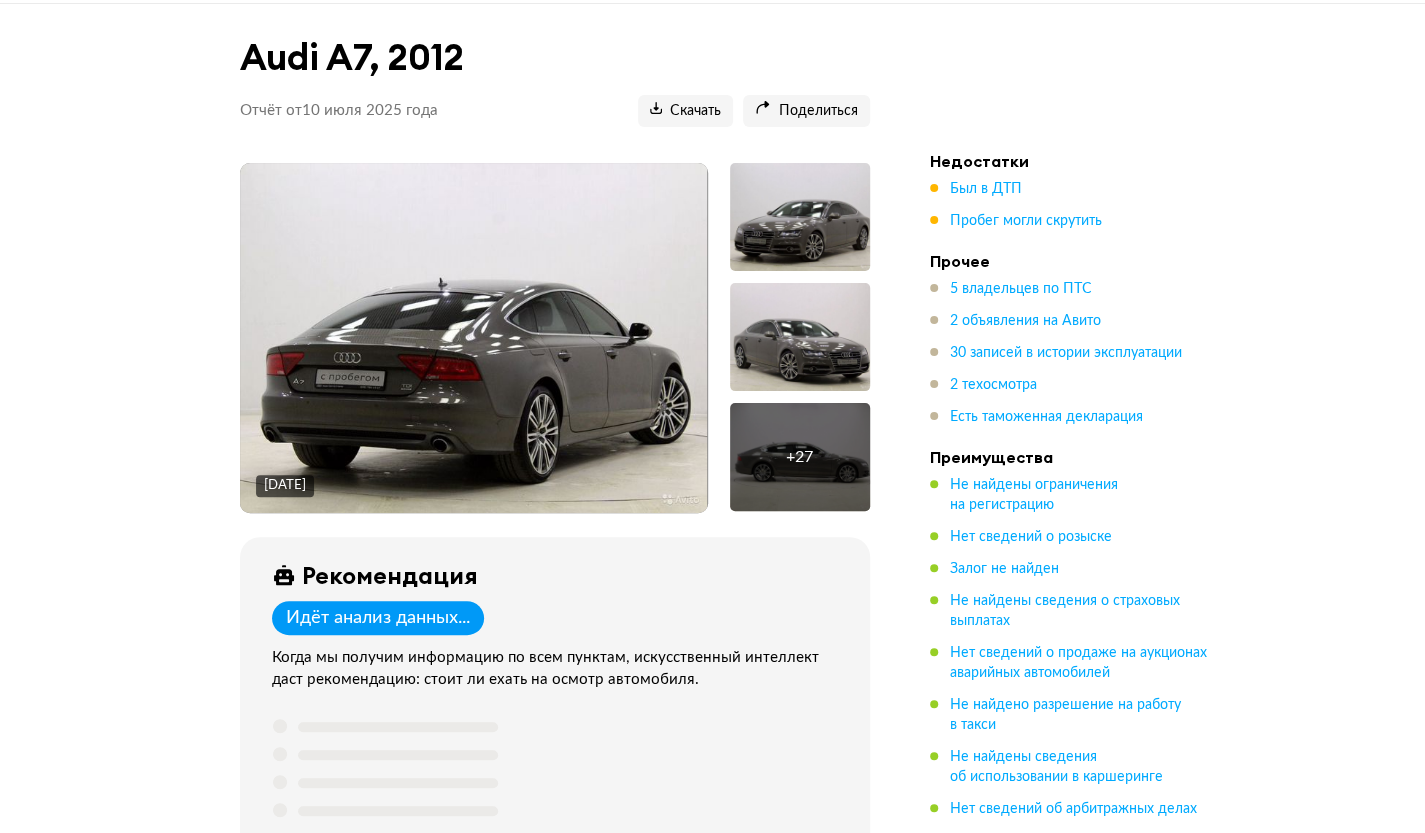scroll, scrollTop: 0, scrollLeft: 0, axis: both 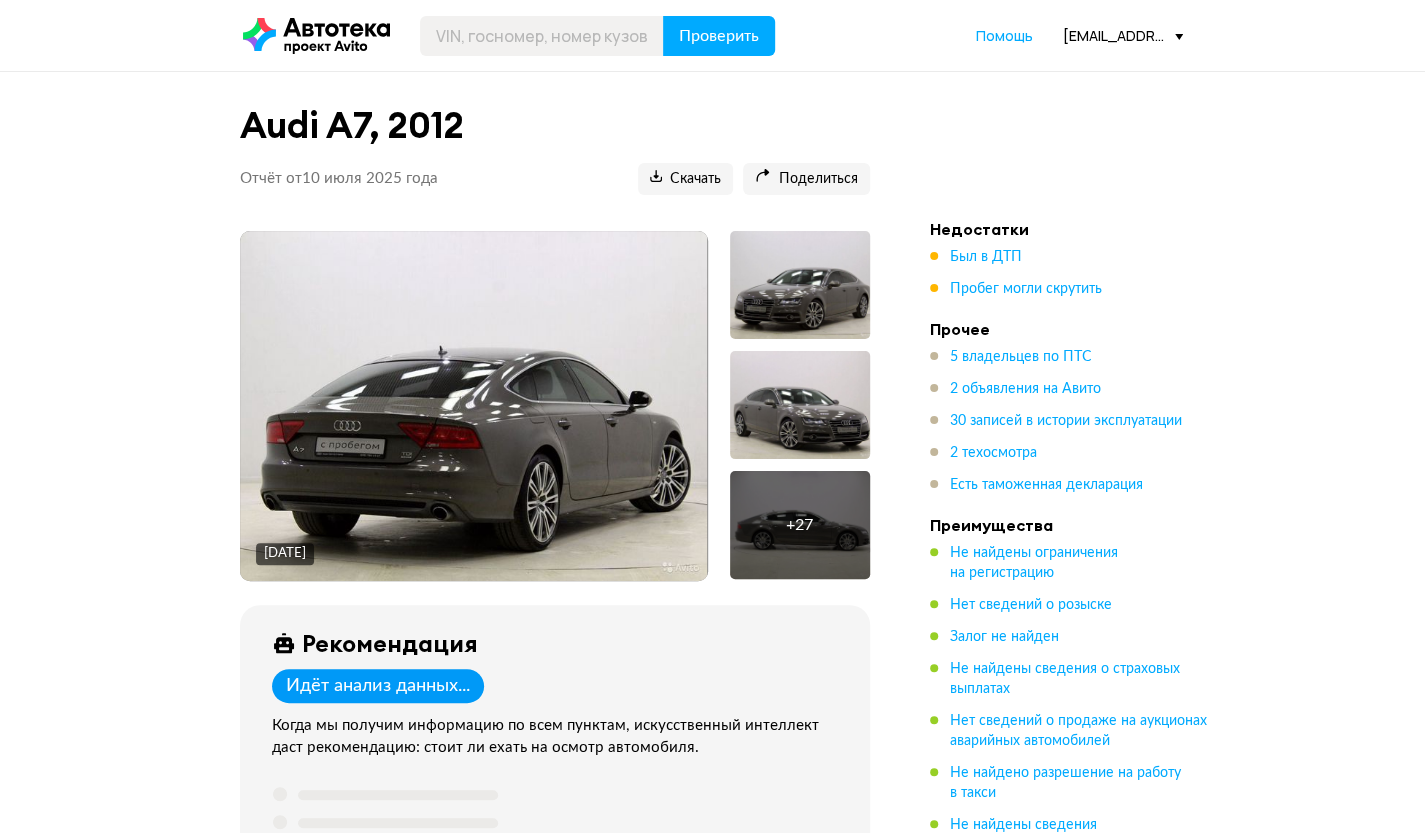 click on "Audi A7, 2012 Отчёт от  10 июля 2025 года Ccылка на отчёт скопирована Скачать Поделиться Ccылка на отчёт скопирована 10 июля 2018 года + 27 Рекомендация Идёт анализ данных... Когда мы получим информацию по всем пунктам, искусственный интеллект даст рекомендацию: стоит ли ехать на осмотр автомобиля. Покажите детали Госномер Х426ЕО977 Предыдущие госномера О787ЕУ777, В090СР750, О002АМ197   показать еще  2 VIN WAUZZZ4G4CN175977 Номер кузова WAUZZZ4G4CN175977 Номер двигателя 064900 Номер ПТС 50ОУ418195 Тип ПТС Бумажный оригинал Номер СТС 9960752737 Год выпуска 2012 Тип ТС Легковой комби (хэтчбек) Цвет Черный матовый . . +" at bounding box center (713, 6243) 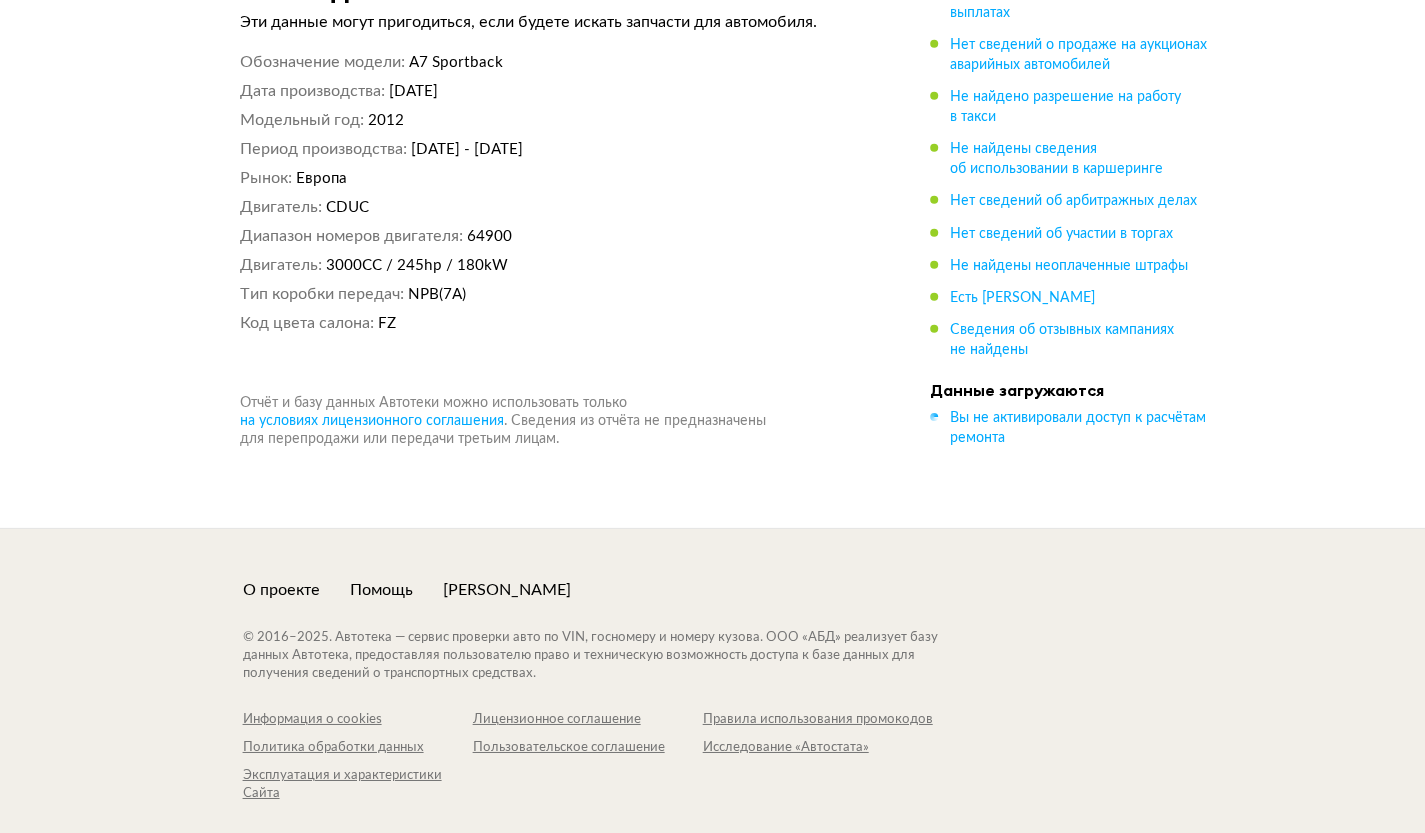 scroll, scrollTop: 11984, scrollLeft: 0, axis: vertical 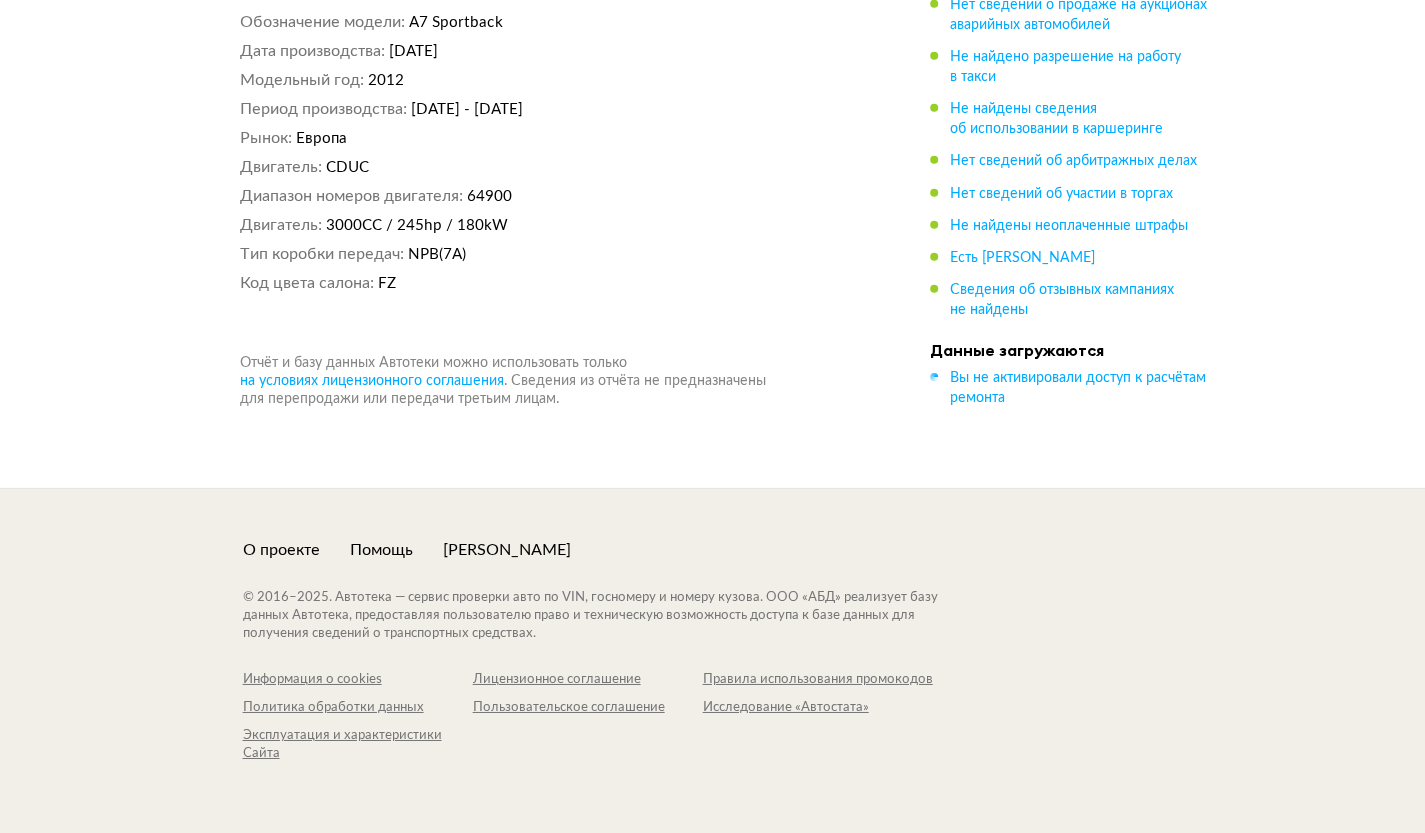 drag, startPoint x: 1418, startPoint y: 774, endPoint x: 1428, endPoint y: 779, distance: 11.18034 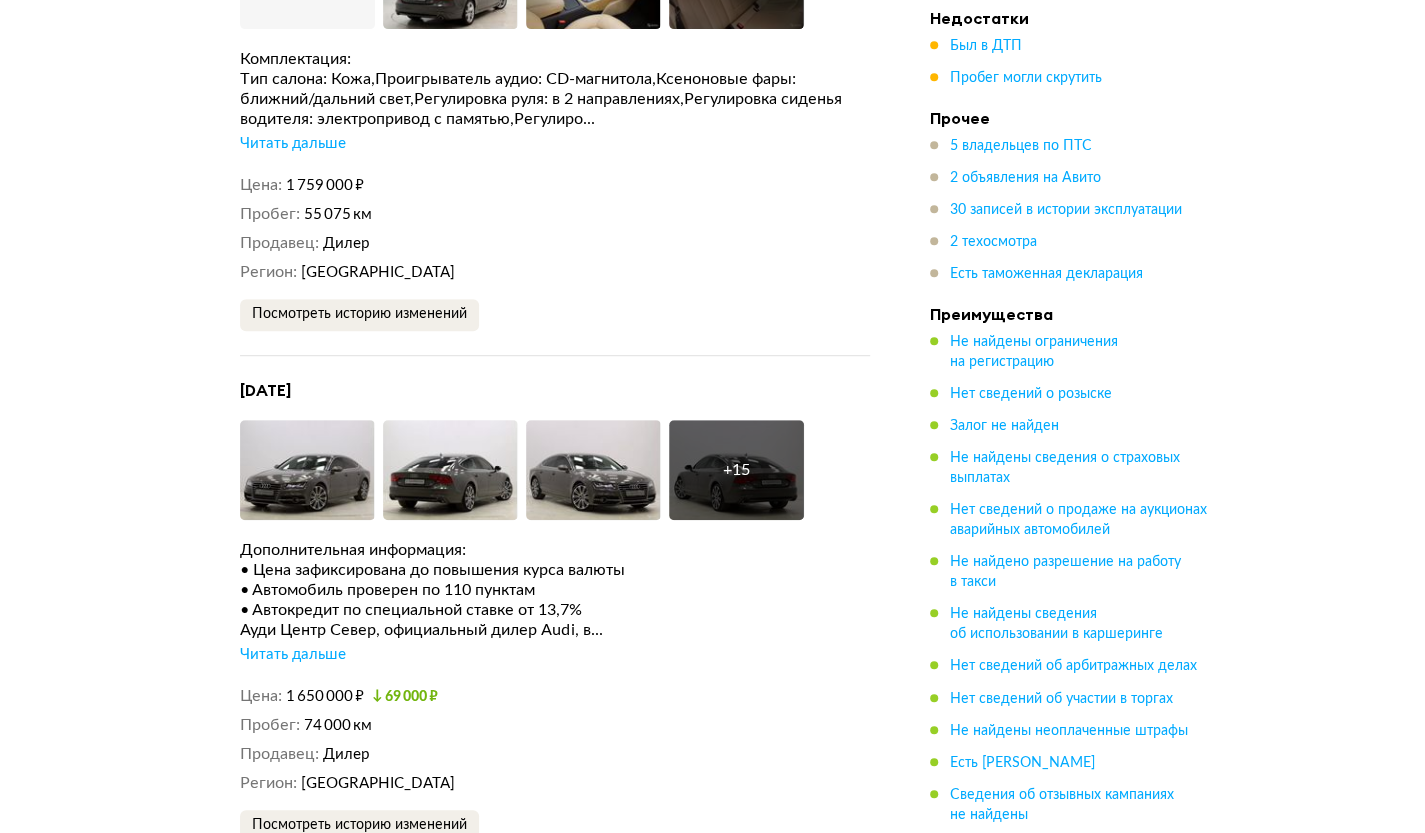 scroll, scrollTop: 4968, scrollLeft: 0, axis: vertical 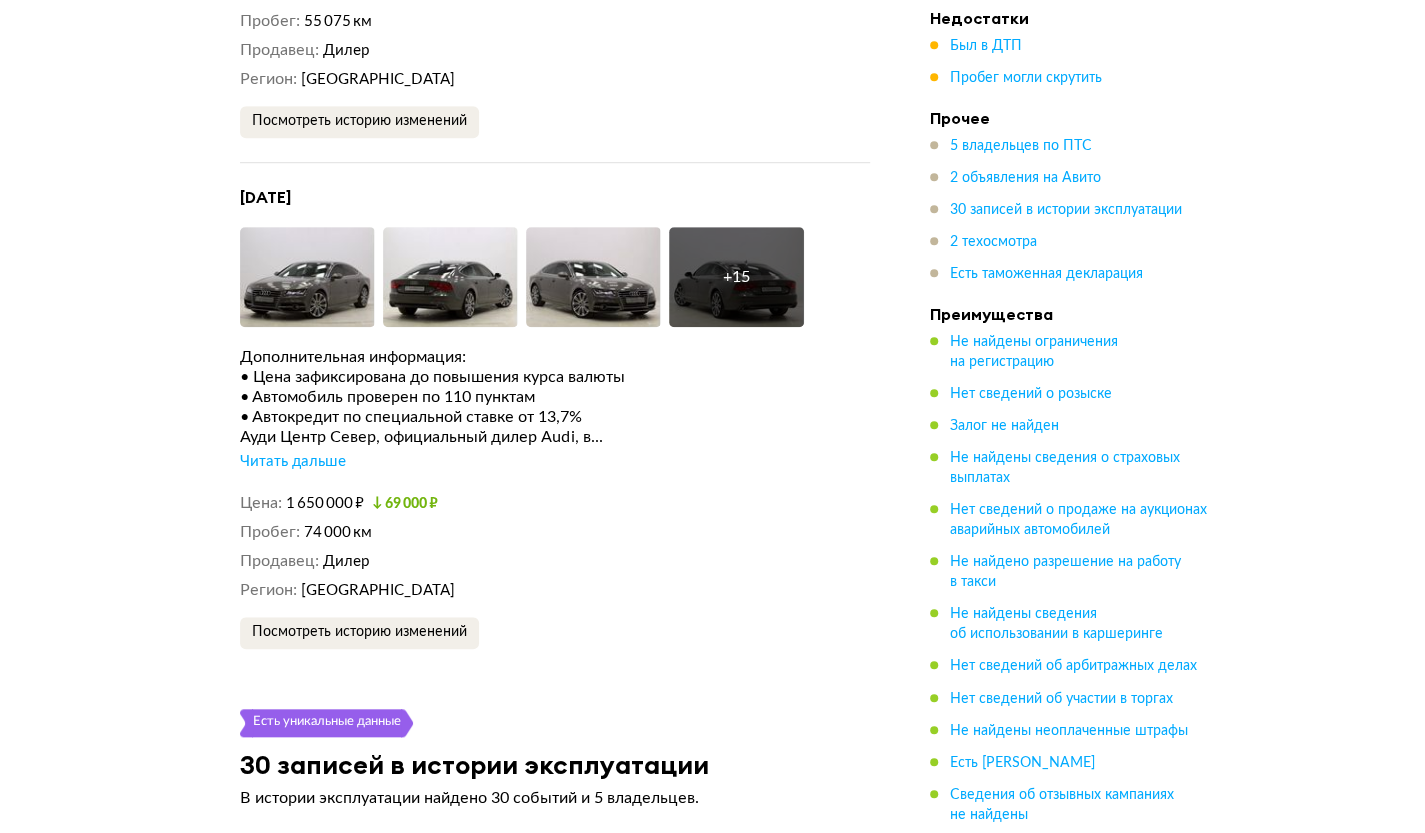 click on "8 июля 2018 года Увеличить фото Увеличить фото Увеличить фото + 15 Увеличить фото Дополнительная информация:  • Цена зафиксирована до повышения курса валюты • Автомобиль проверен по 110 пунктам • Автокредит по специальной ставке от 13,7% Ауди Центр Север, официальный дилер Audi, в... Читать дальше Цена 1 650 000 ₽ 69 000 ₽ Пробег 74 000 км Продавец Дилер Регион Москва Посмотреть историю изменений" at bounding box center [555, 418] 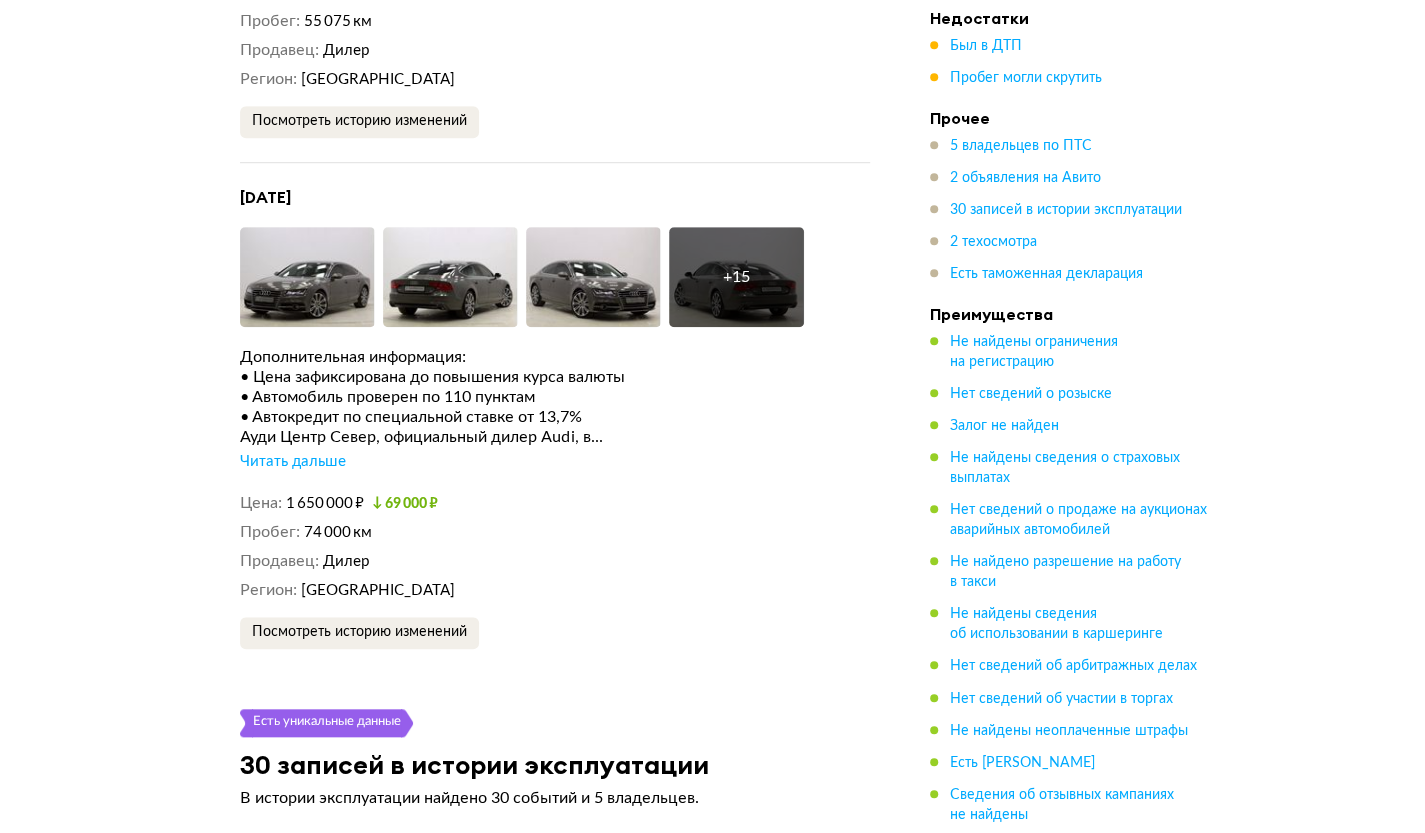 click on "74 000 км" at bounding box center (587, 532) 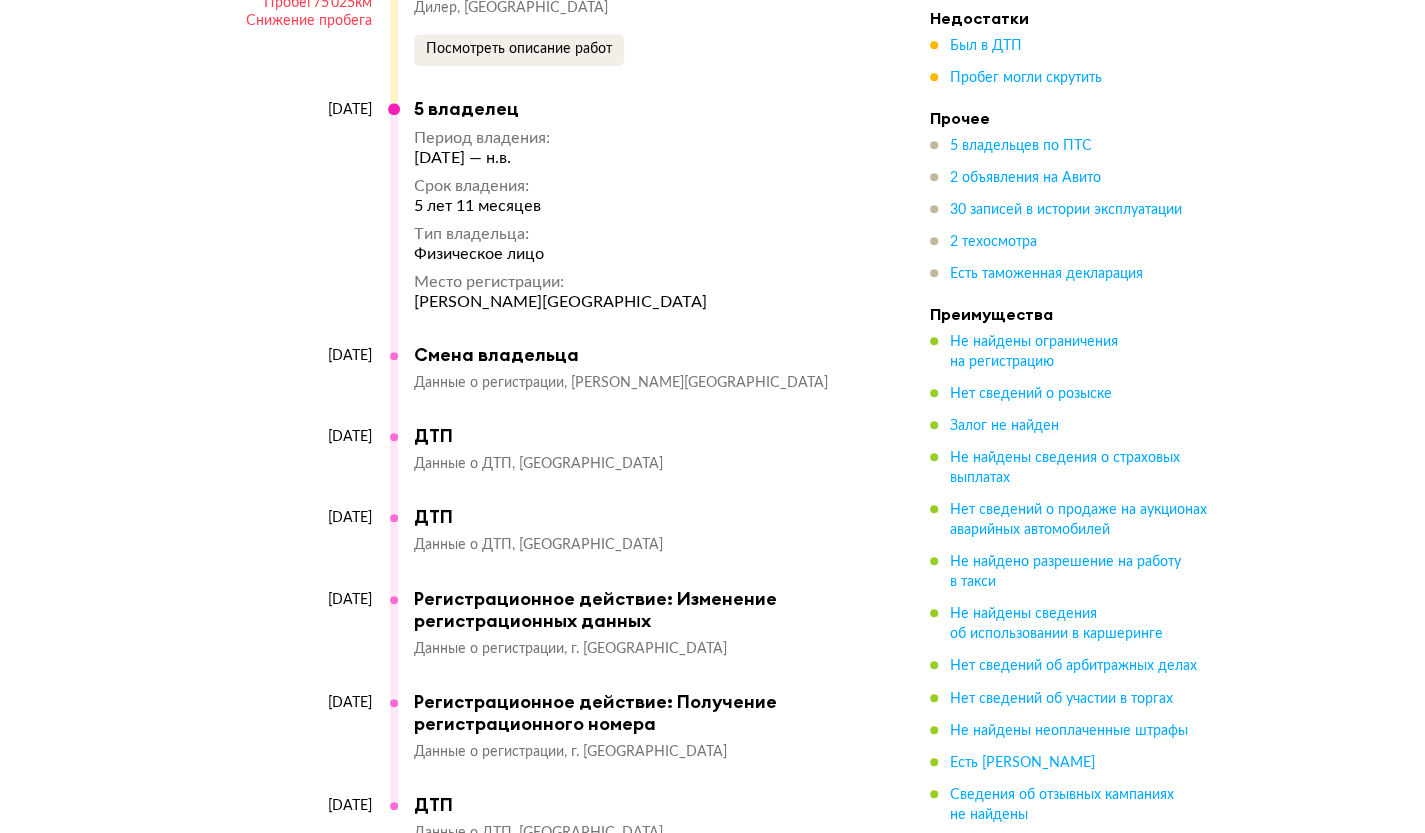 scroll, scrollTop: 9315, scrollLeft: 0, axis: vertical 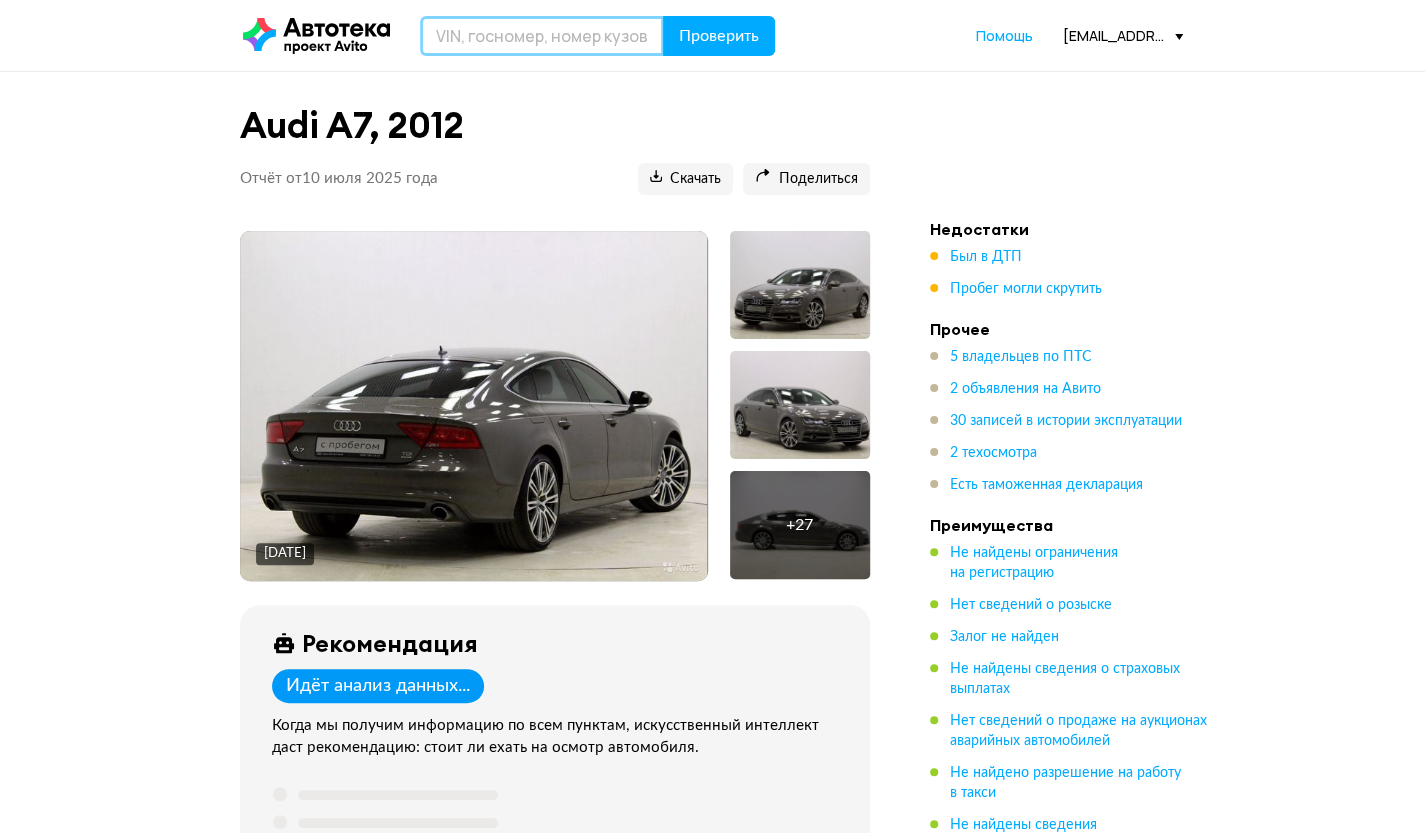 click at bounding box center (542, 36) 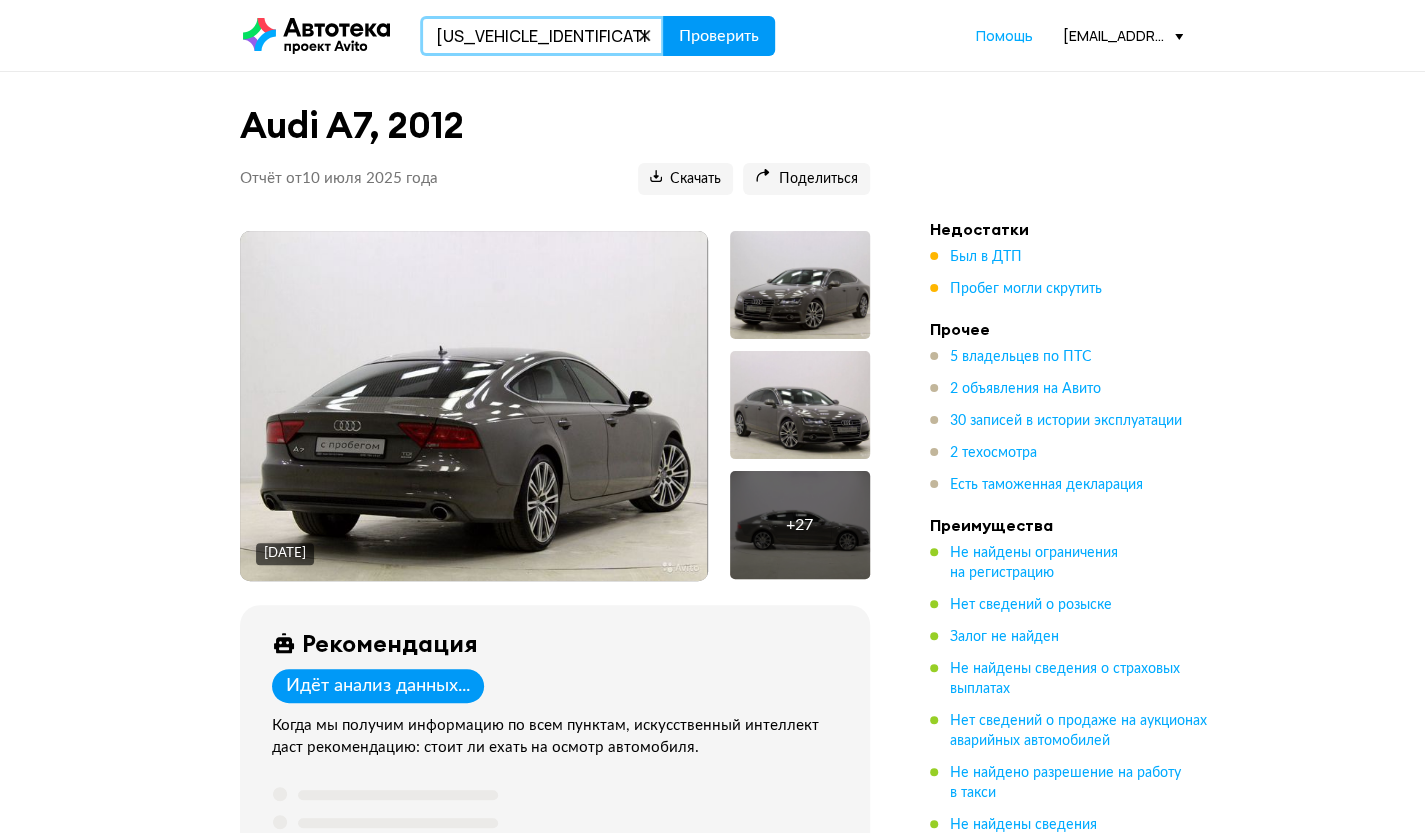 type on "LVTDD21B9PE054801" 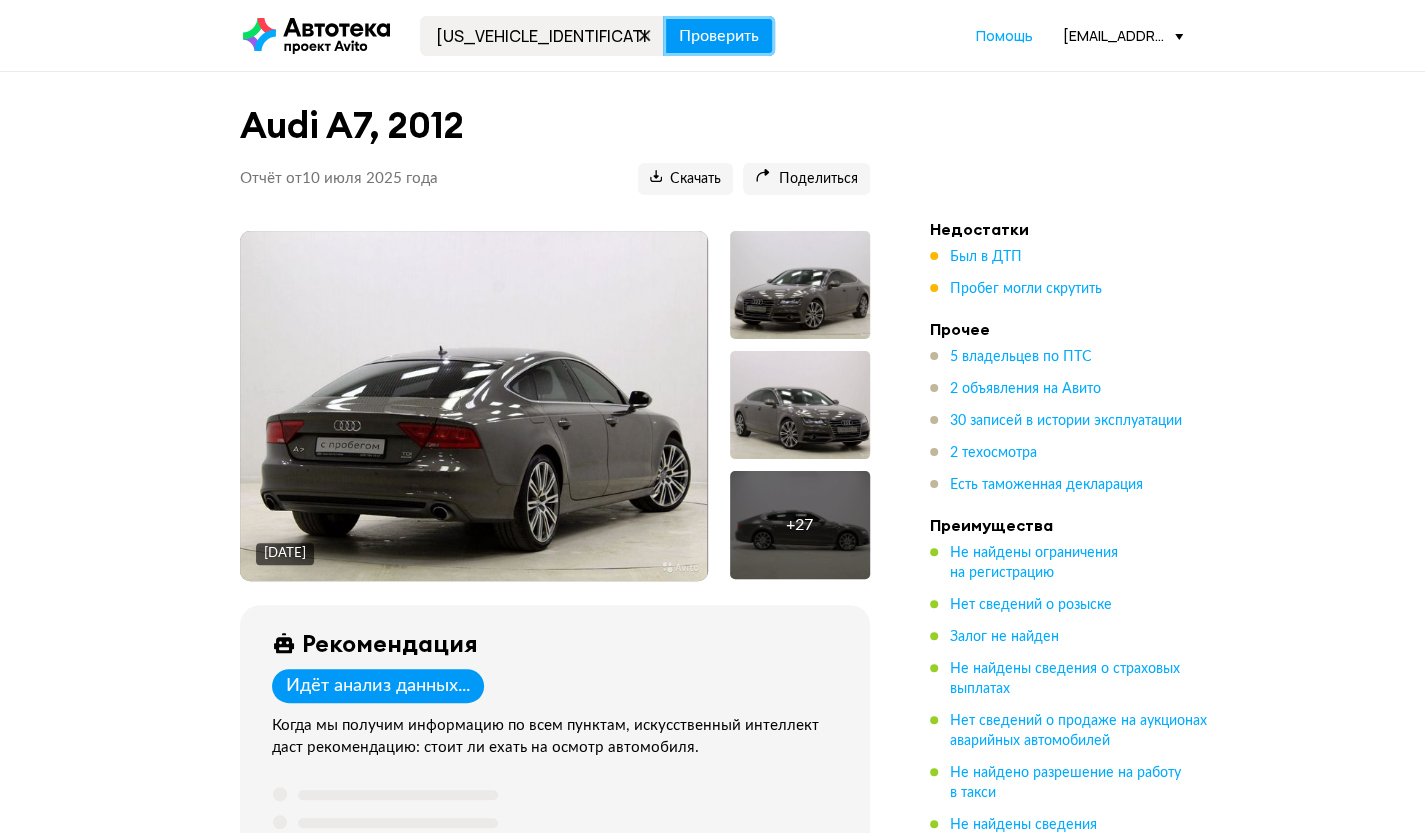click on "Проверить" at bounding box center (719, 36) 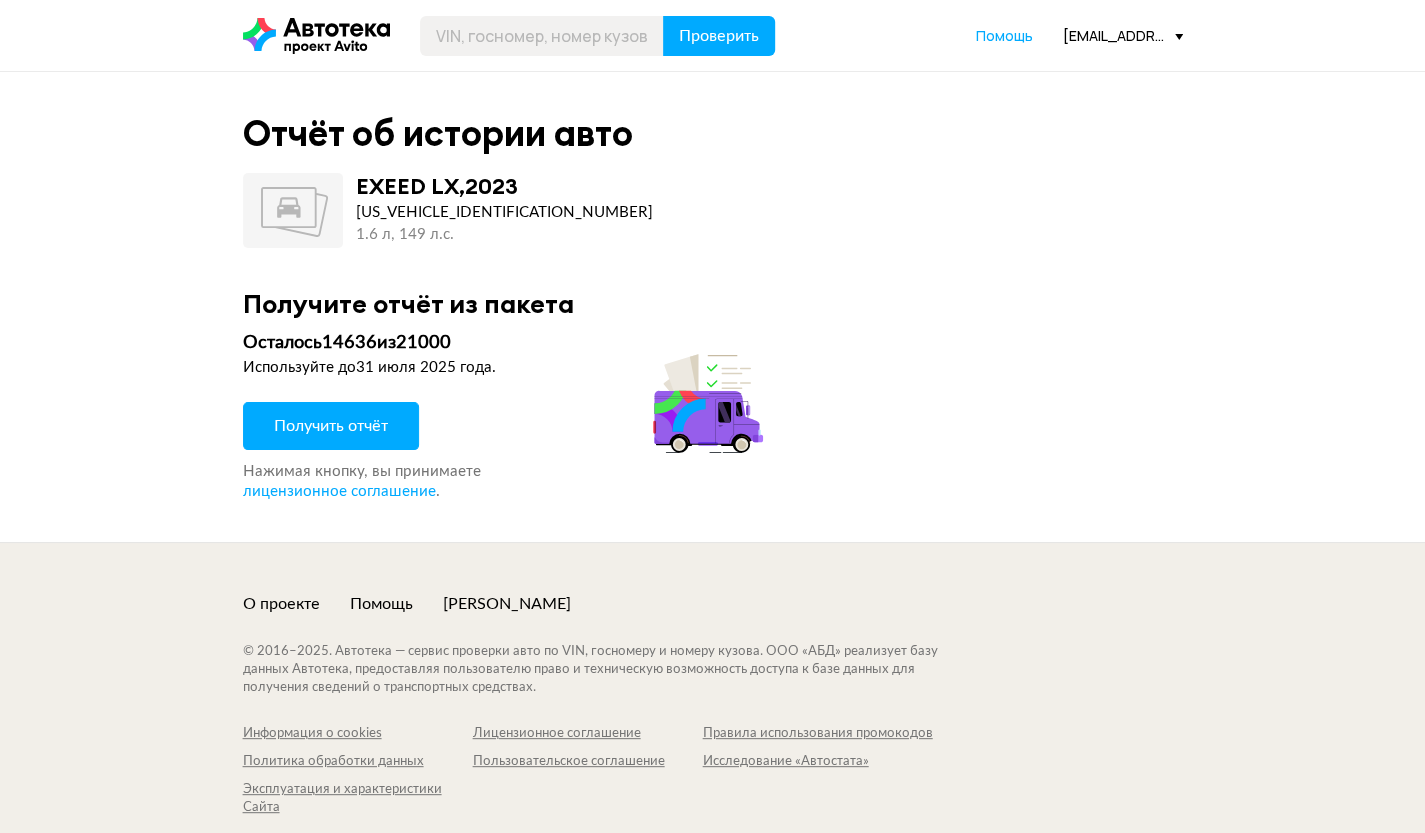 drag, startPoint x: 382, startPoint y: 428, endPoint x: 232, endPoint y: 207, distance: 267.09735 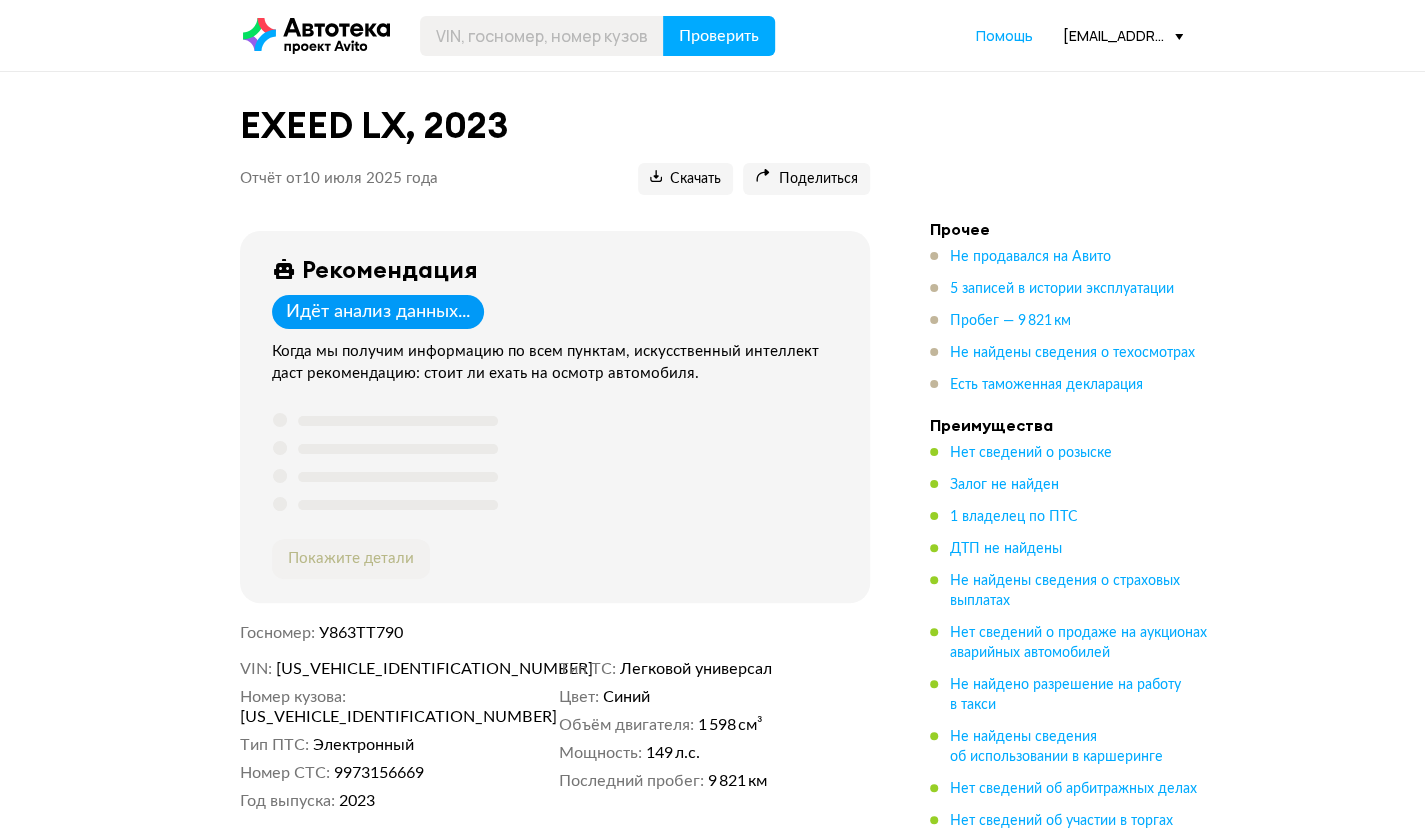 click on "EXEED LX, 2023" at bounding box center (555, 125) 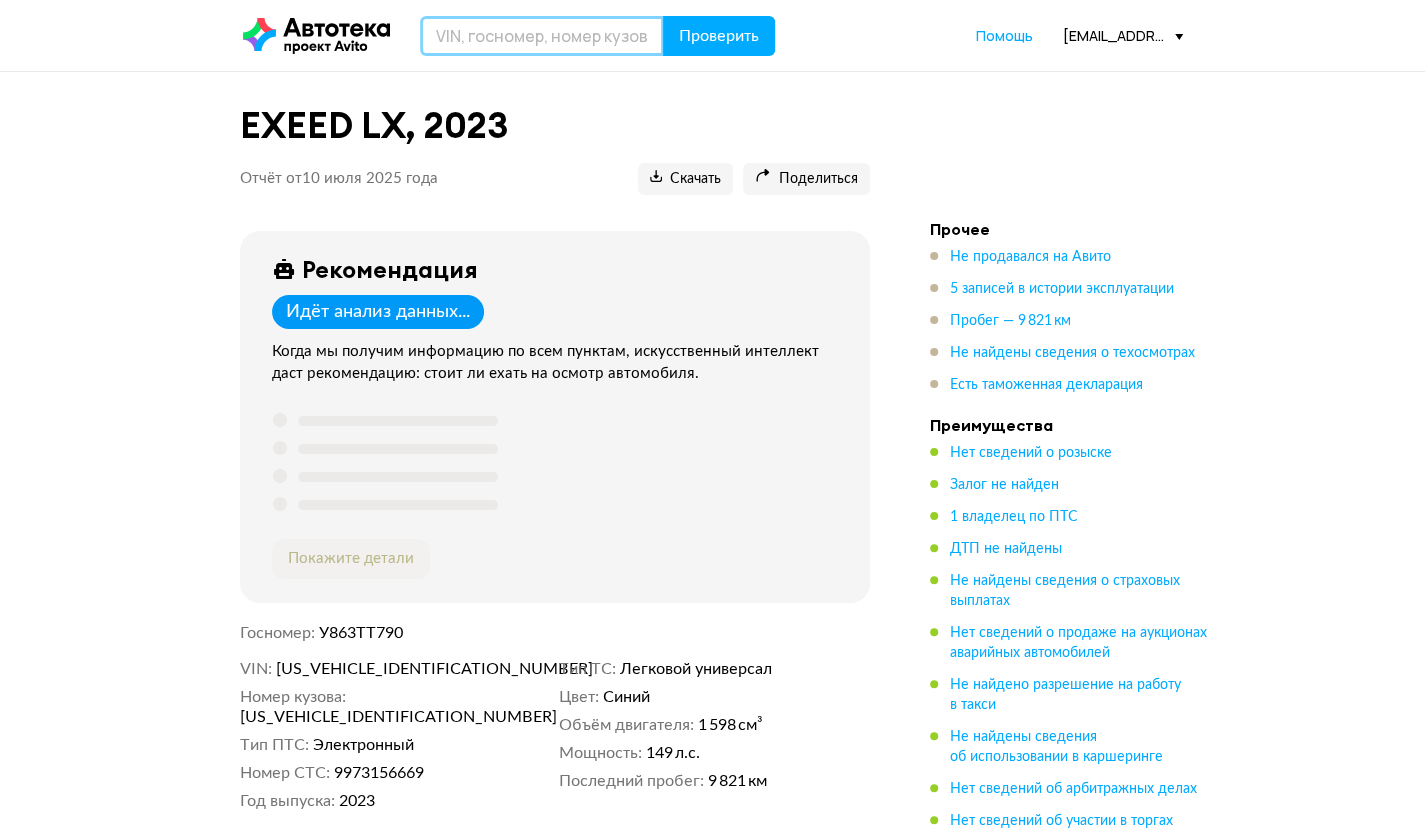 drag, startPoint x: 608, startPoint y: 16, endPoint x: 598, endPoint y: 43, distance: 28.79236 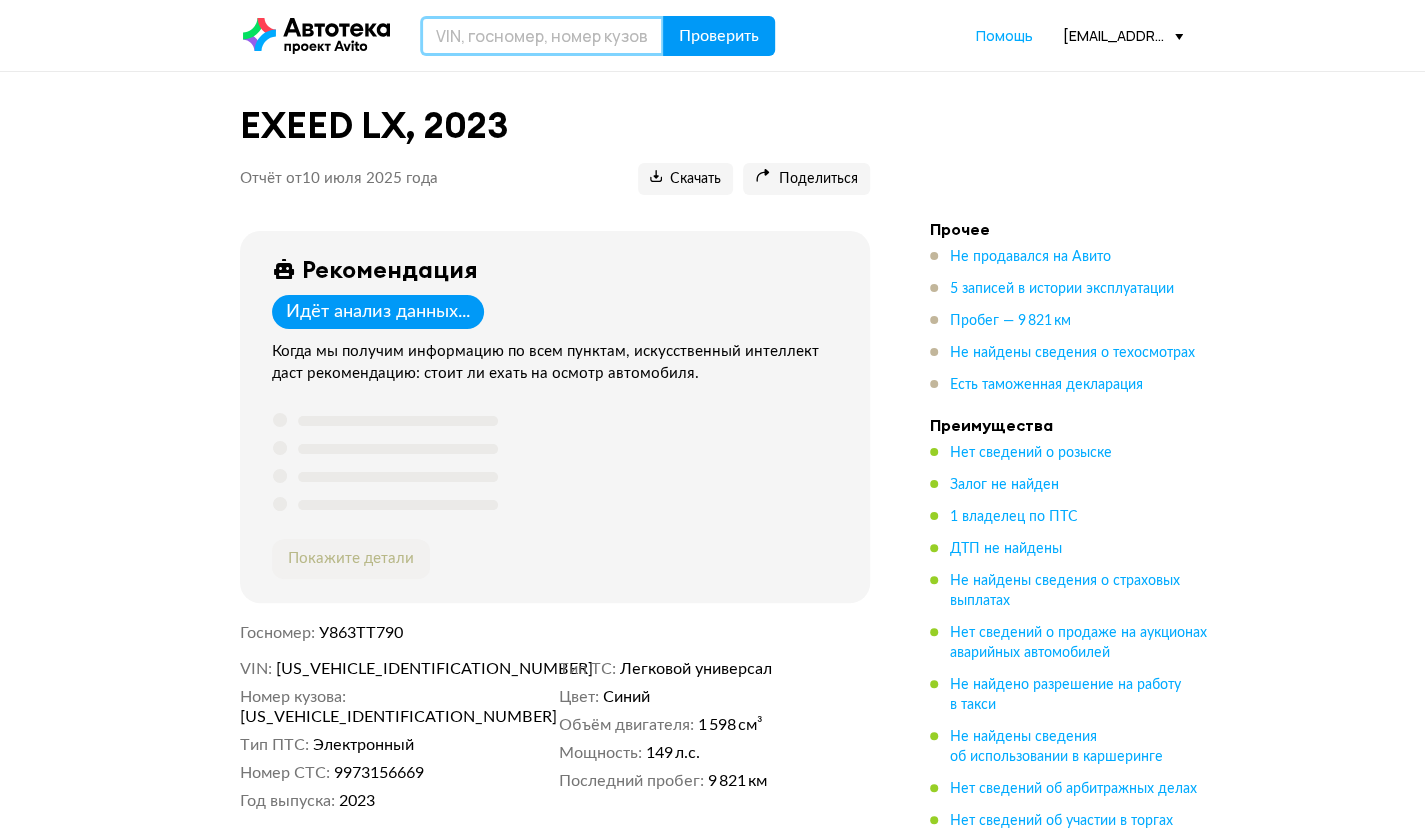 paste on "WP0ZZZY1ZMSA55687" 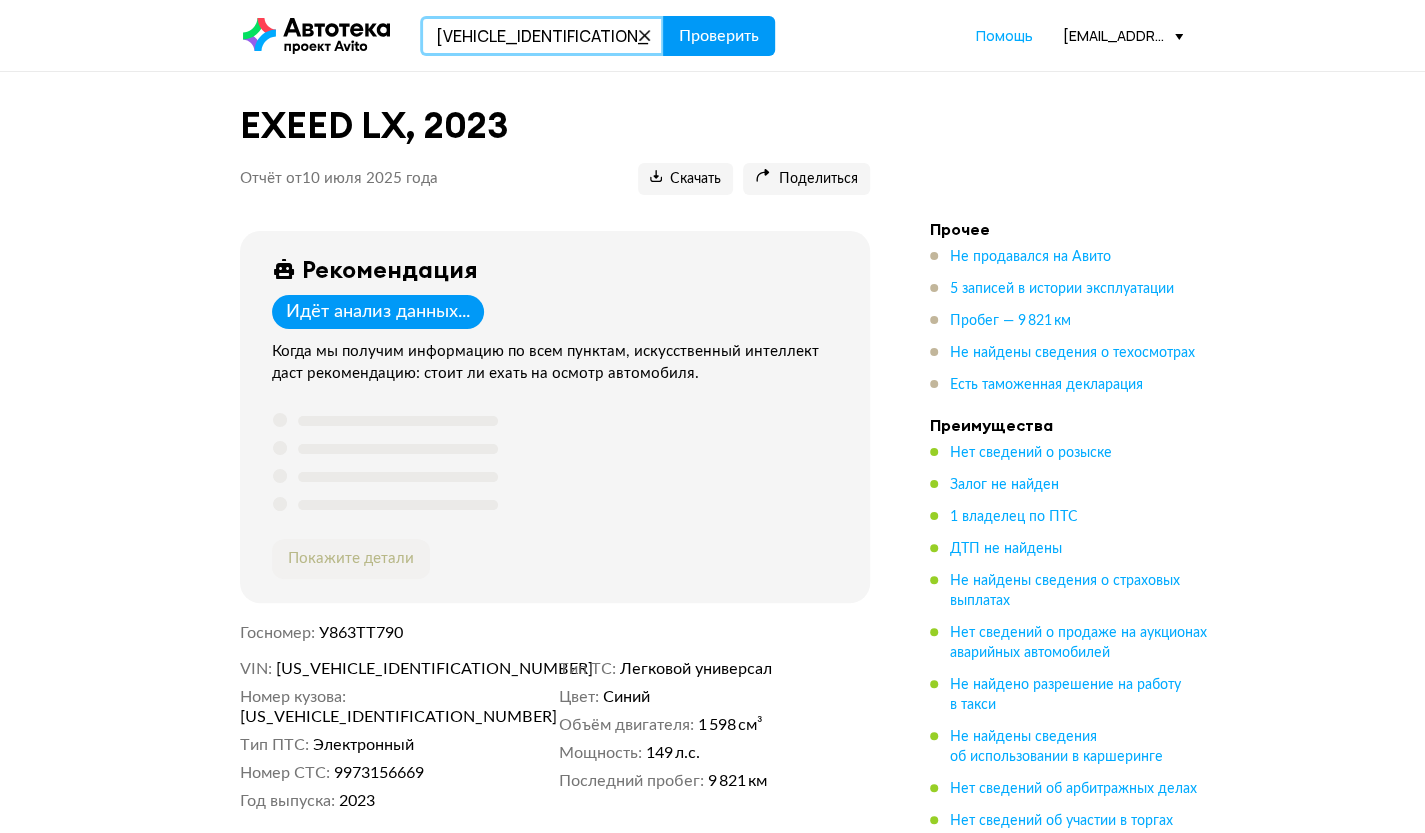 type on "WP0ZZZY1ZMSA55687" 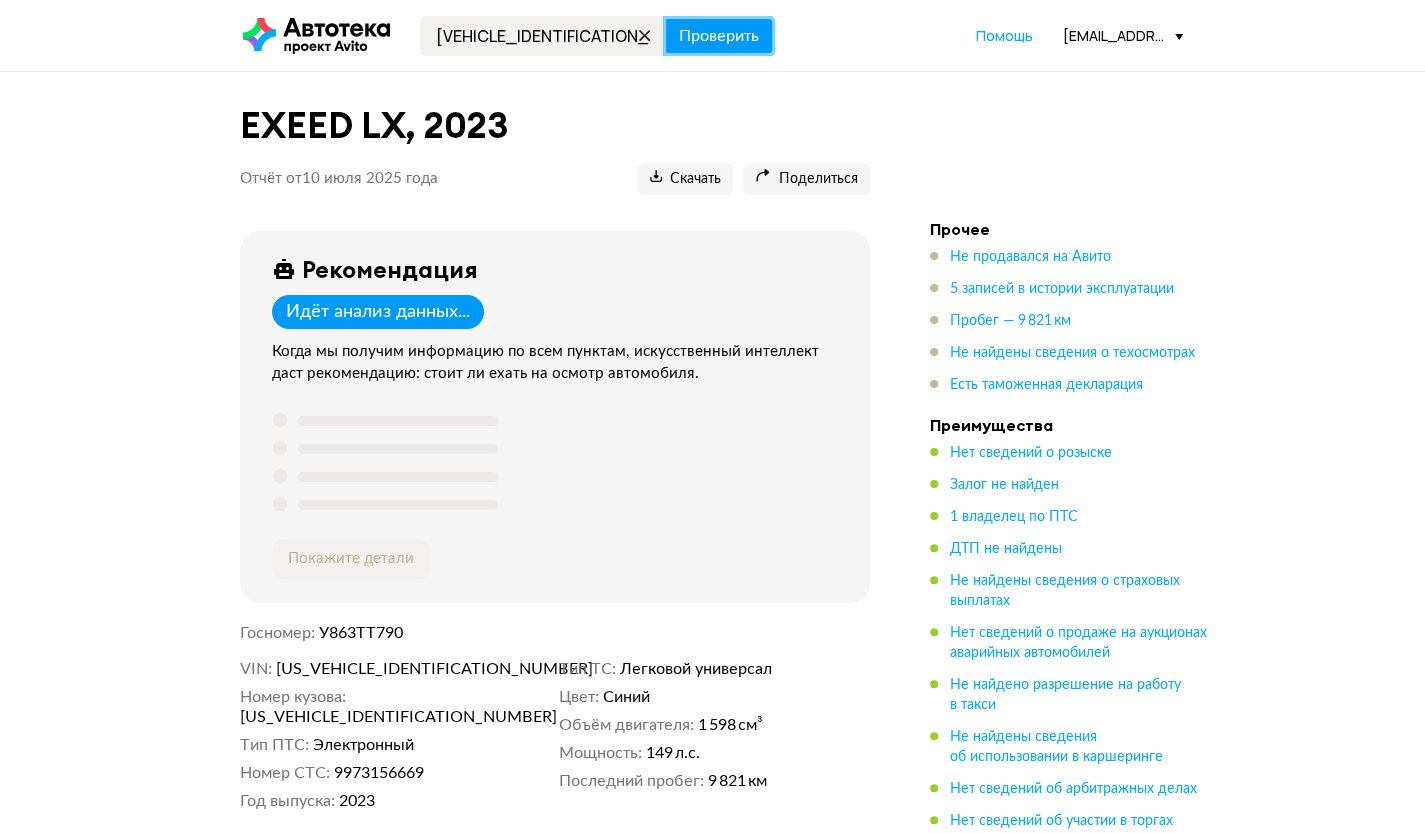 drag, startPoint x: 730, startPoint y: 48, endPoint x: 678, endPoint y: 67, distance: 55.362442 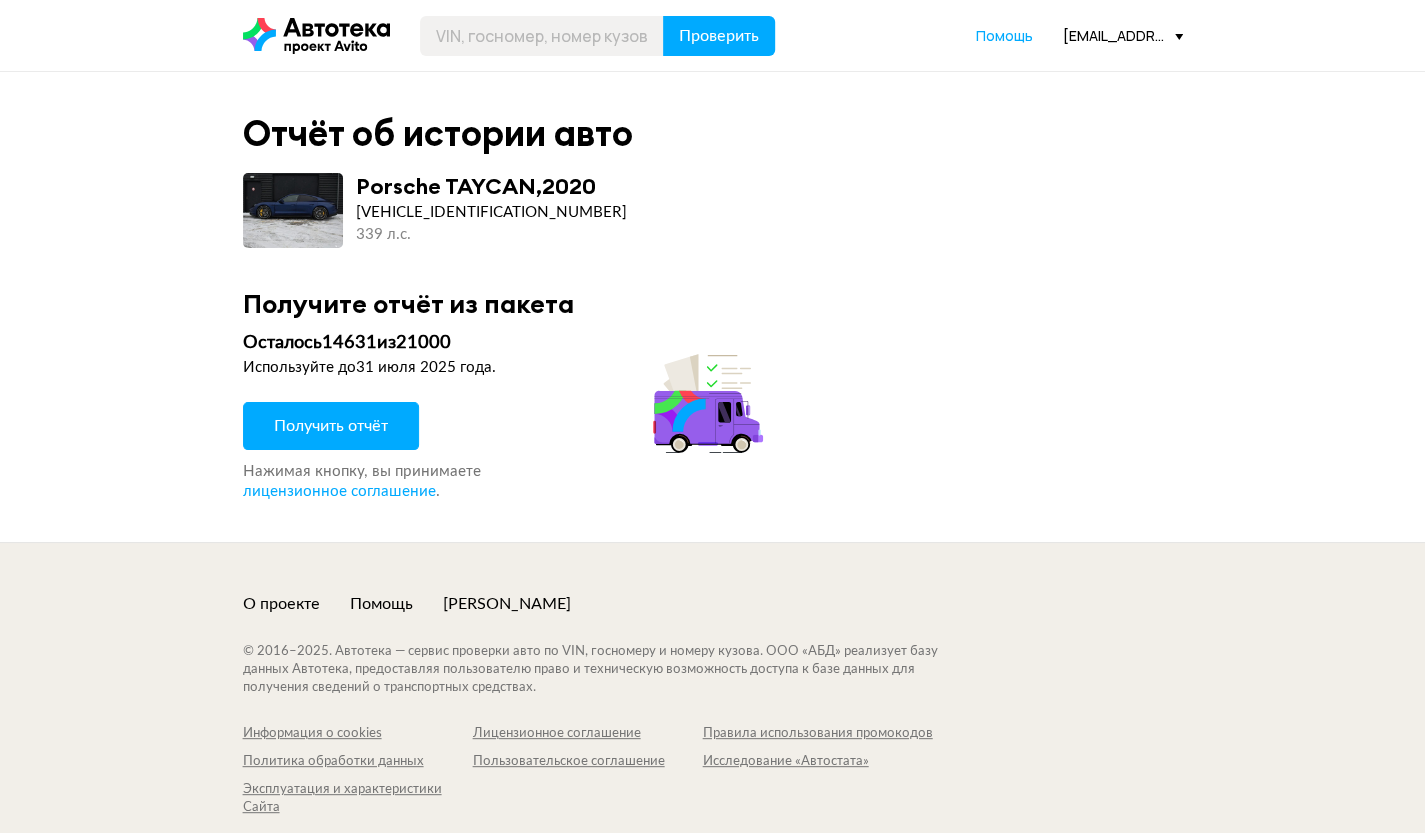 click on "Получить отчёт" at bounding box center (331, 426) 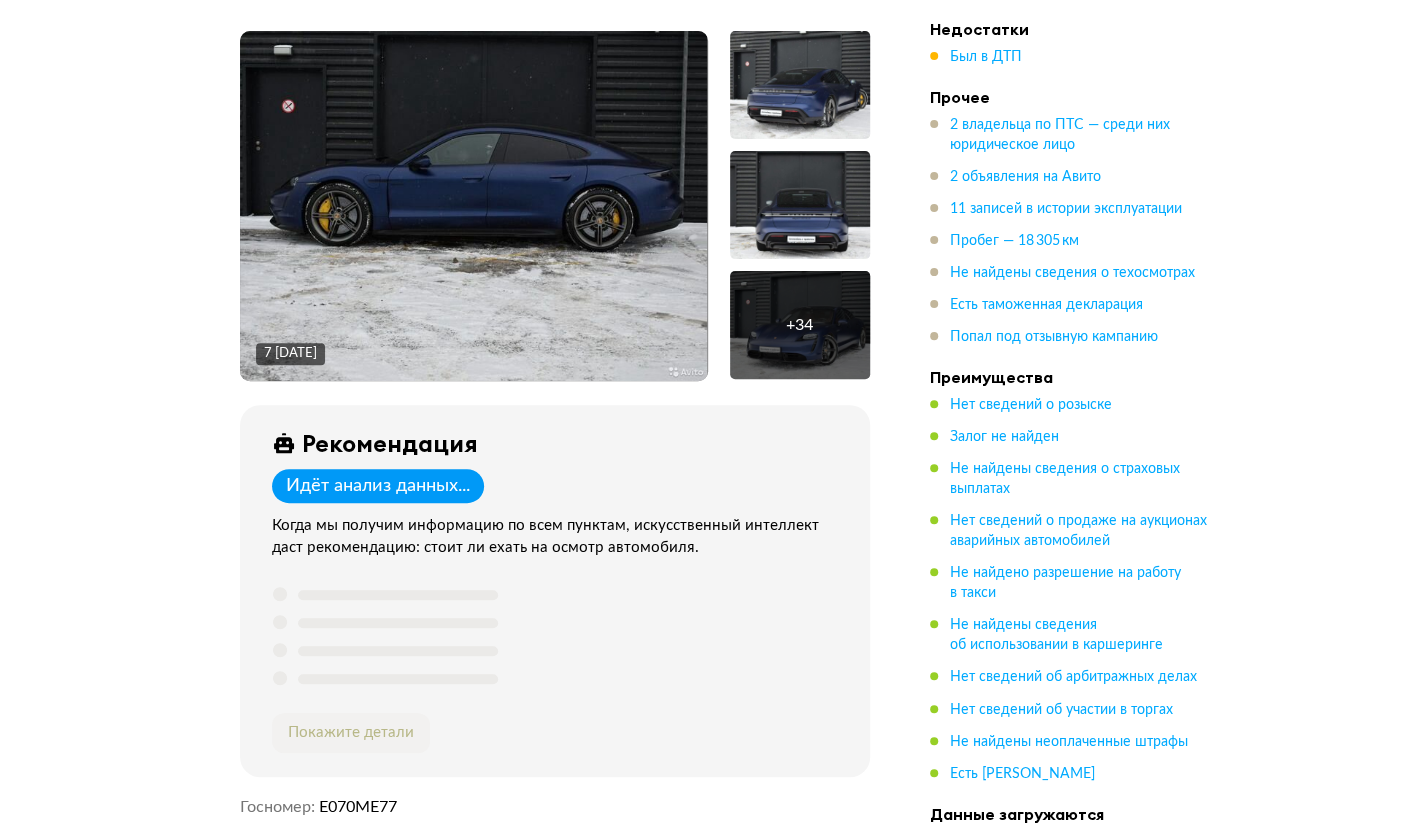 scroll, scrollTop: 0, scrollLeft: 0, axis: both 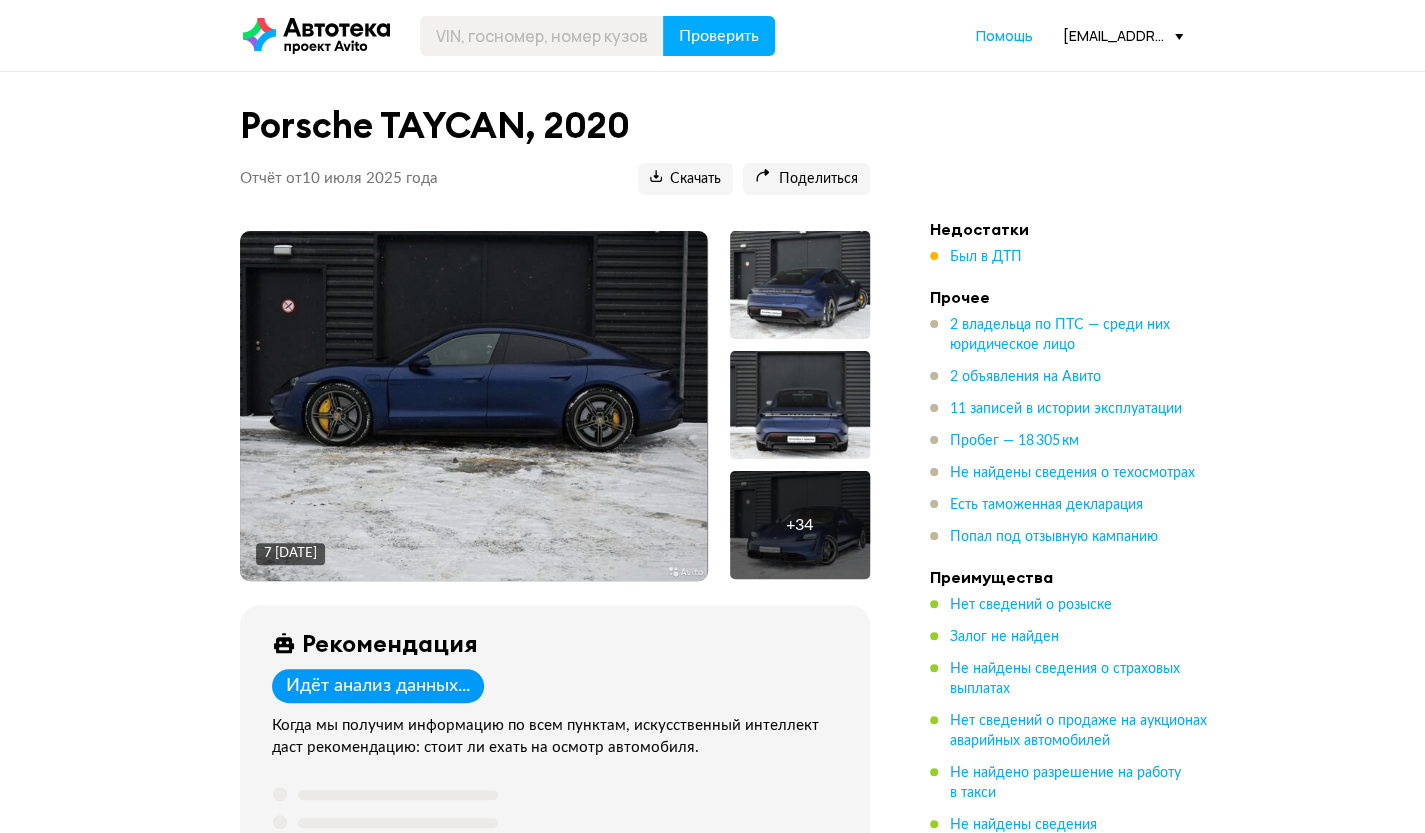 click at bounding box center [473, 406] 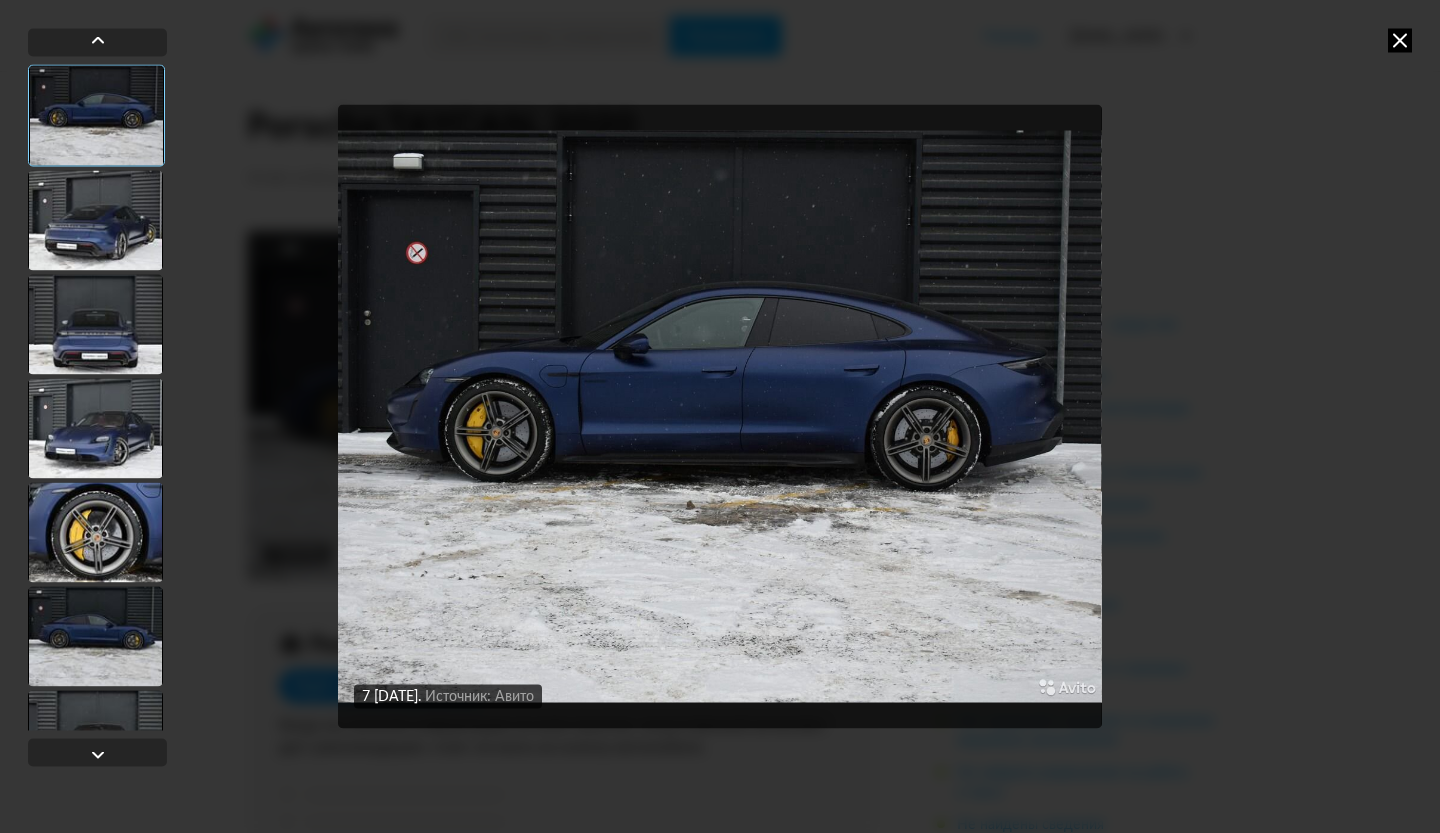 click at bounding box center [95, 220] 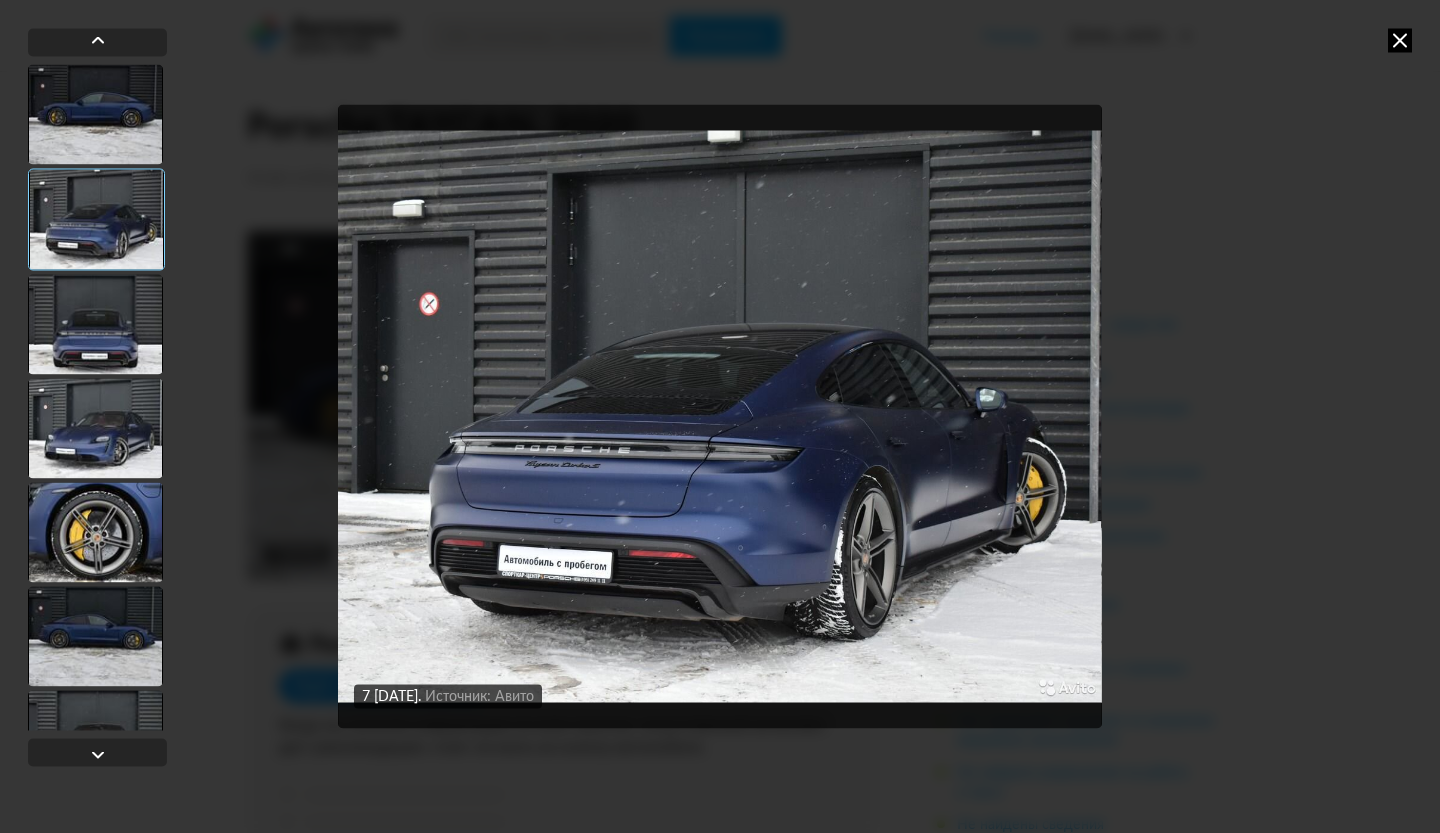click at bounding box center (95, 324) 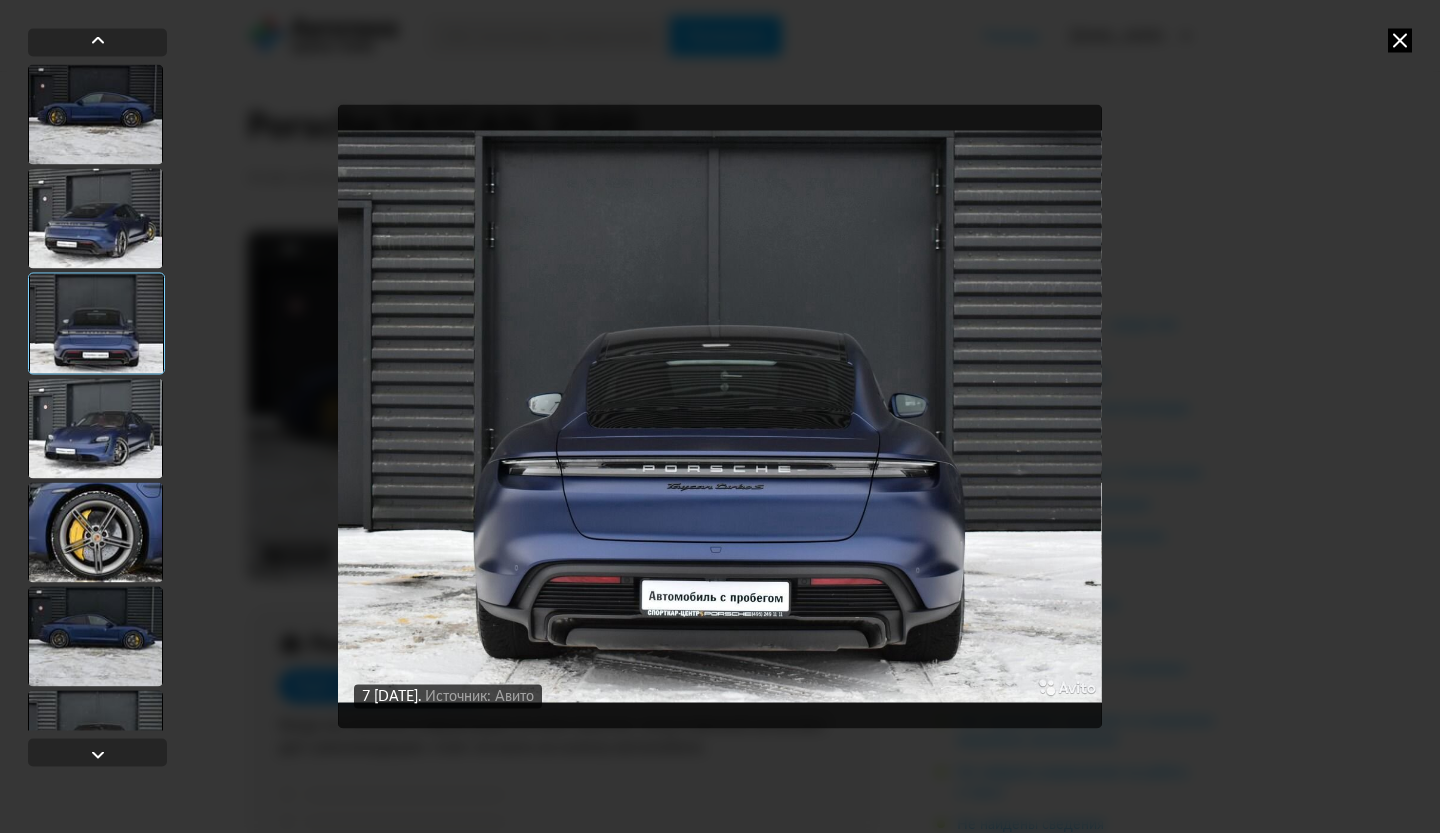 click at bounding box center [1400, 40] 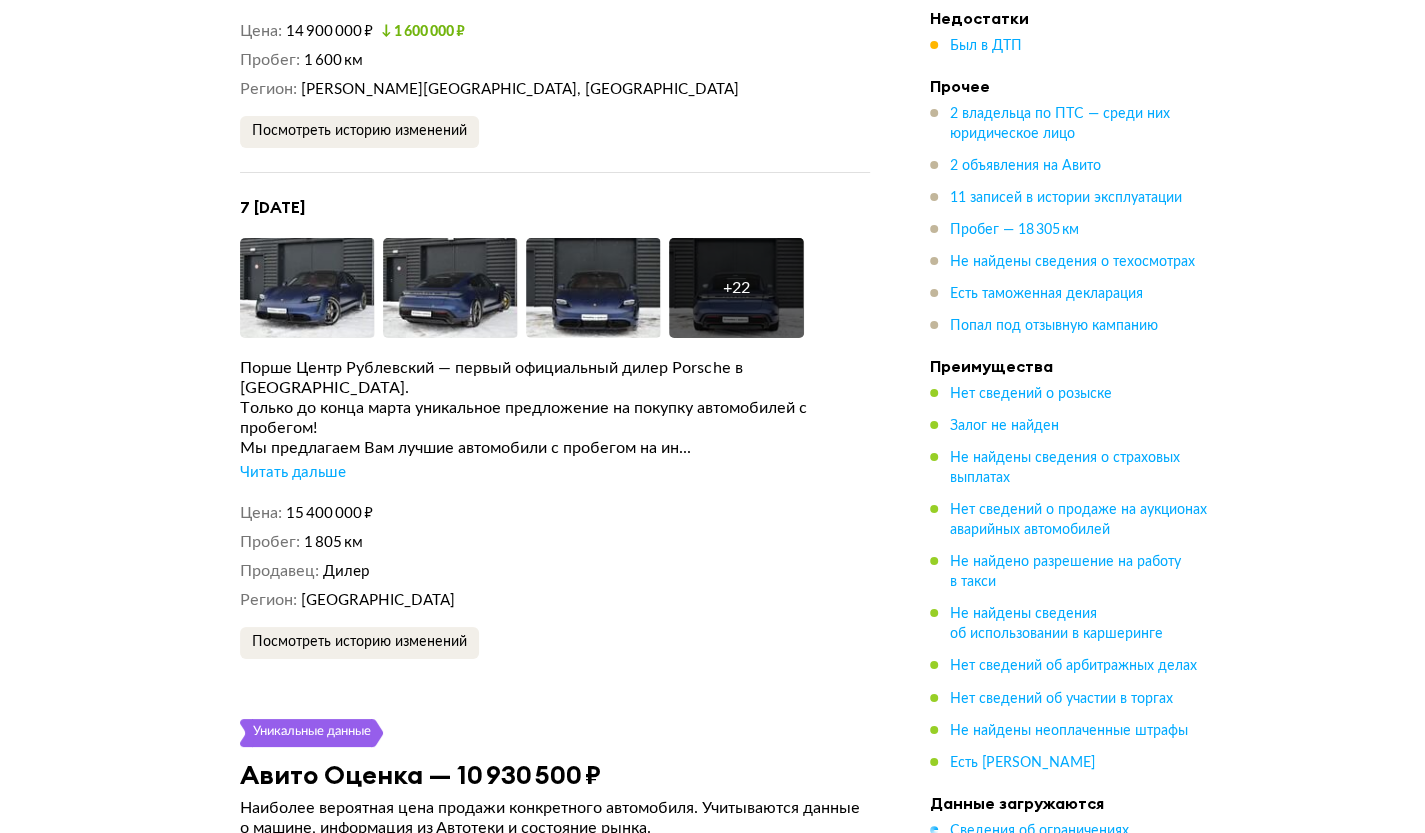 scroll, scrollTop: 4300, scrollLeft: 0, axis: vertical 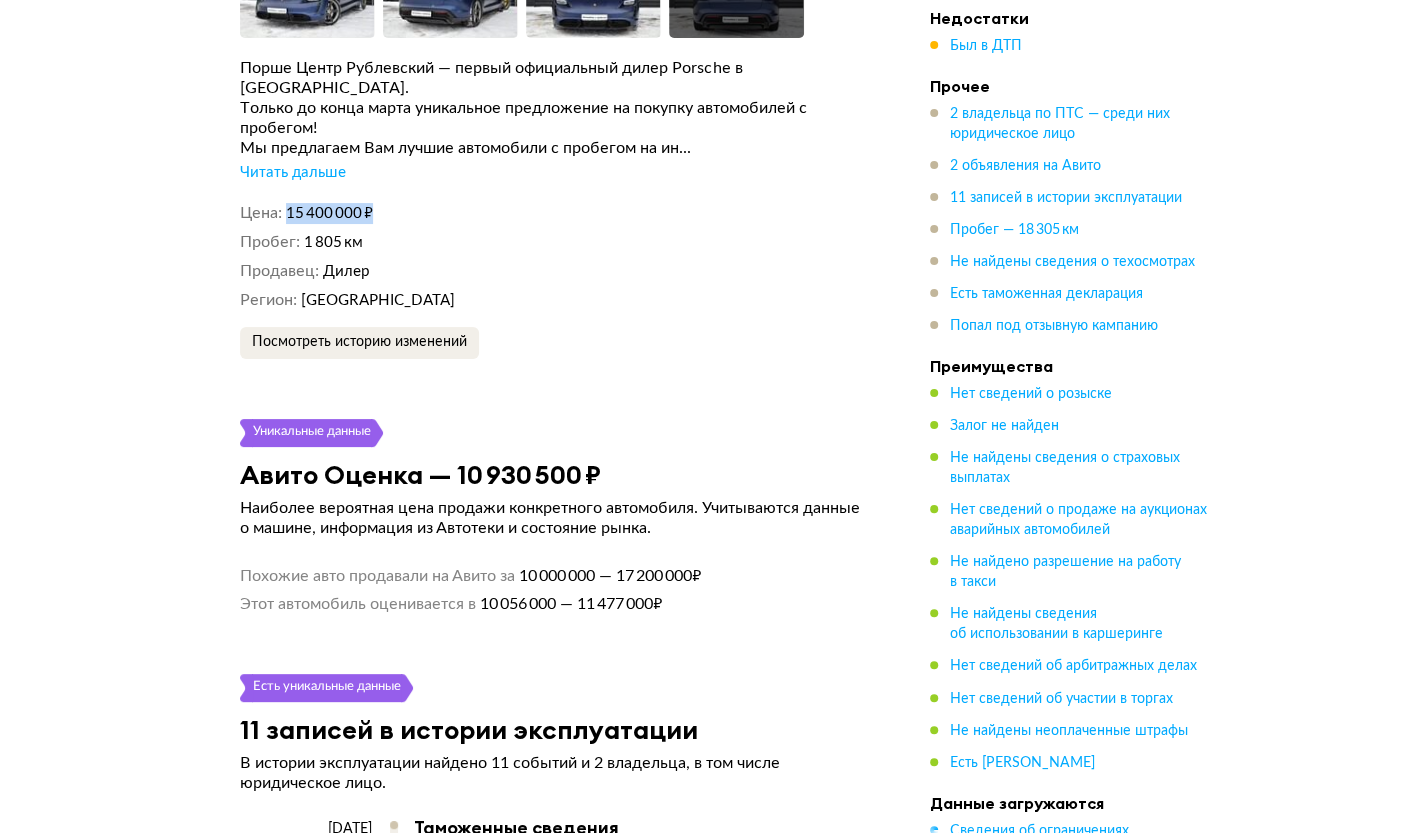 drag, startPoint x: 462, startPoint y: 197, endPoint x: 492, endPoint y: 197, distance: 30 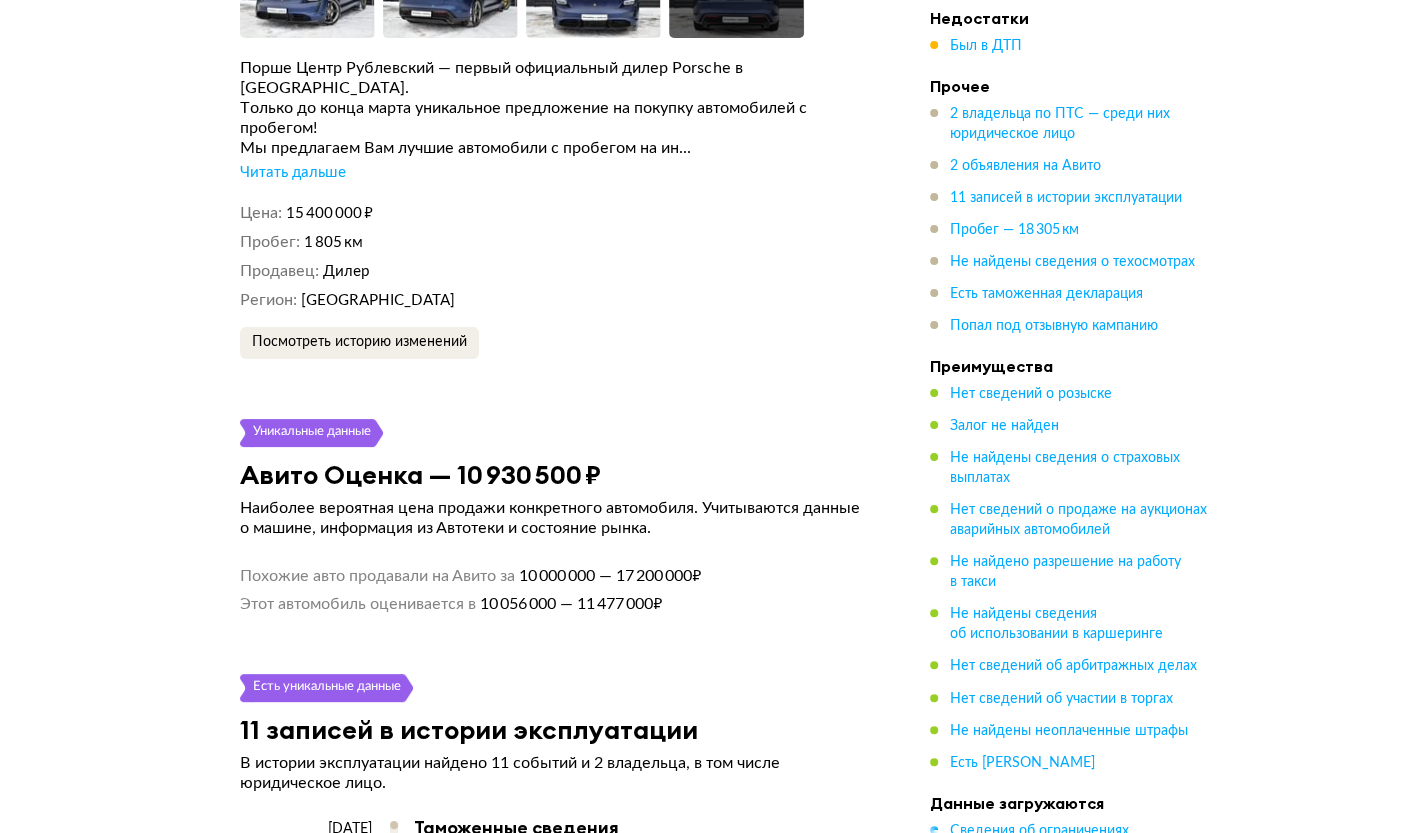 click on "Сведения об ограничениях на регистрацию пока не проверены Базы данных наших партнёров не отвечают. Как только они заработают, отчёт обновится и мы пришлём его на почту. Также вы можете проверить сведения об ограничениях  на сайте ГИБДД . Нет сведений о розыске Мы проверили официальные базы данных. Залог не найден 2 владельца по ПТС Автомобилем владело юридическое лицо. Износ у таких машин, как правило, выше. 1-й владелец Период владения 6 апреля 2021 — 14 июня 2022 Срок владения 1 год 3 месяца Тип владельца Юридическое лицо Место регистрации Москва 3 года . +" at bounding box center [555, 958] 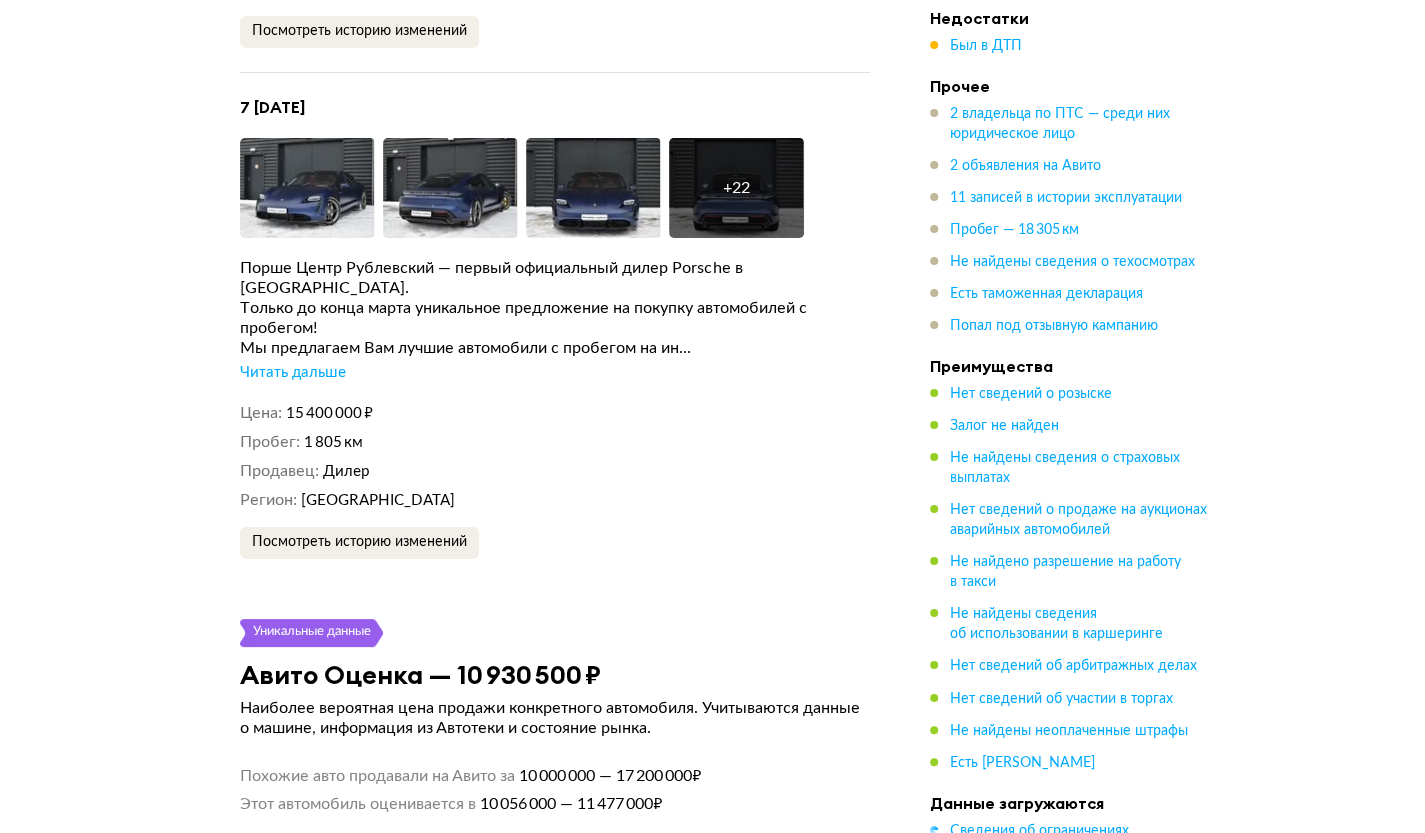 scroll, scrollTop: 4400, scrollLeft: 0, axis: vertical 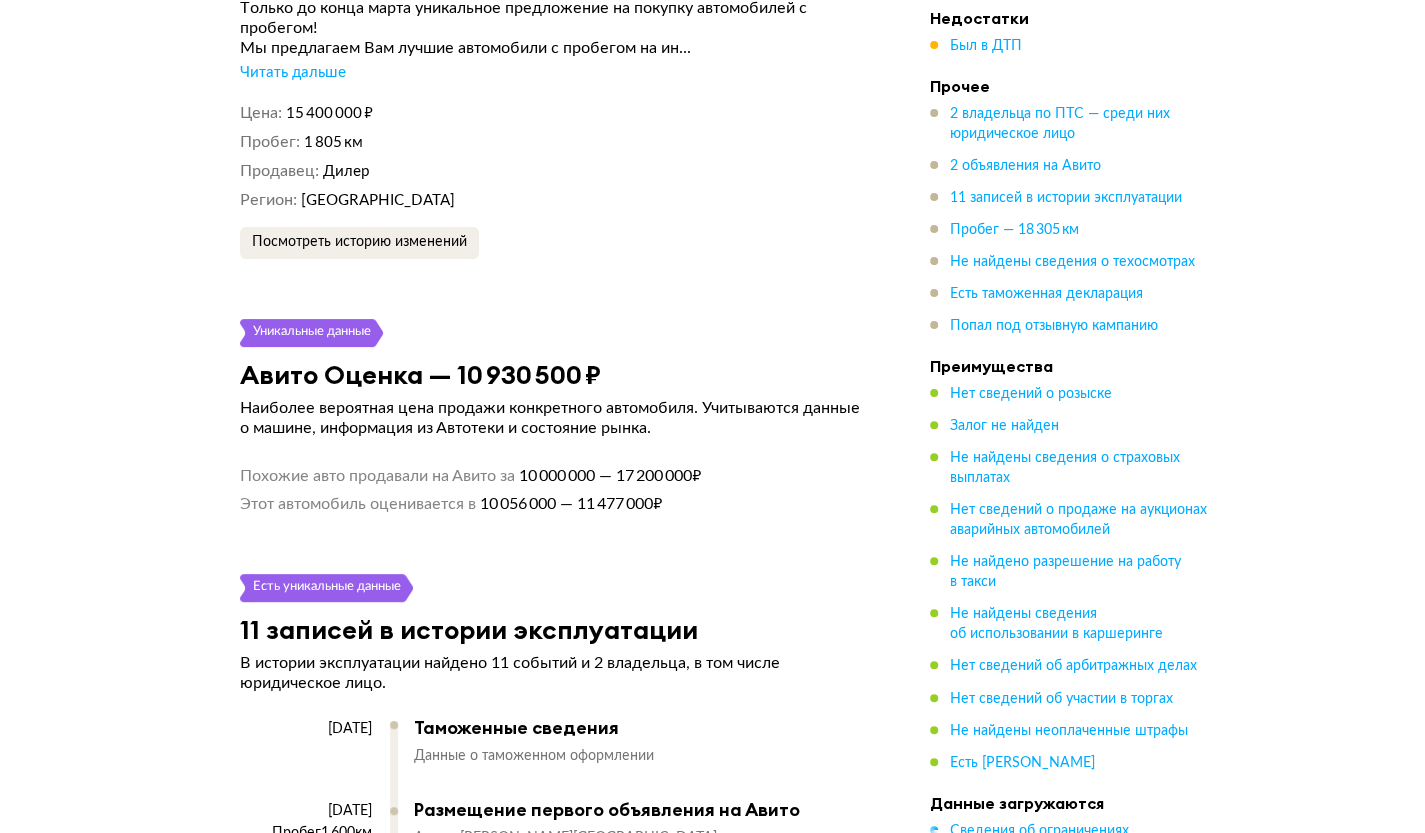 drag, startPoint x: 760, startPoint y: 480, endPoint x: 80, endPoint y: 437, distance: 681.3582 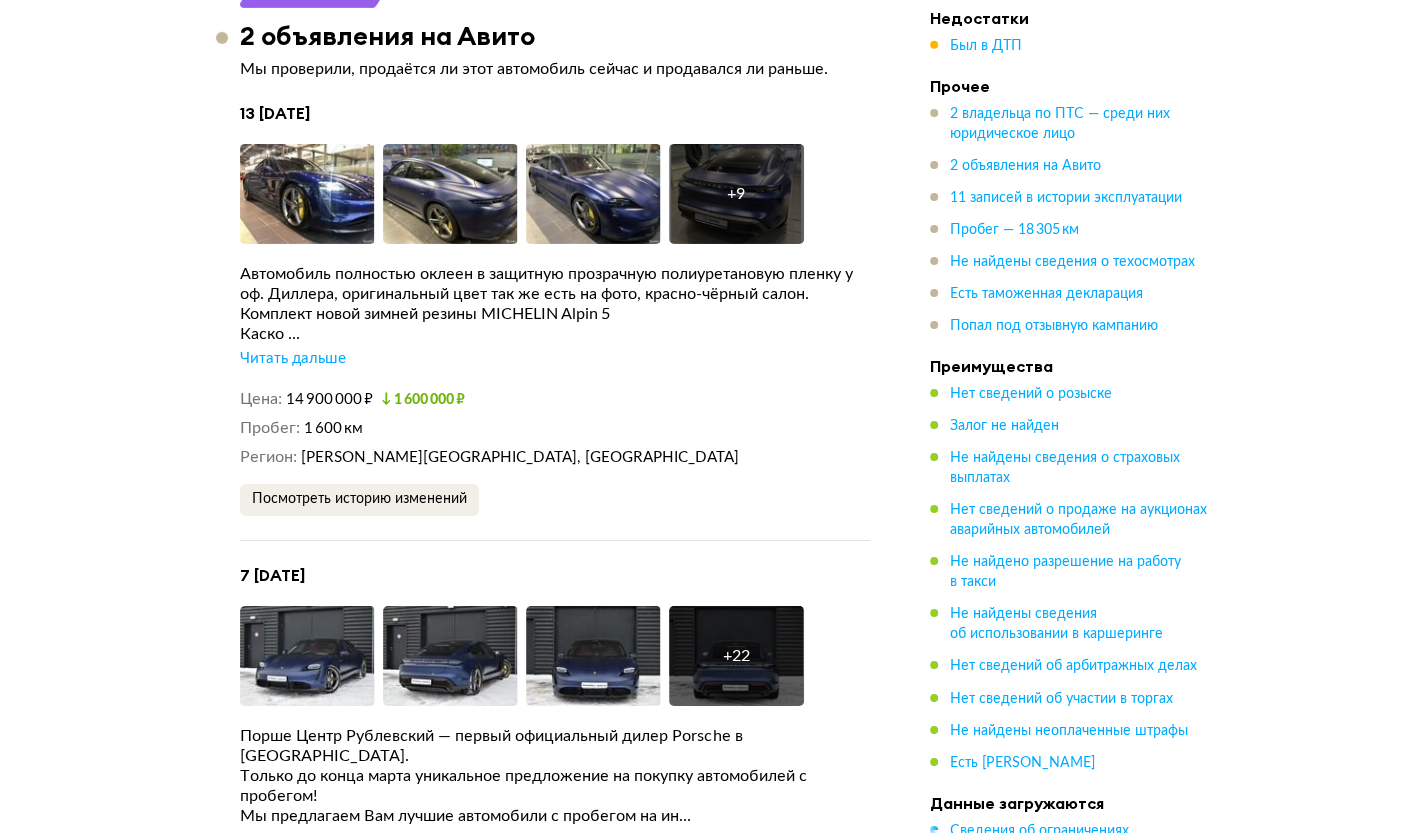 scroll, scrollTop: 3600, scrollLeft: 0, axis: vertical 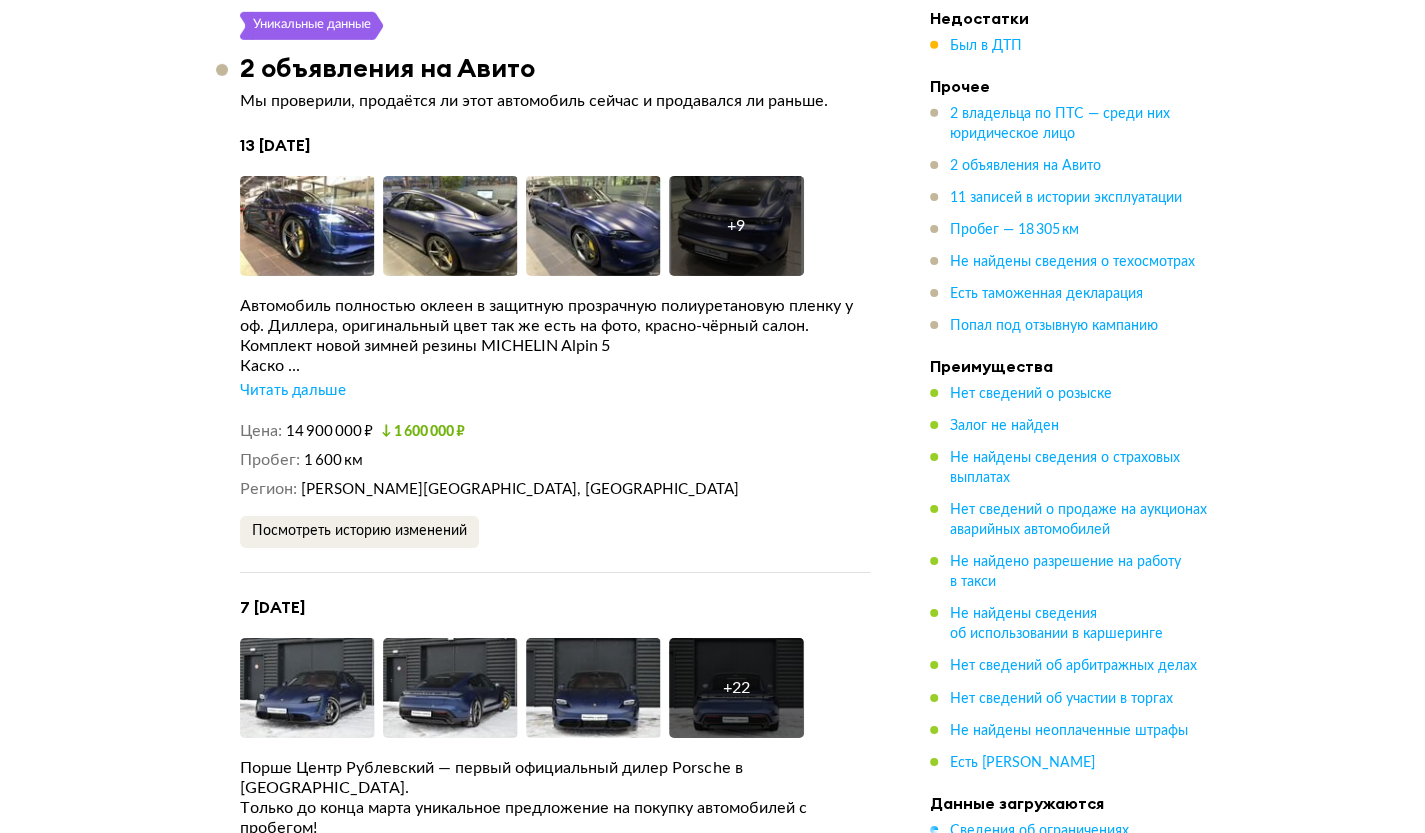 click on "Комплект новой зимней резины MICHELIN Alpin 5" at bounding box center [555, 346] 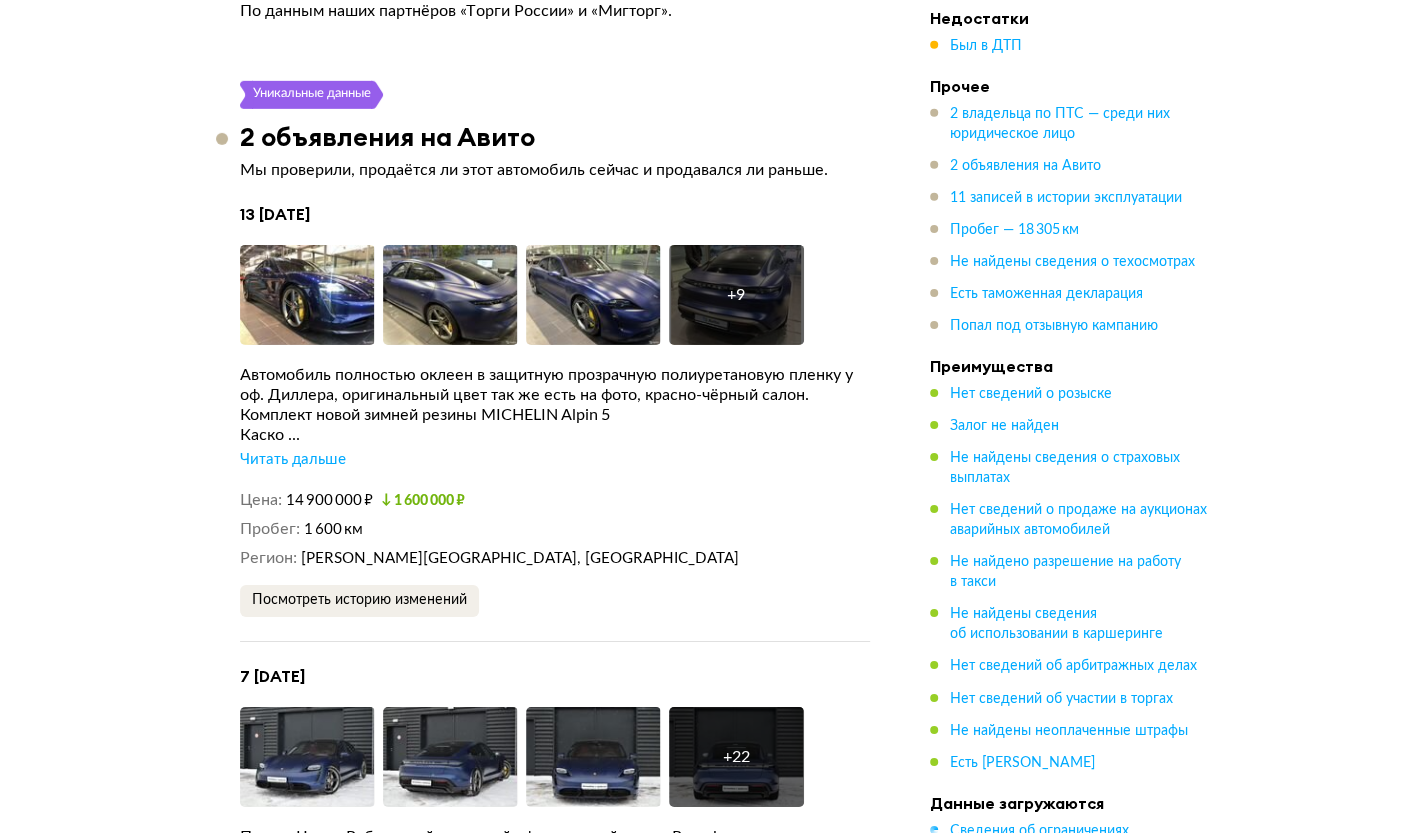 scroll, scrollTop: 3500, scrollLeft: 0, axis: vertical 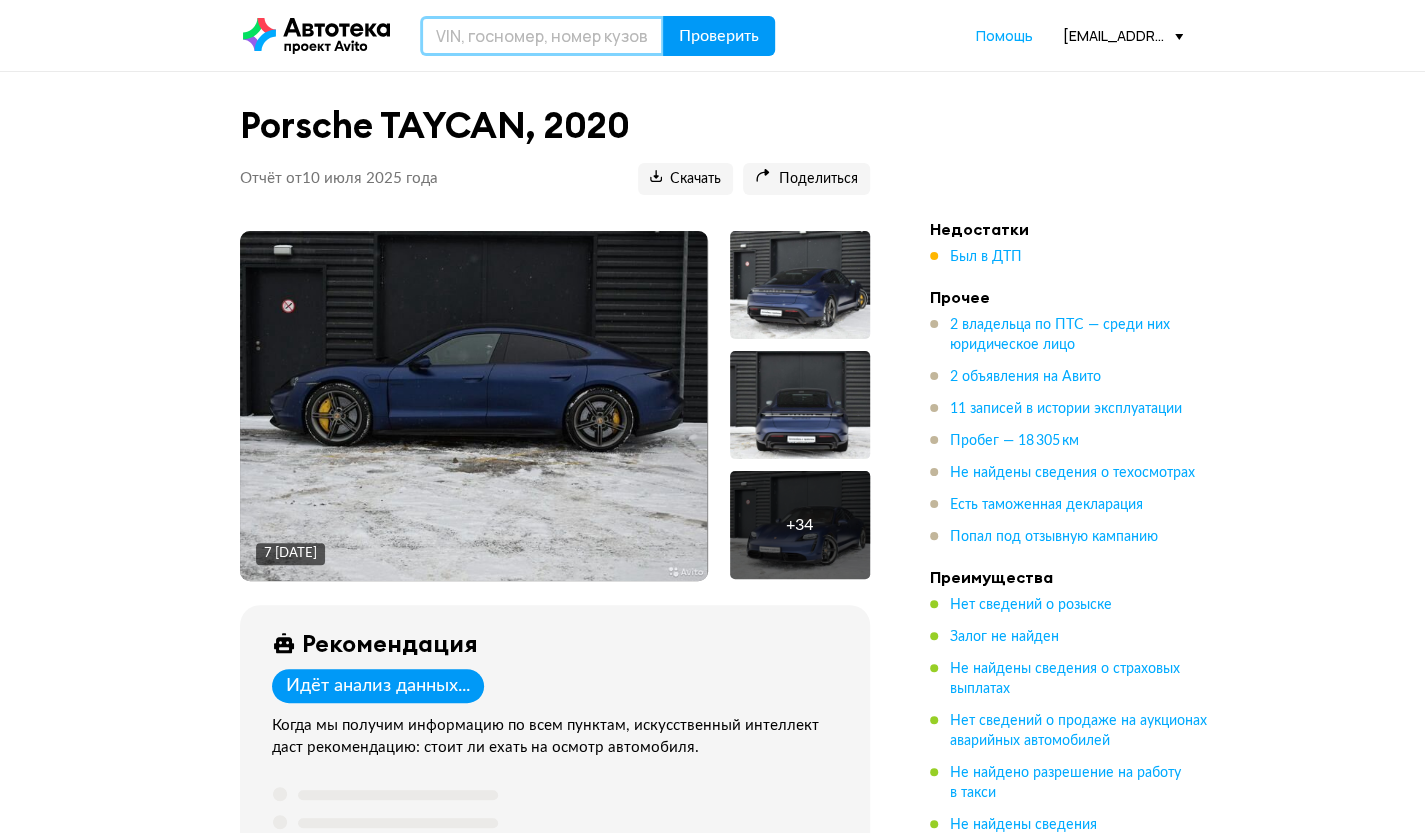drag, startPoint x: 573, startPoint y: 41, endPoint x: 686, endPoint y: 41, distance: 113 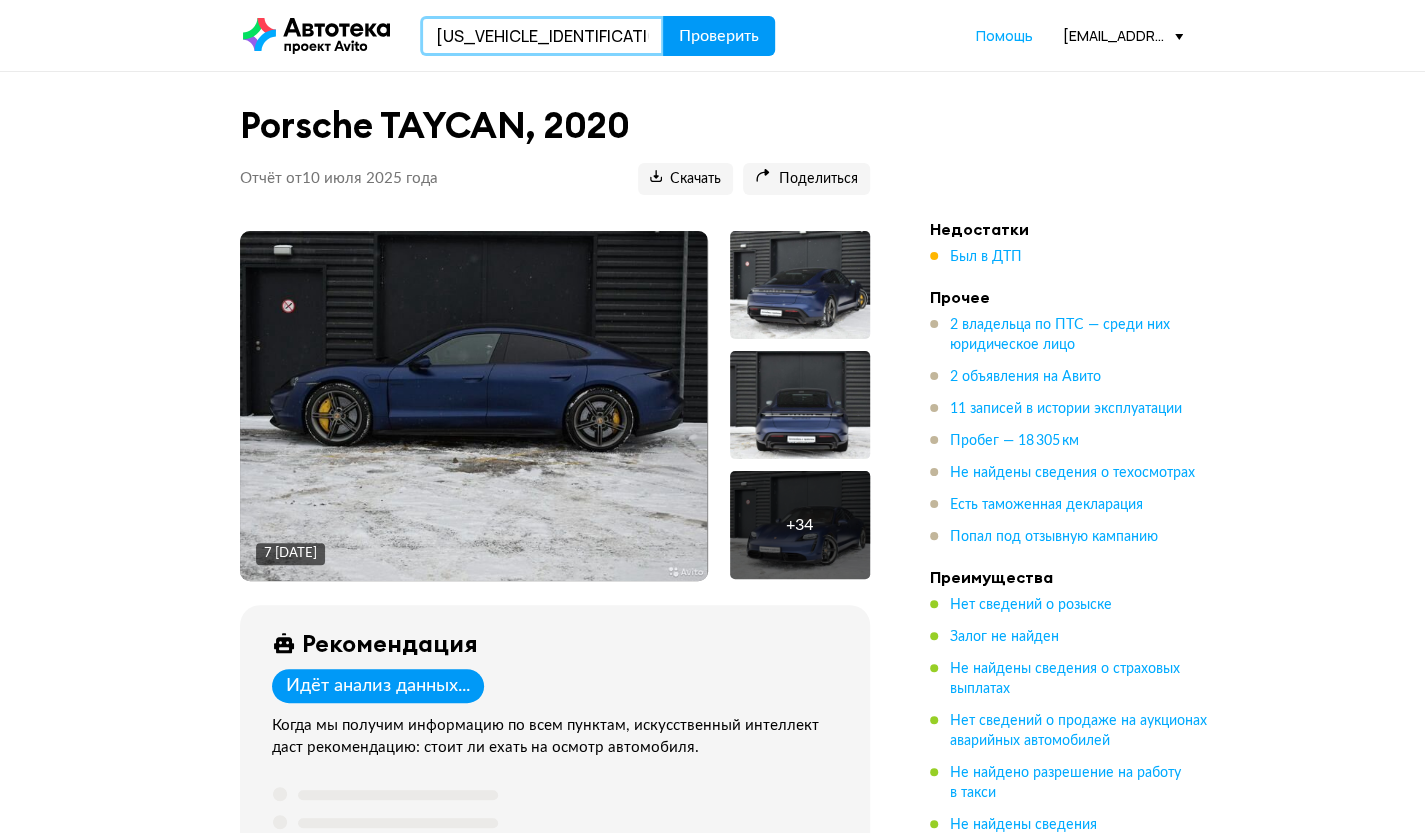 type on "LSVXM7CA6NN523207" 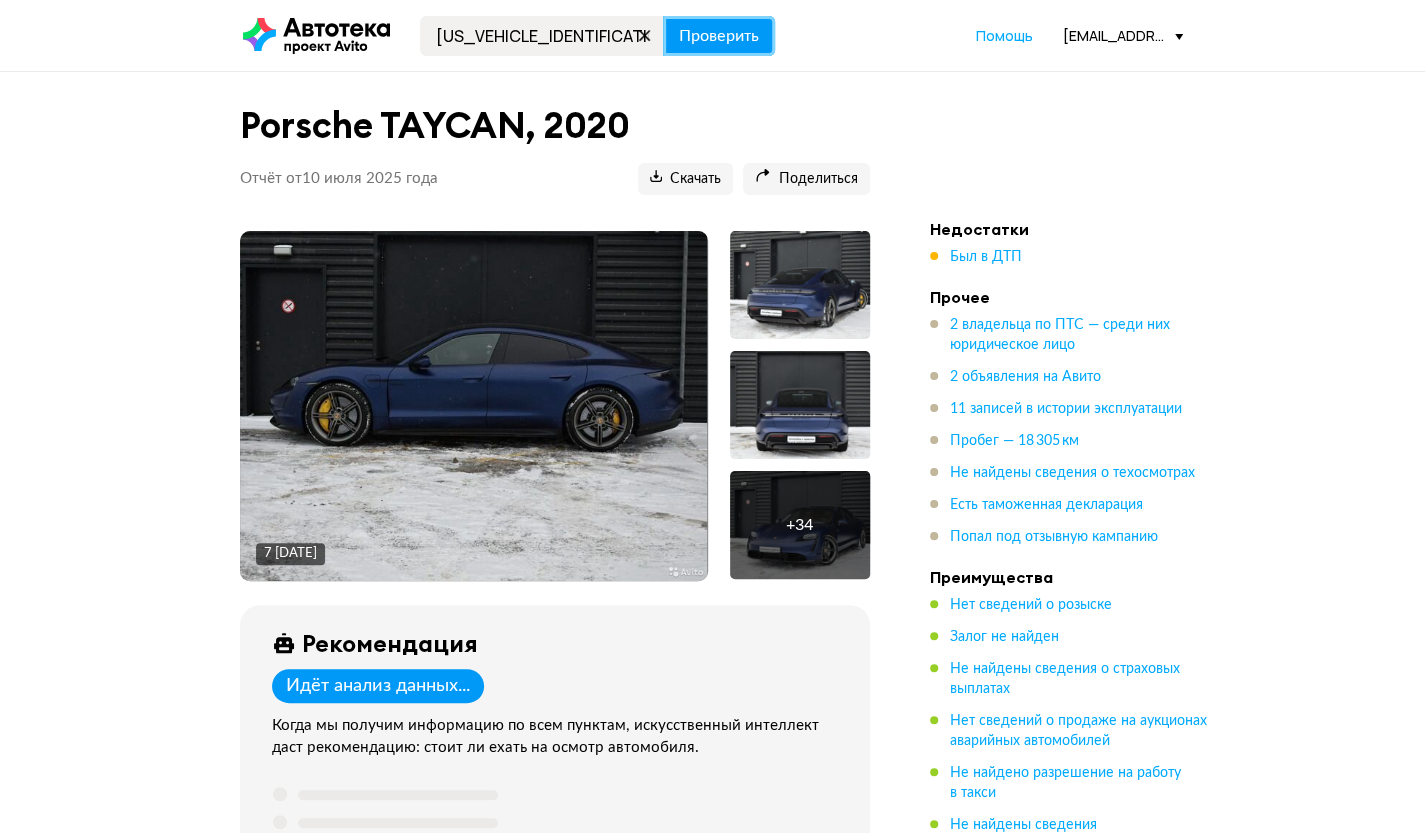click on "Проверить" at bounding box center (719, 36) 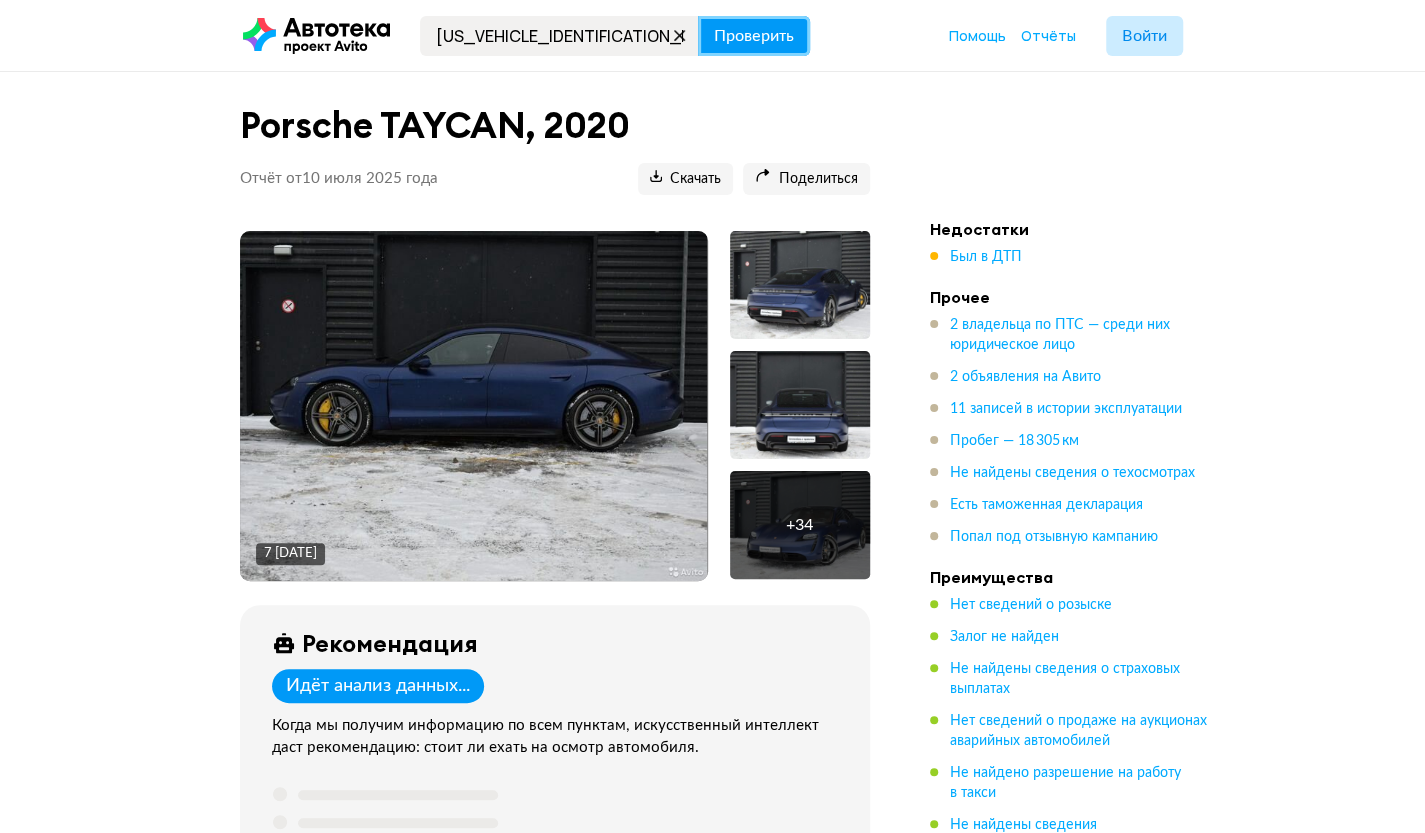 click on "Проверить" at bounding box center [754, 36] 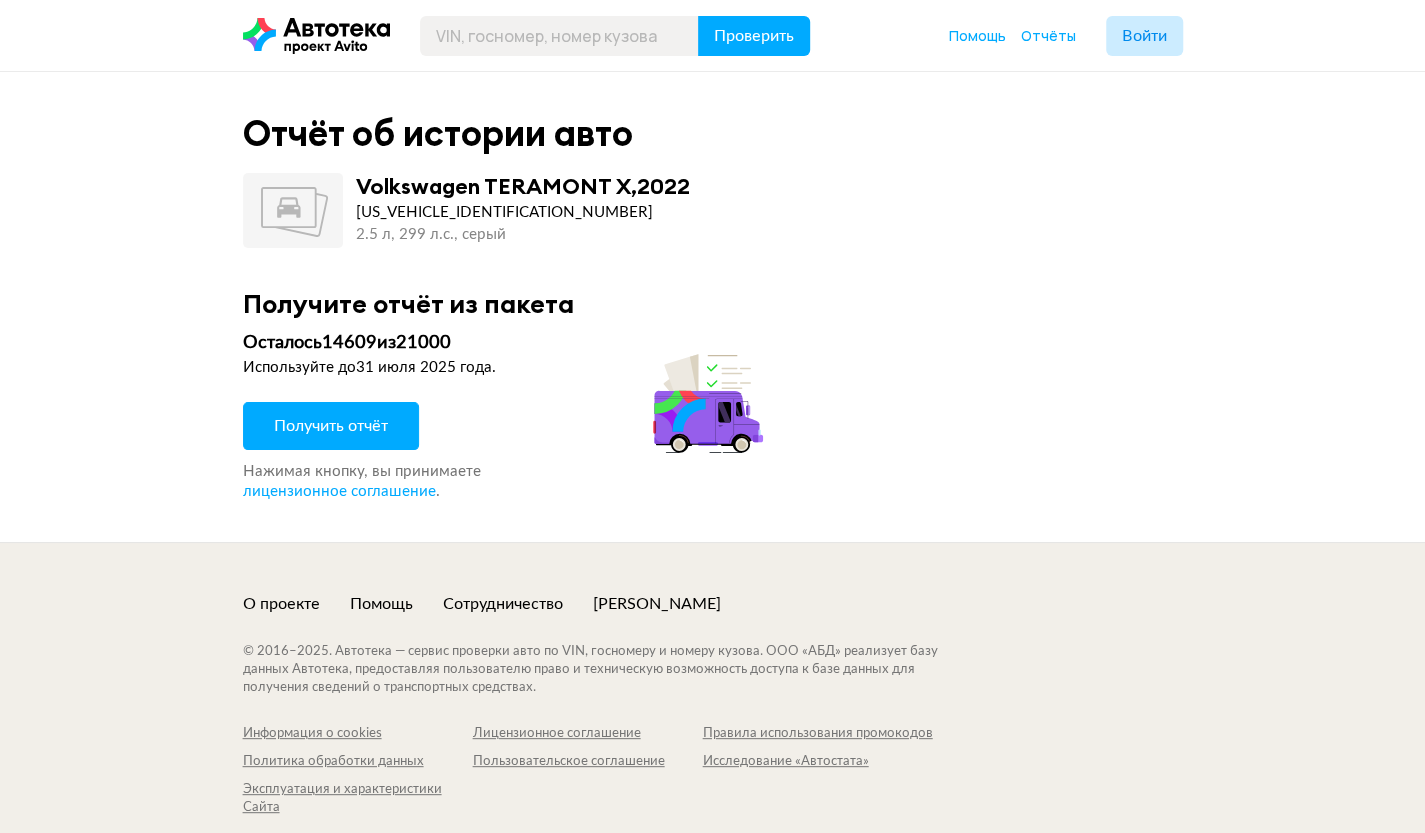 click on "Получить отчёт" at bounding box center (331, 426) 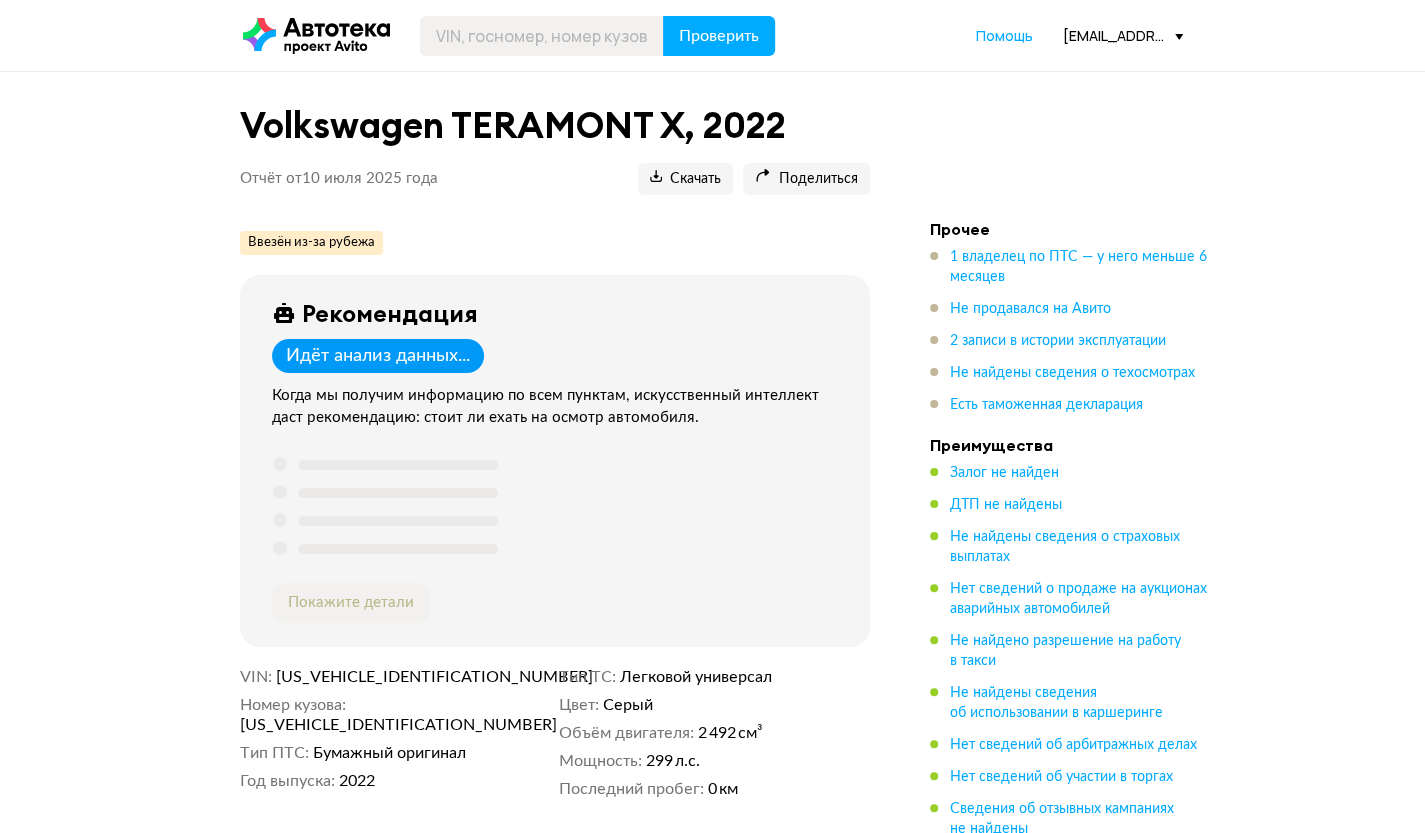 click on "Volkswagen TERAMONT X, 2022 Отчёт от  10 июля 2025 года Ccылка на отчёт скопирована Скачать Поделиться Ccылка на отчёт скопирована" at bounding box center [555, 157] 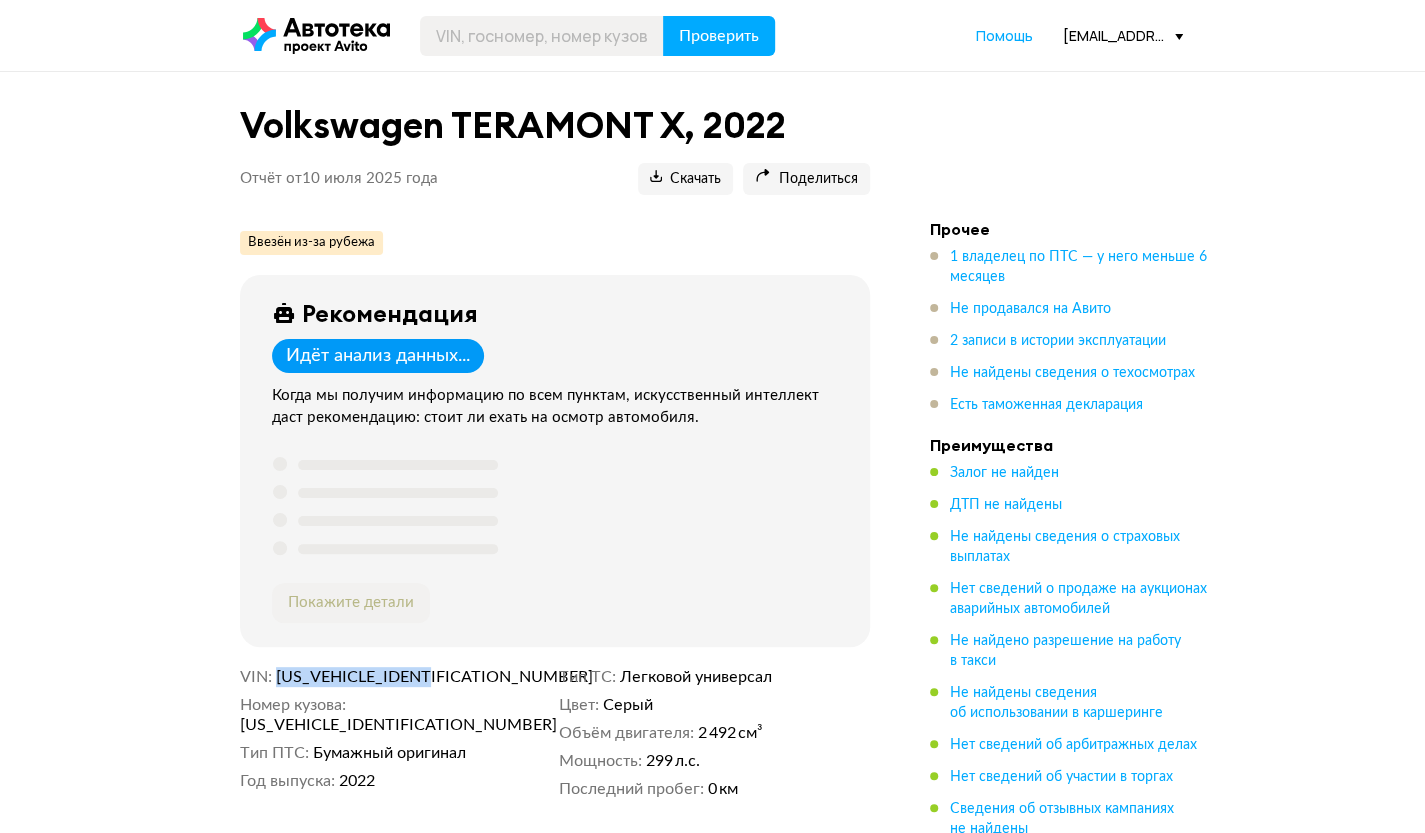 click on "LSVXM7CA6NN523207" at bounding box center (391, 677) 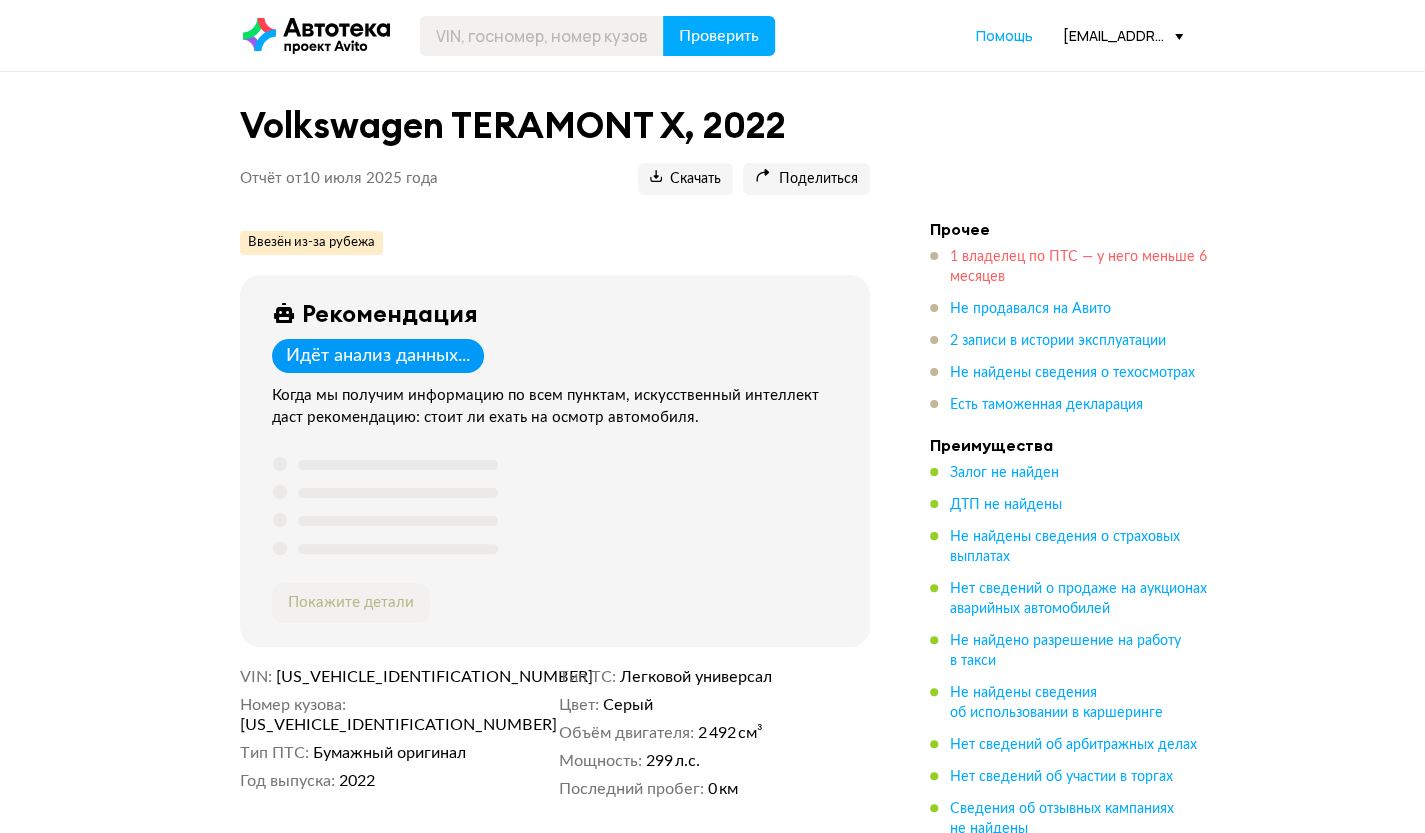 click on "1 владелец по ПТС — у него меньше 6 месяцев" at bounding box center [1078, 267] 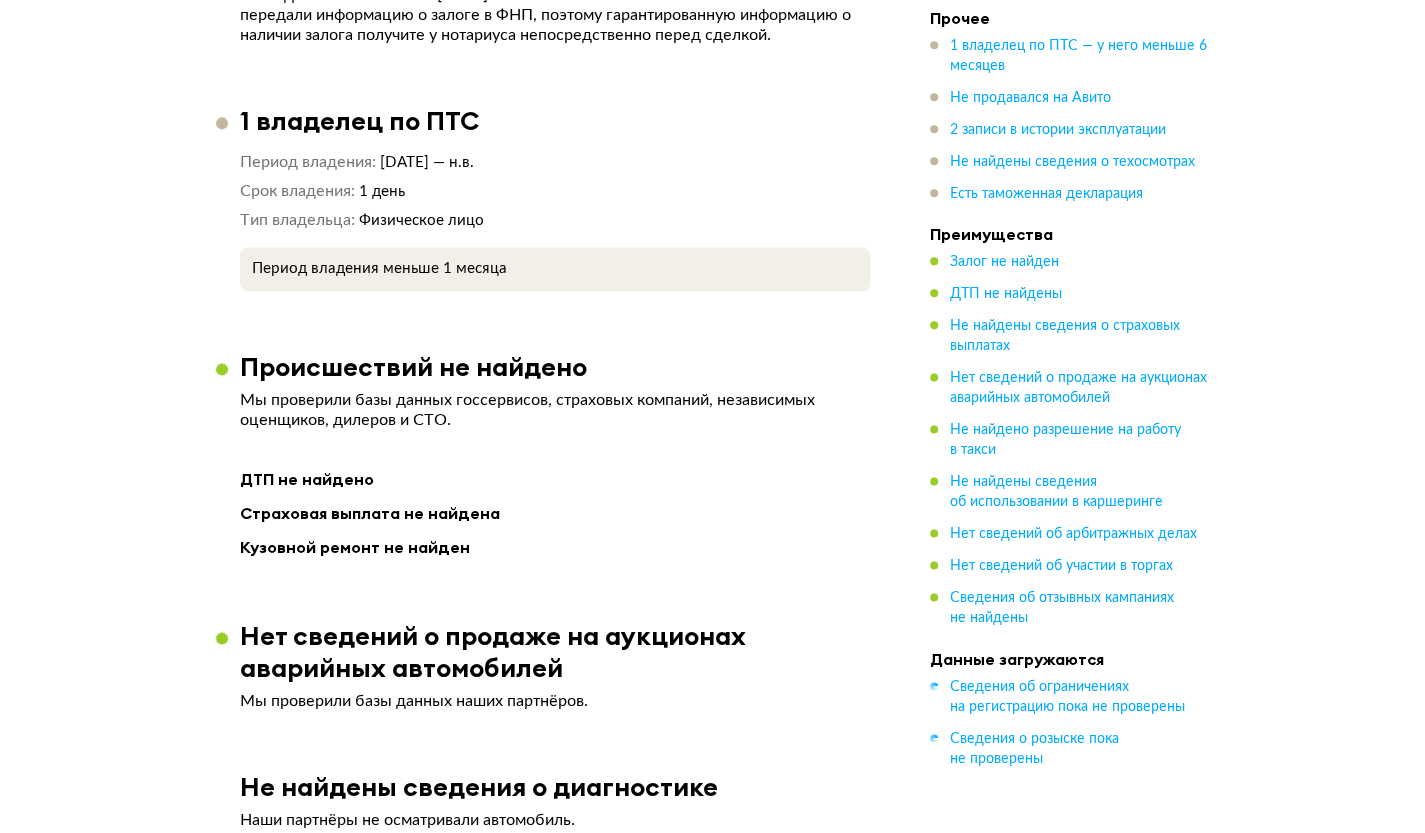 scroll, scrollTop: 1300, scrollLeft: 0, axis: vertical 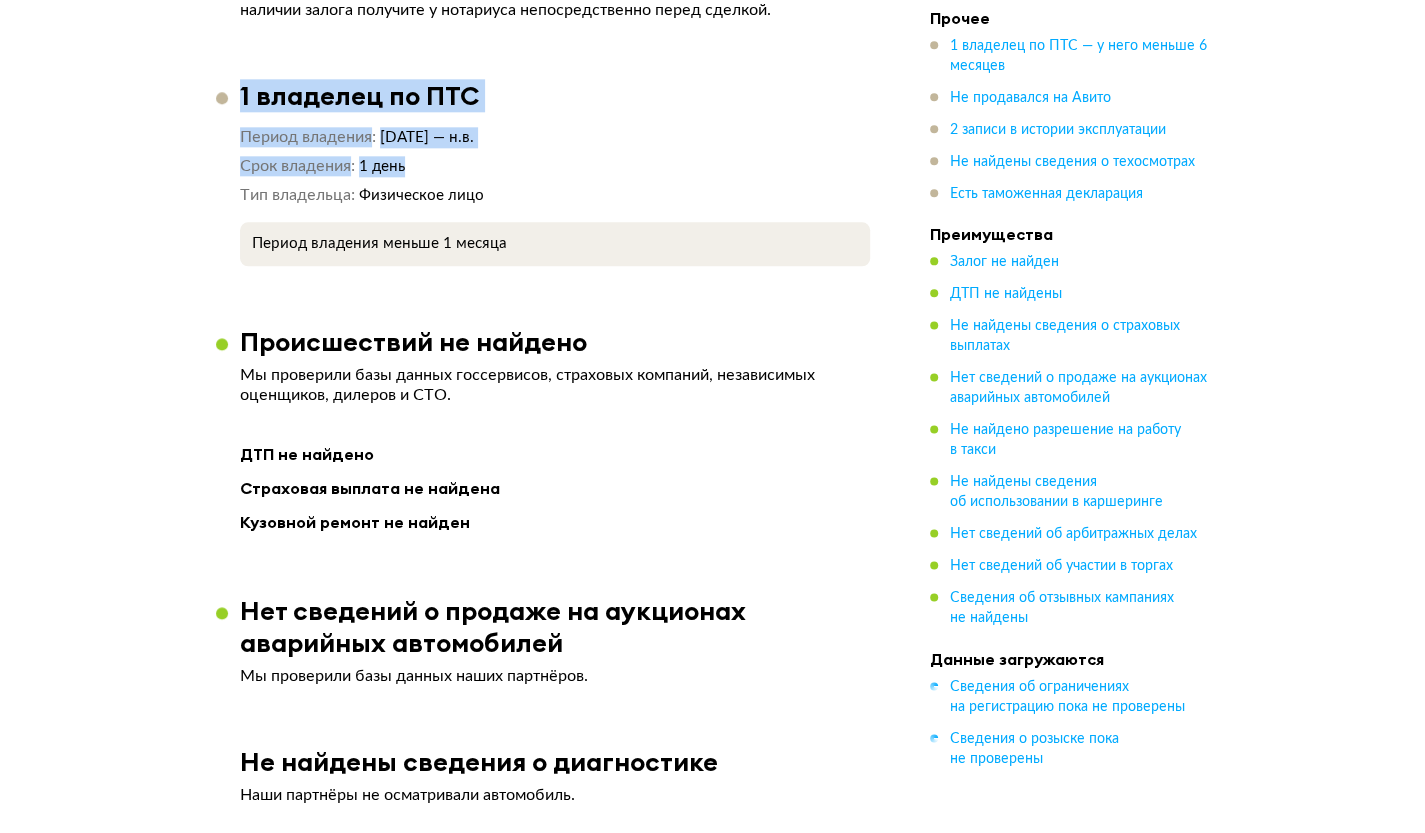 drag, startPoint x: 304, startPoint y: 162, endPoint x: 236, endPoint y: 107, distance: 87.458565 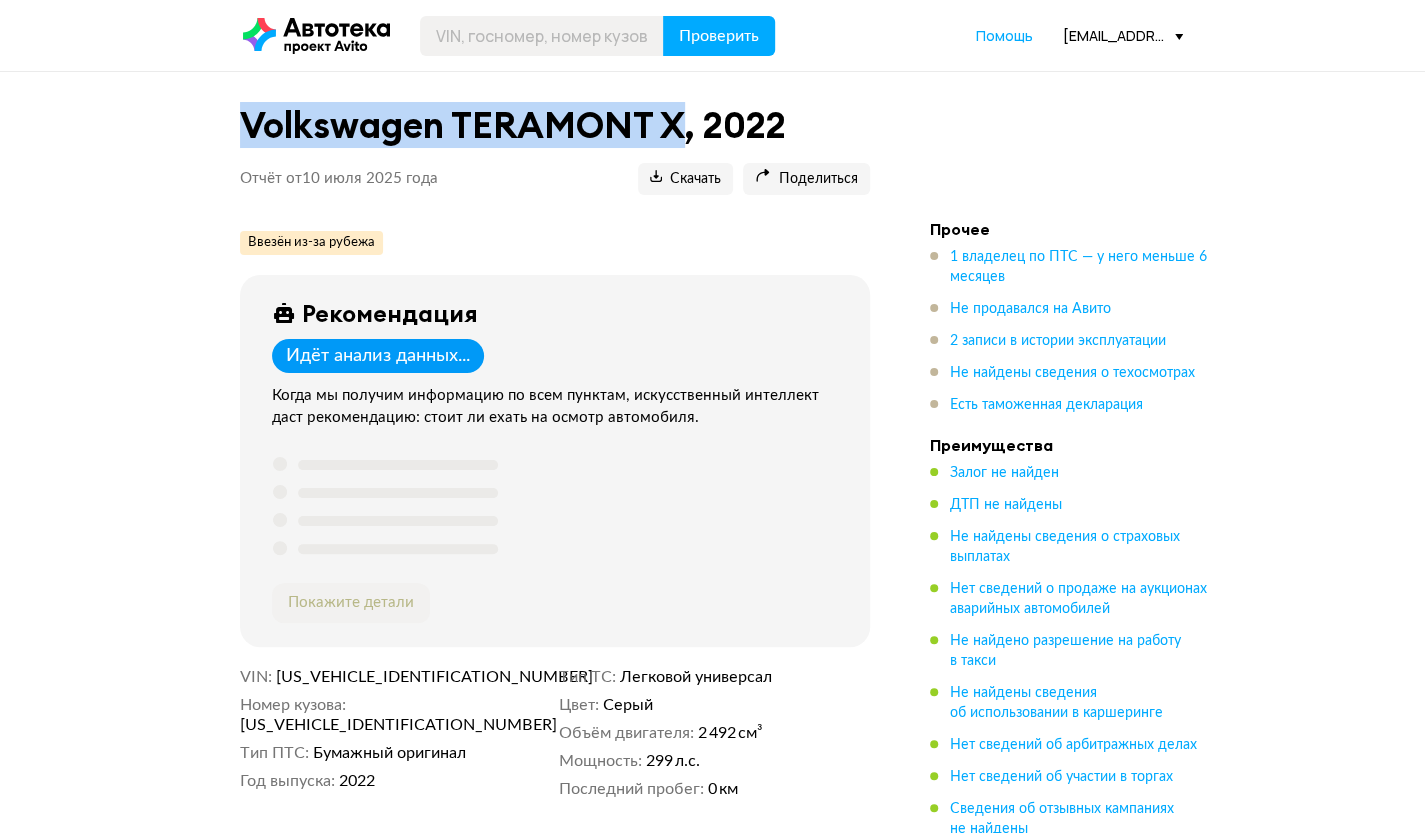 drag, startPoint x: 248, startPoint y: 125, endPoint x: 688, endPoint y: 114, distance: 440.13748 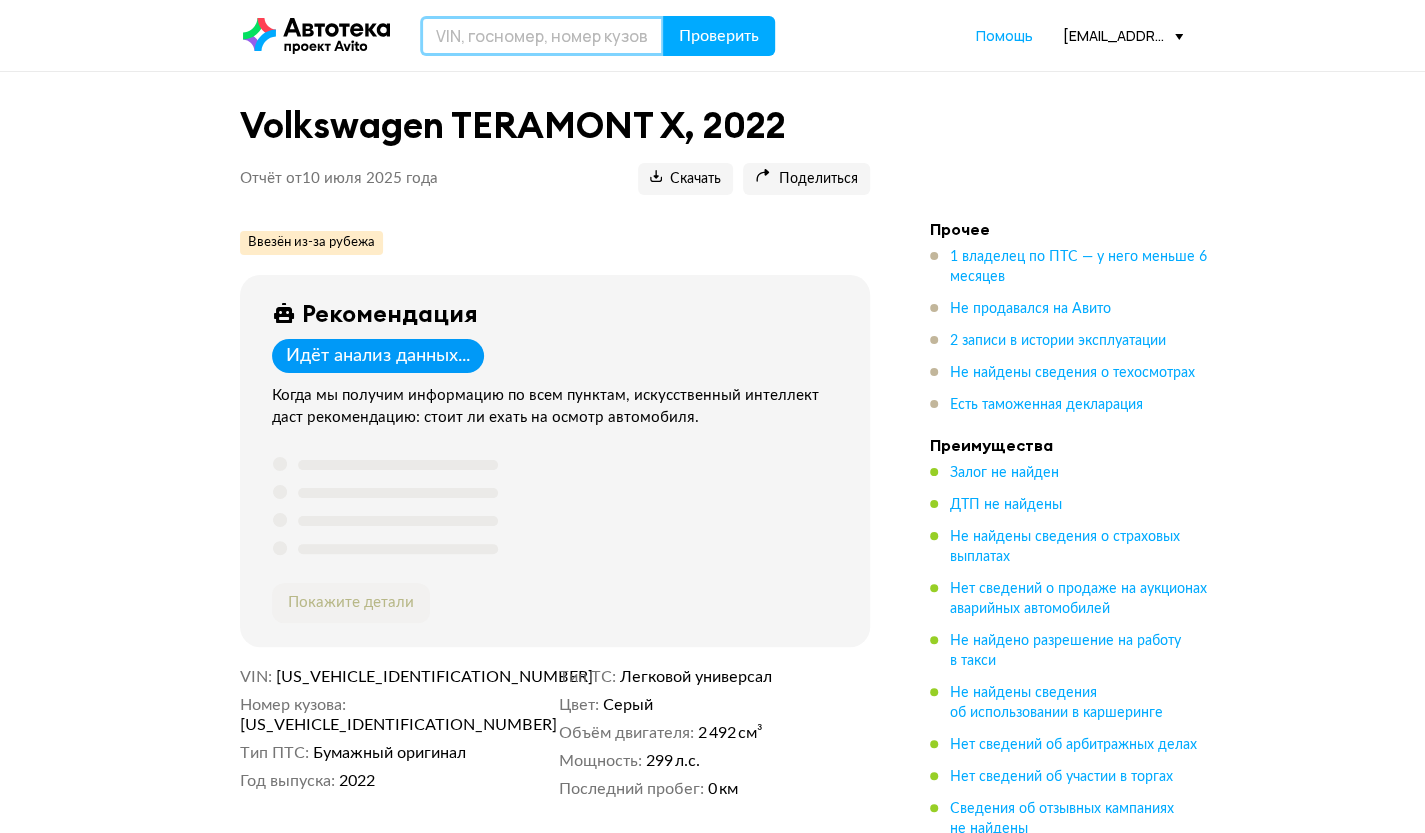 click at bounding box center [542, 36] 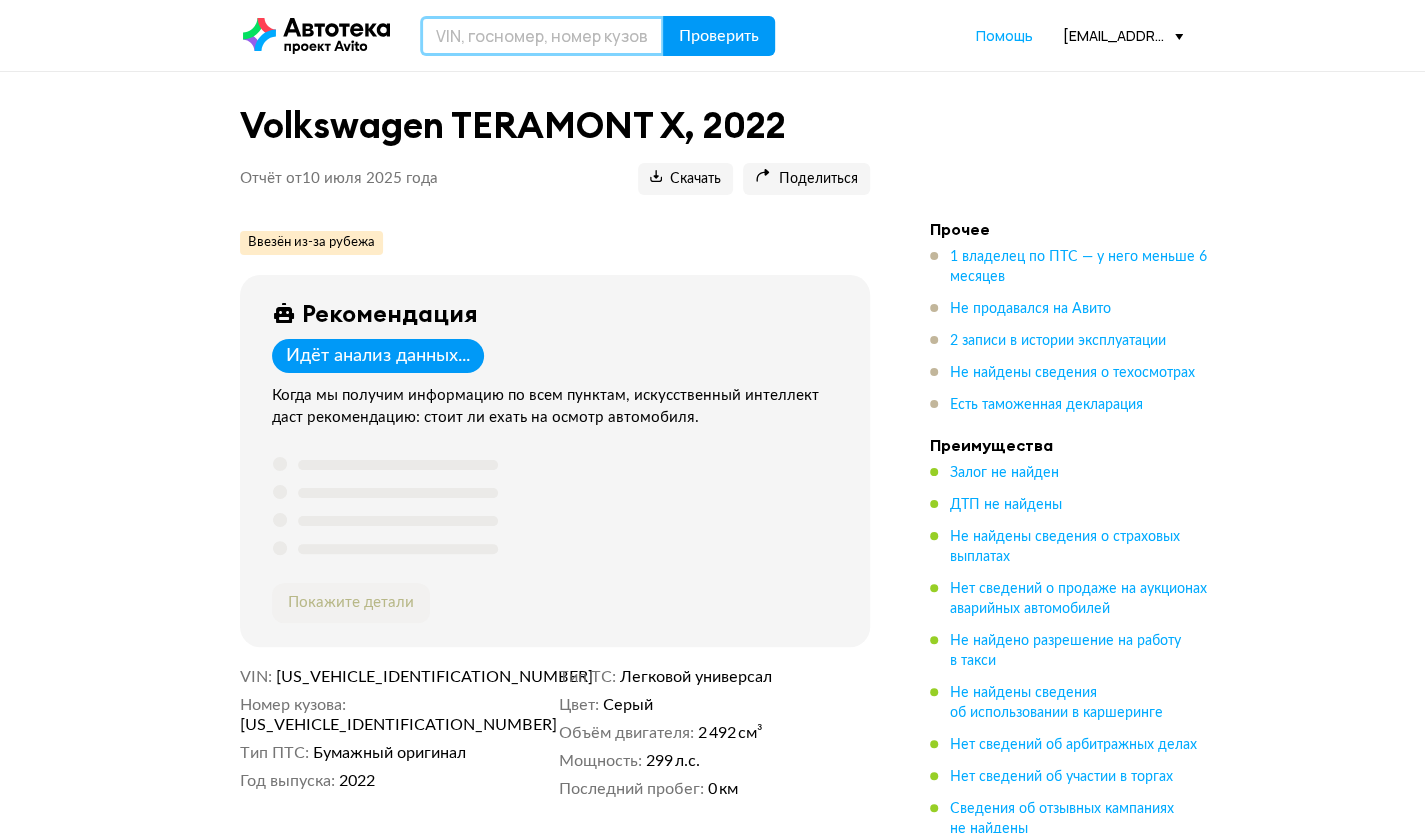 paste on "WBA71AG080CH52003" 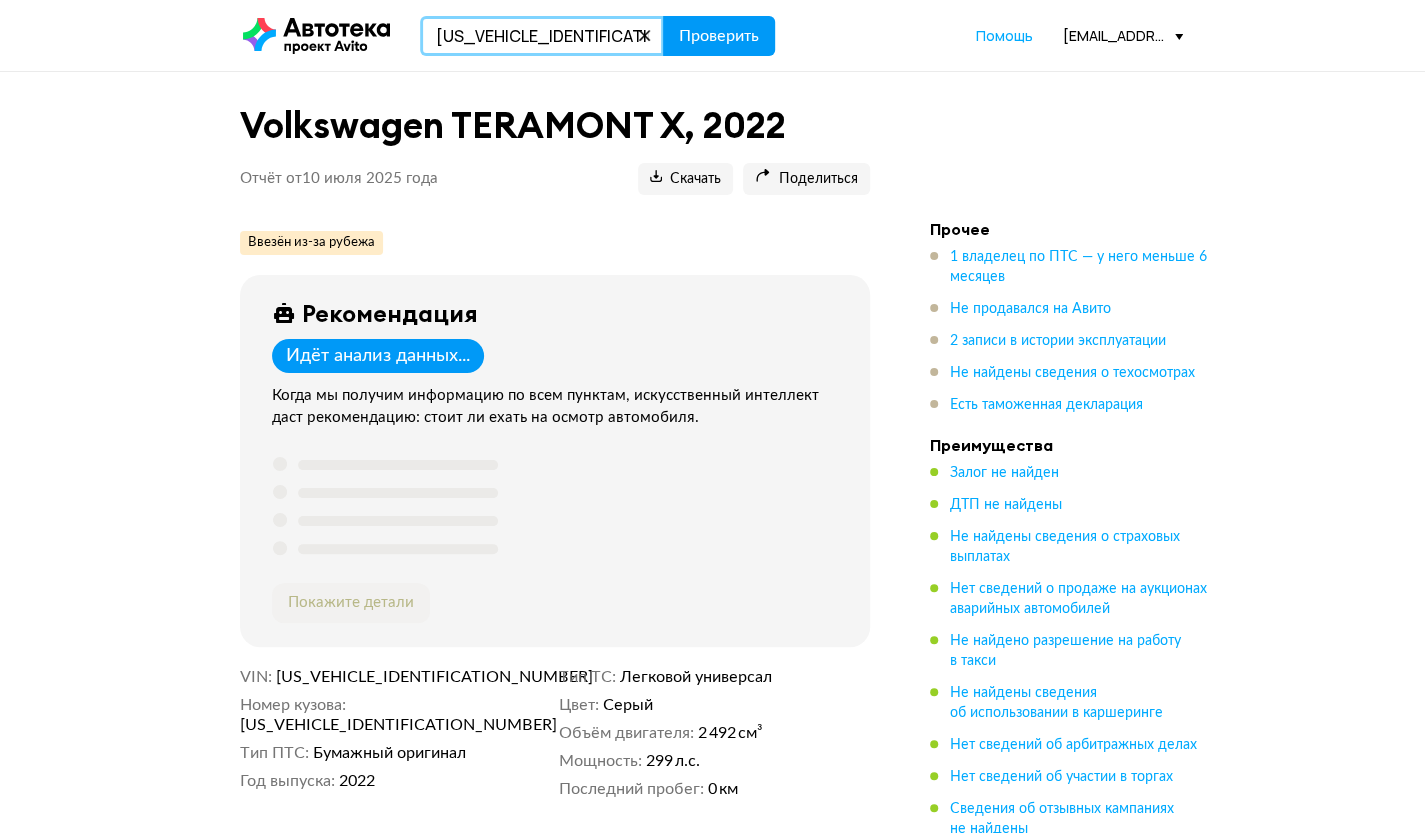 type on "WBA71AG080CH52003" 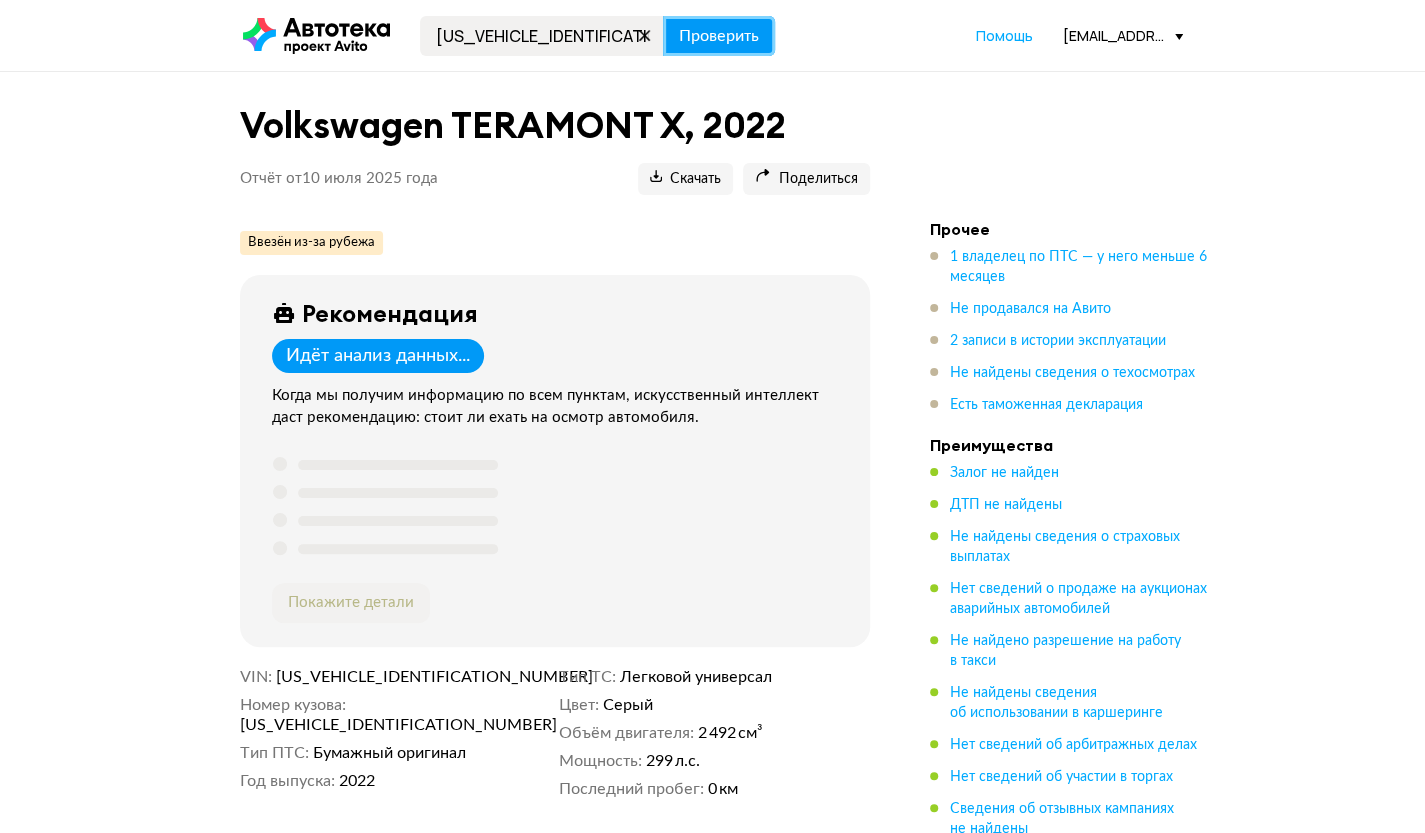 type 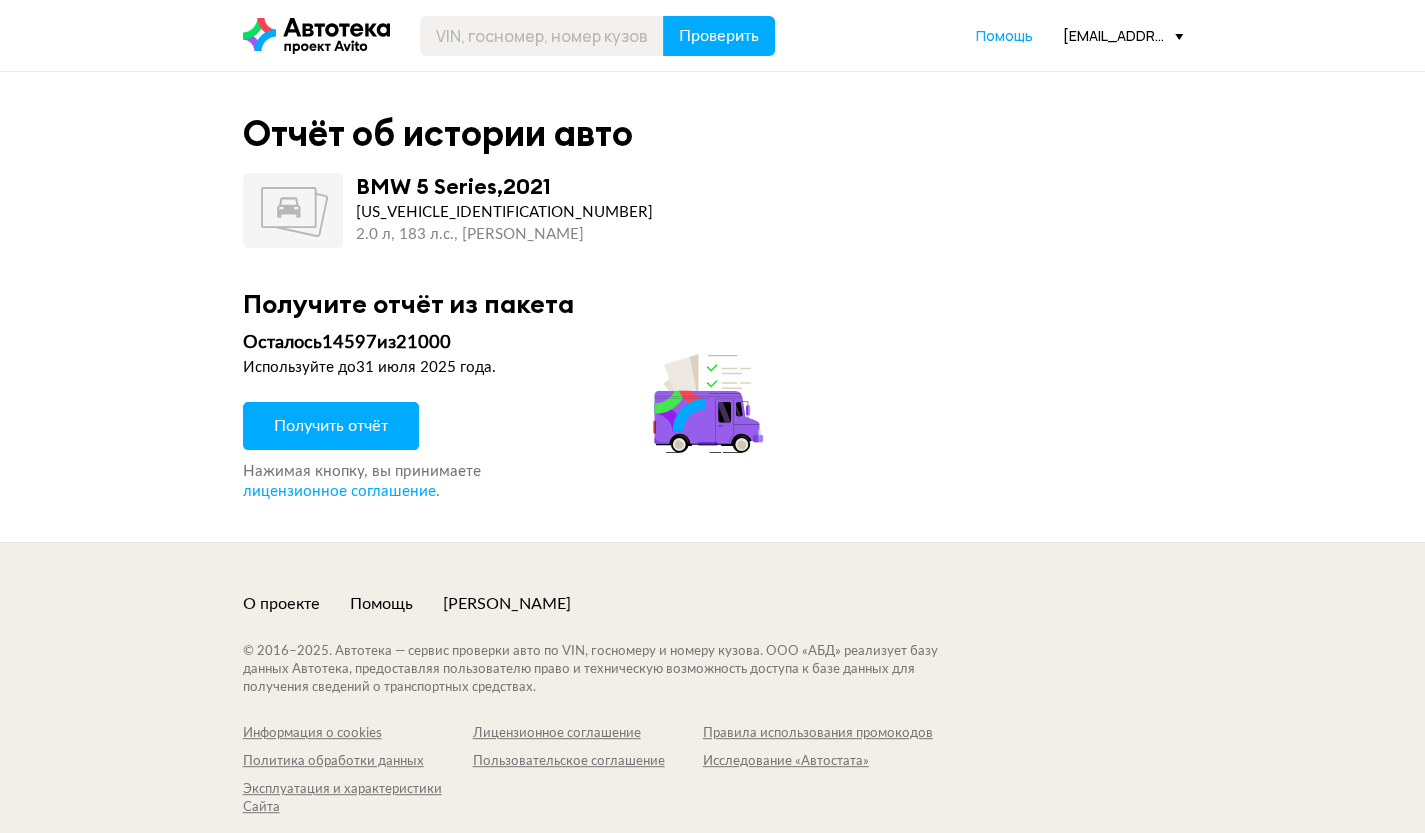 click on "Получить отчёт" at bounding box center [331, 426] 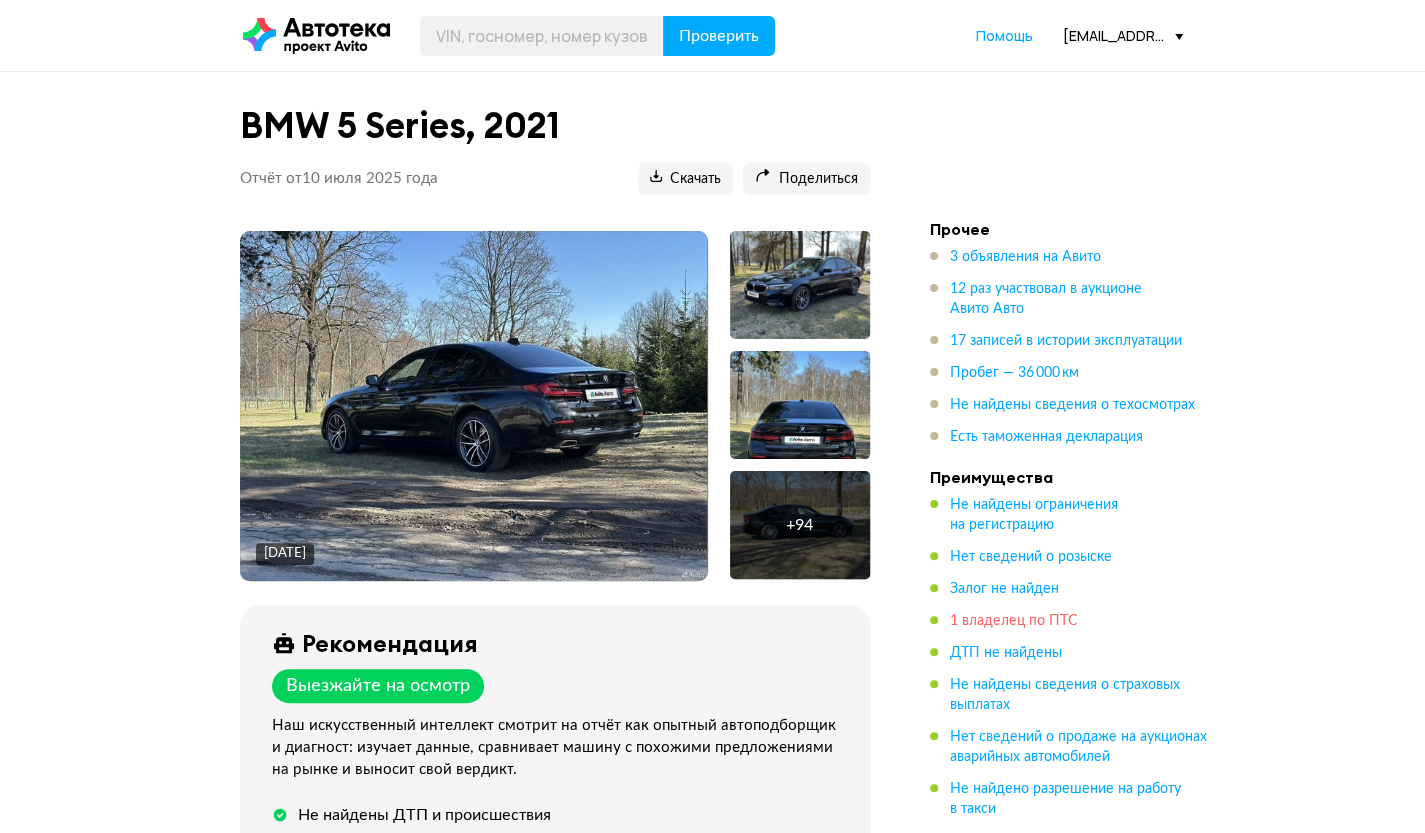 click on "1 владелец по ПТС" at bounding box center (1014, 621) 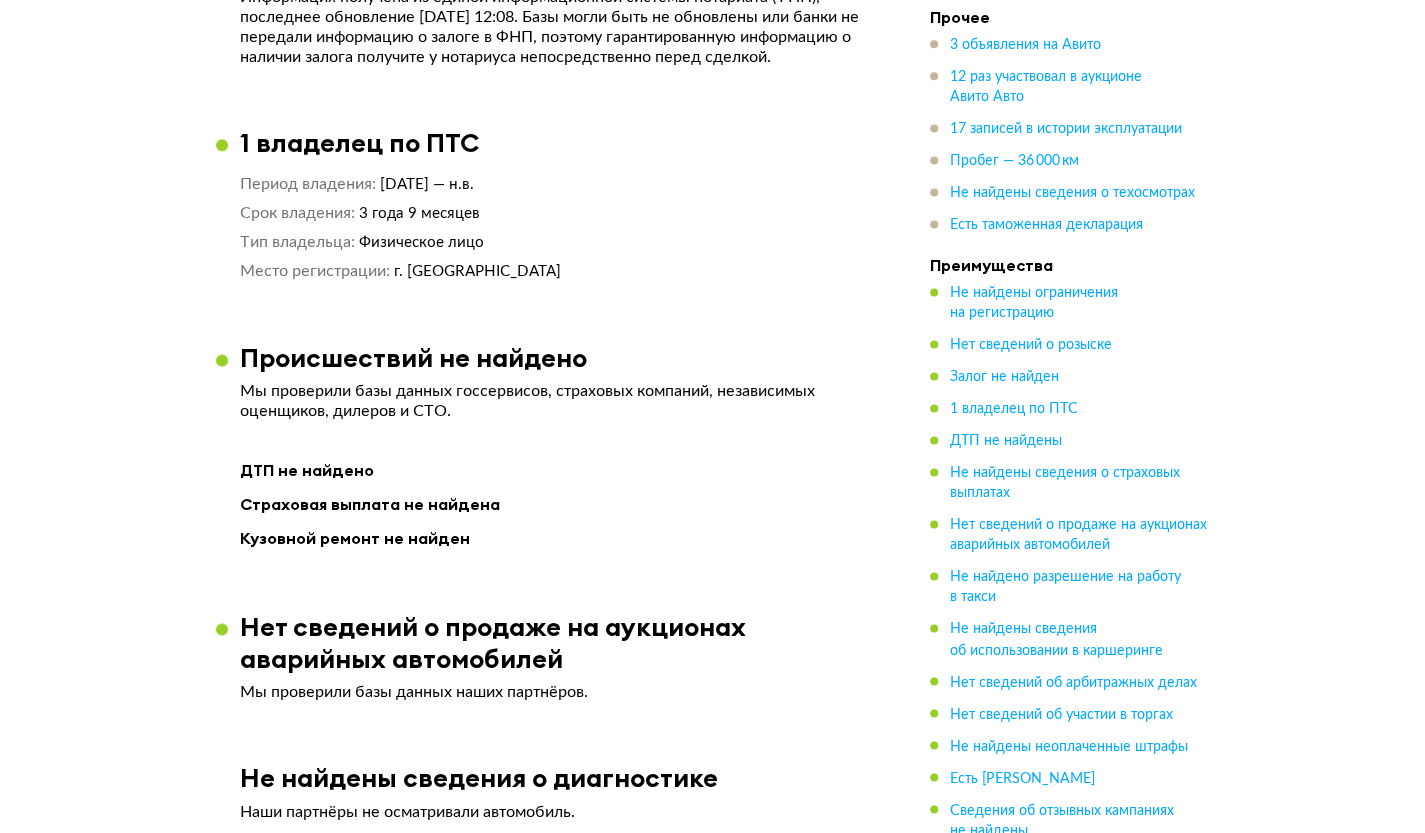 scroll, scrollTop: 1520, scrollLeft: 0, axis: vertical 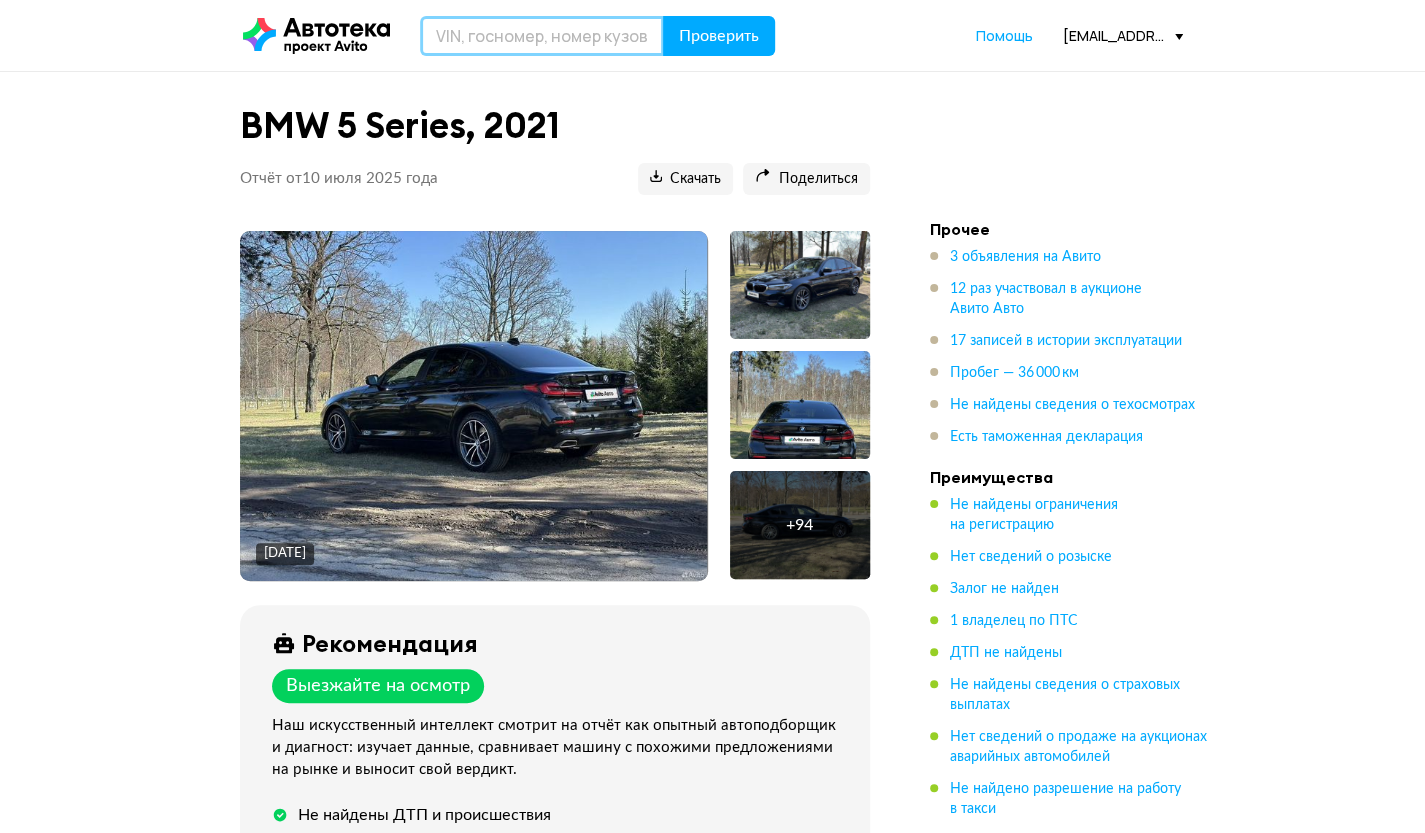 drag, startPoint x: 581, startPoint y: 43, endPoint x: 623, endPoint y: 42, distance: 42.0119 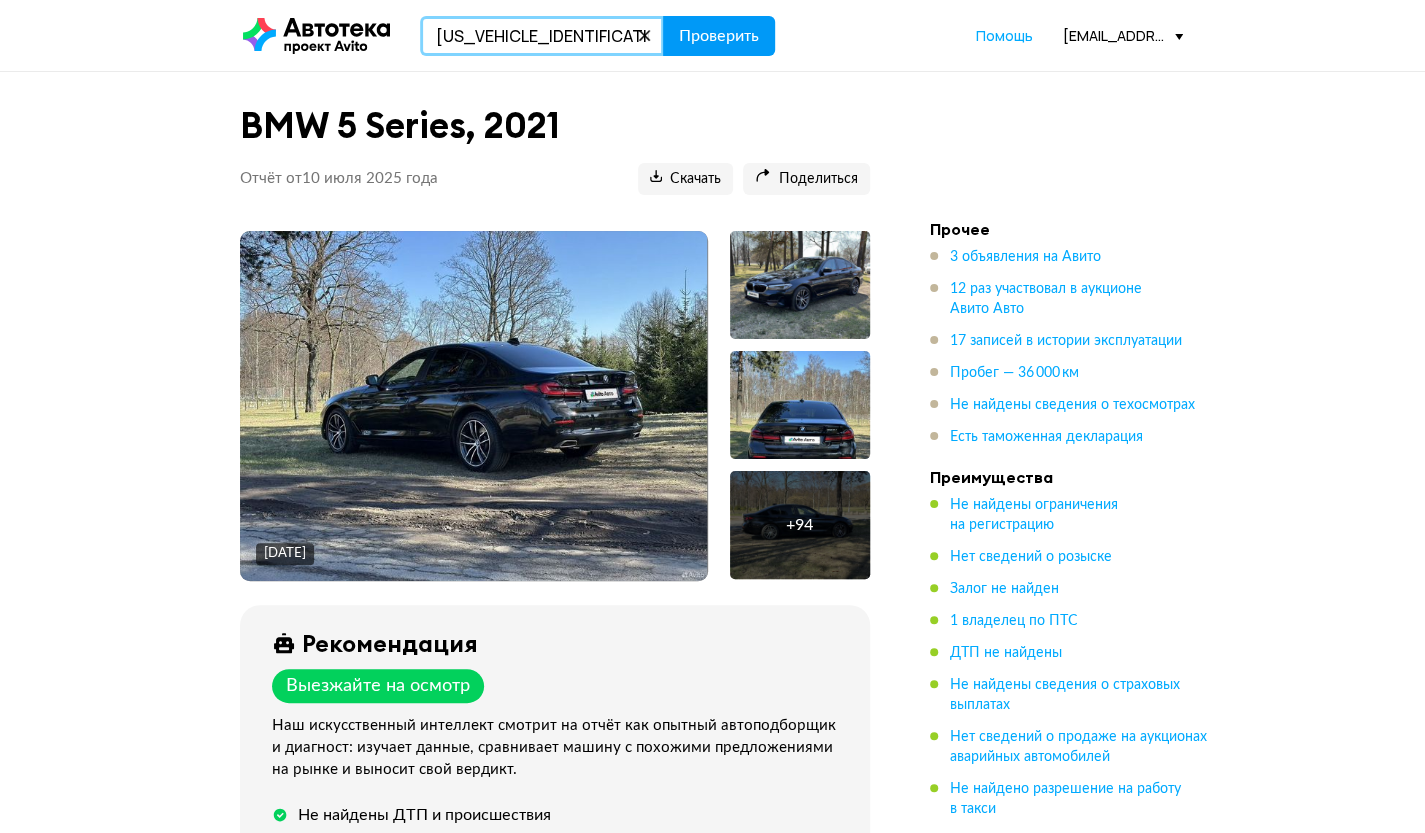 type on "WBATH4102N9M69828" 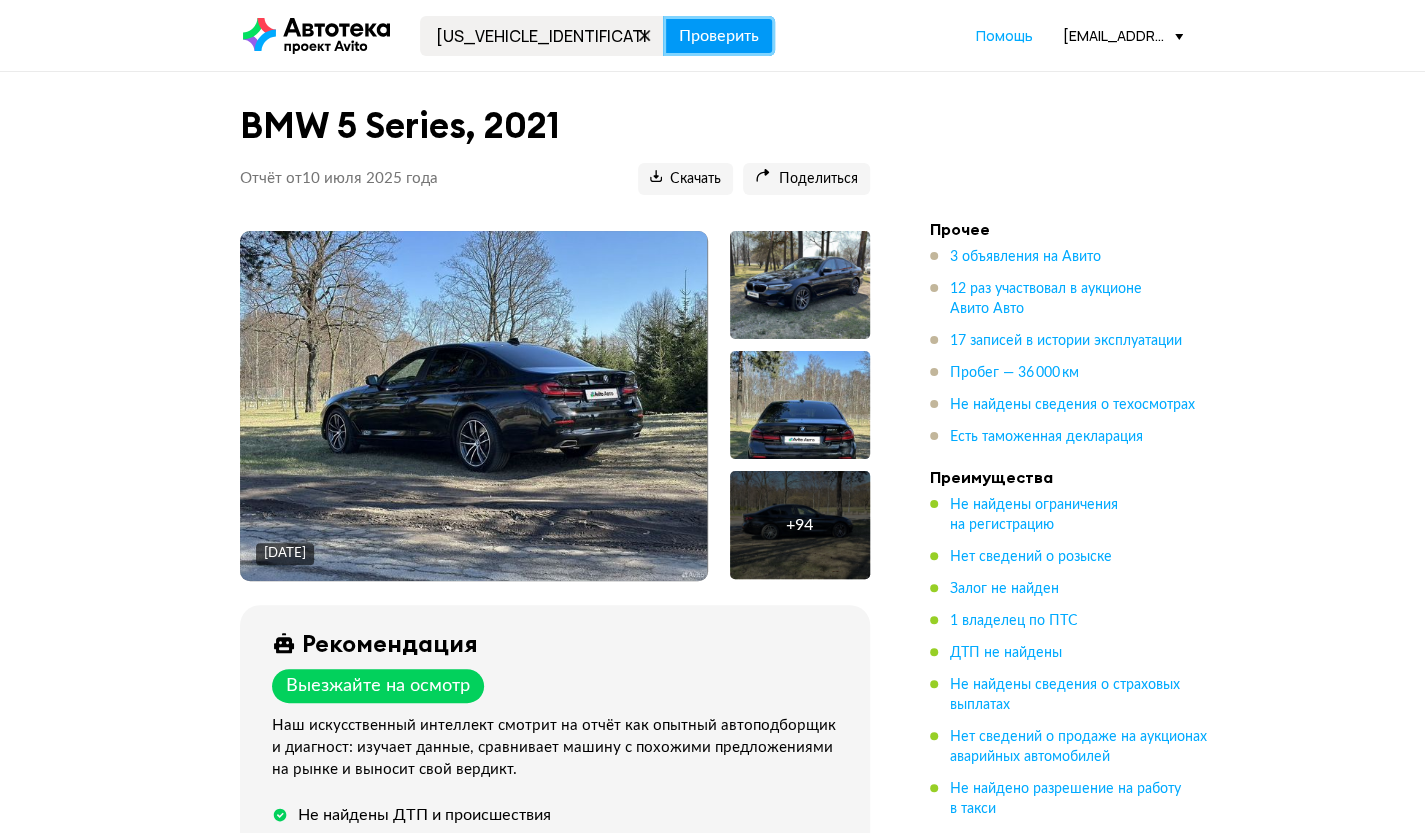 drag, startPoint x: 680, startPoint y: 32, endPoint x: 700, endPoint y: 51, distance: 27.58623 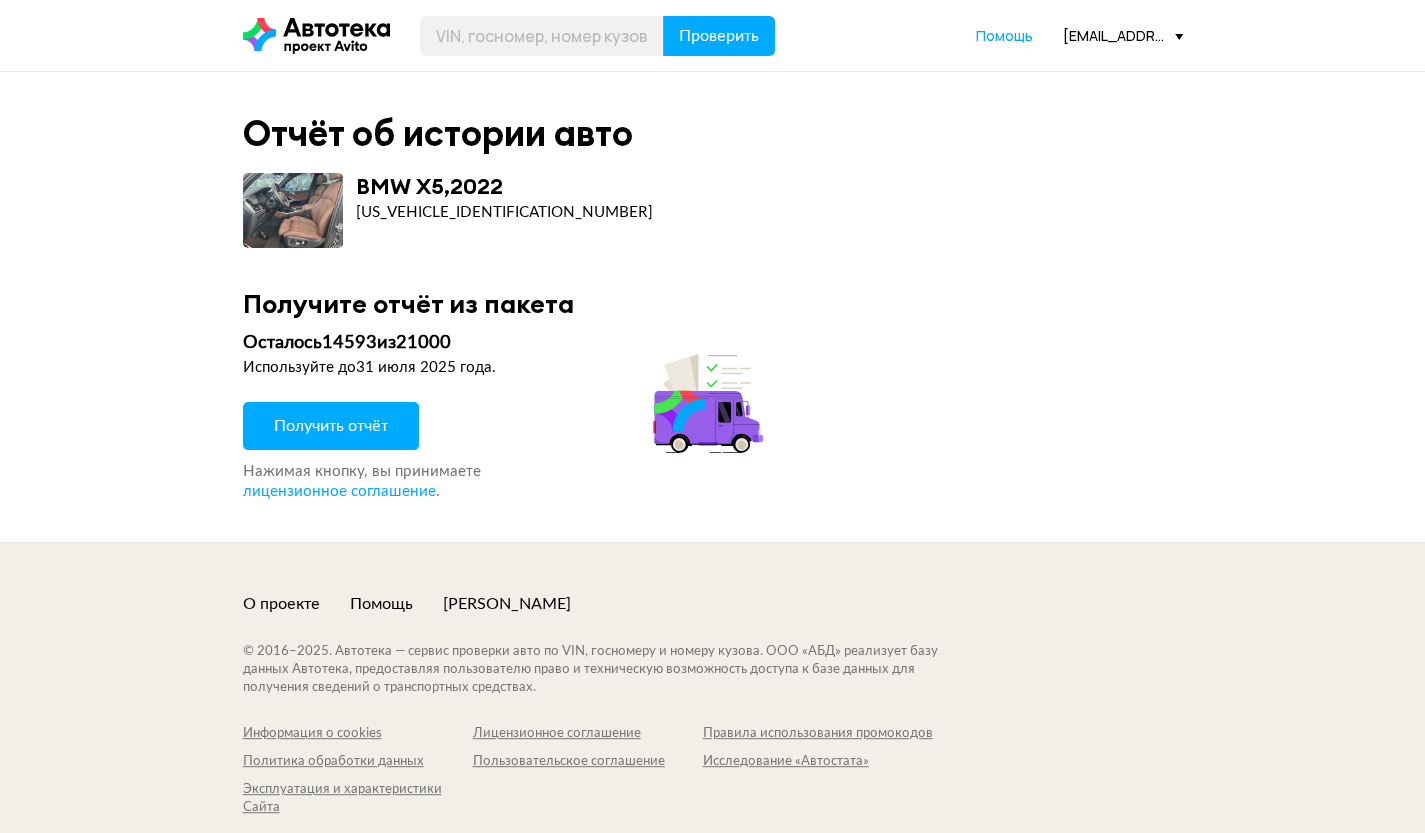 drag, startPoint x: 372, startPoint y: 436, endPoint x: 299, endPoint y: 316, distance: 140.45996 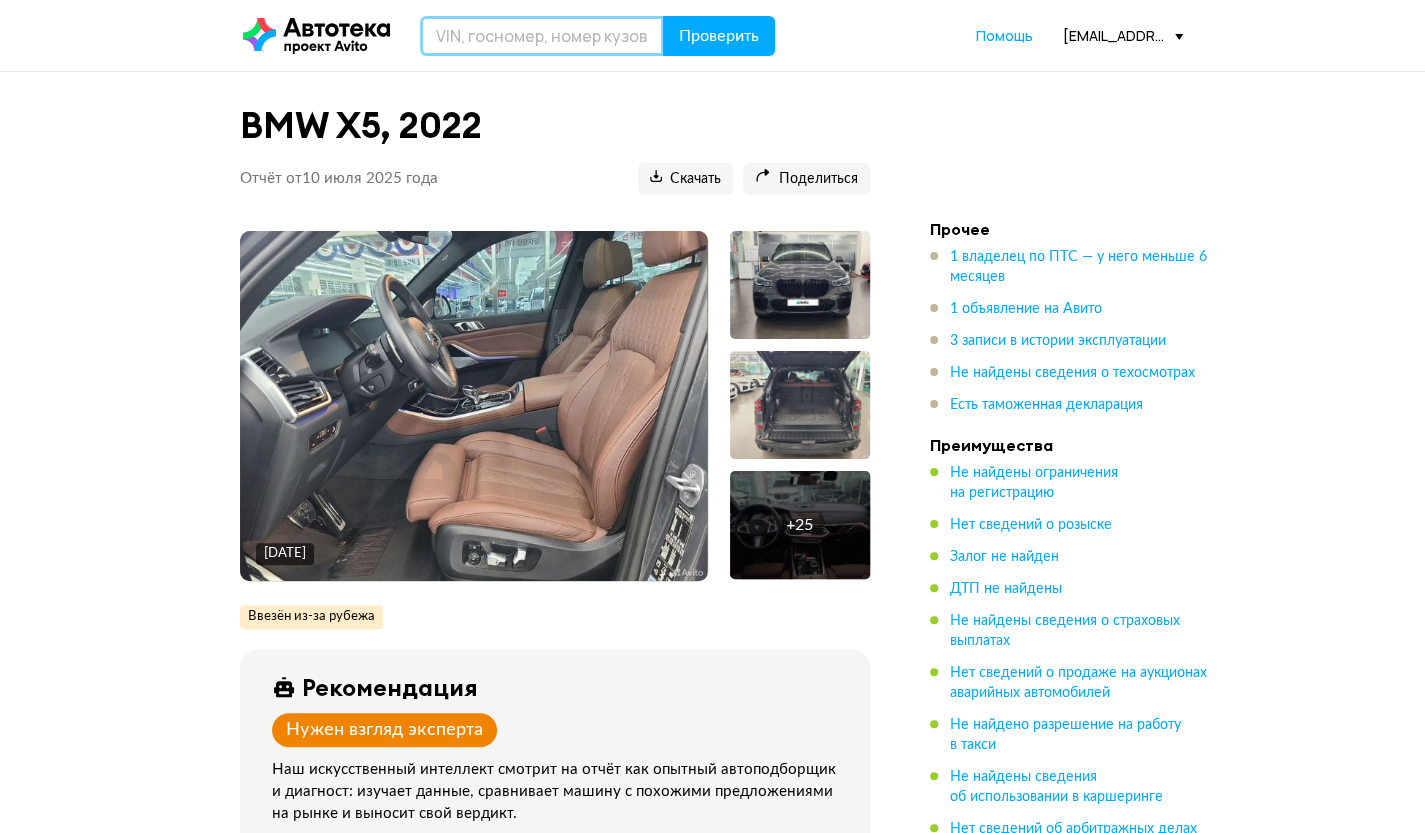 drag, startPoint x: 606, startPoint y: 33, endPoint x: 624, endPoint y: 32, distance: 18.027756 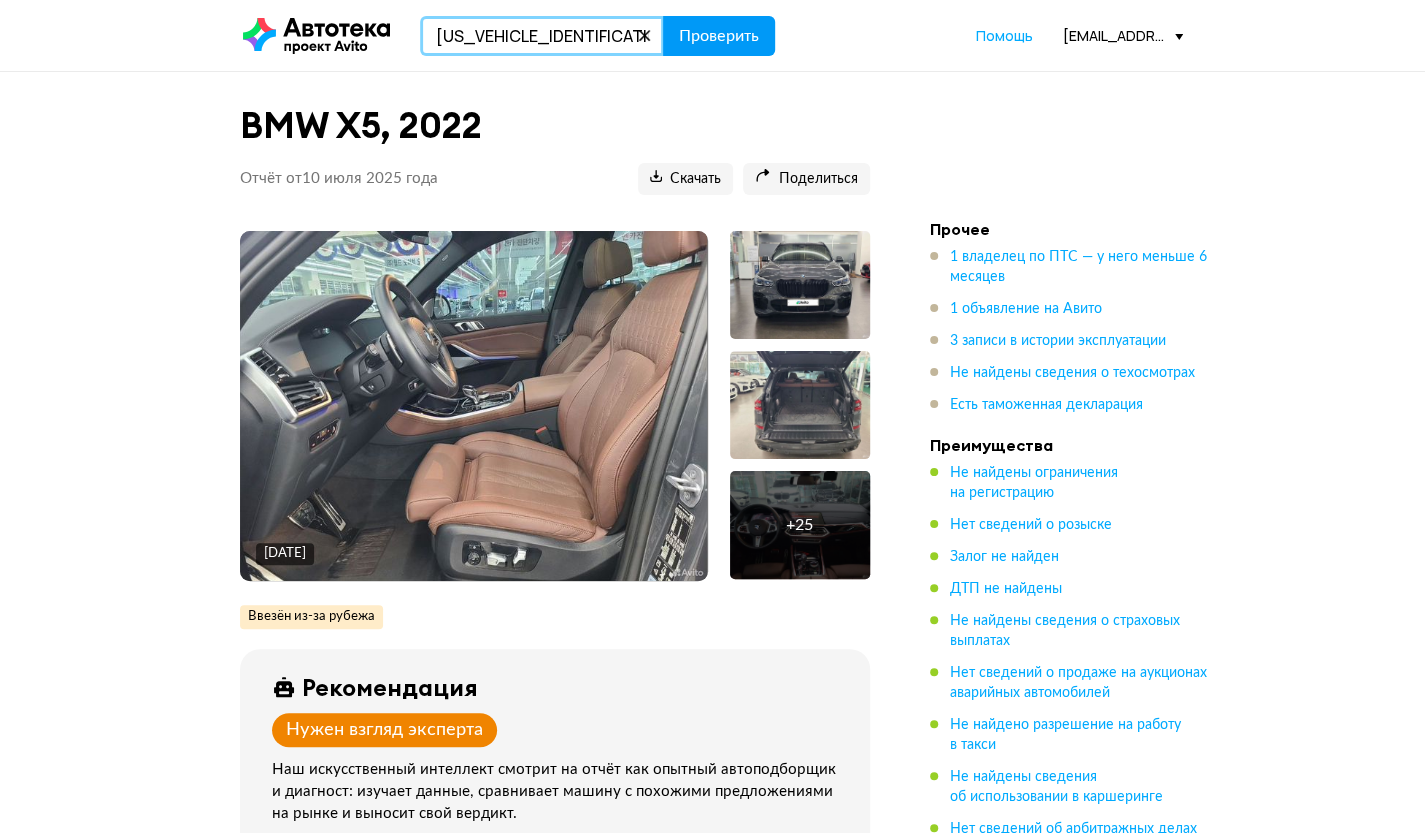 type on "[US_VEHICLE_IDENTIFICATION_NUMBER]" 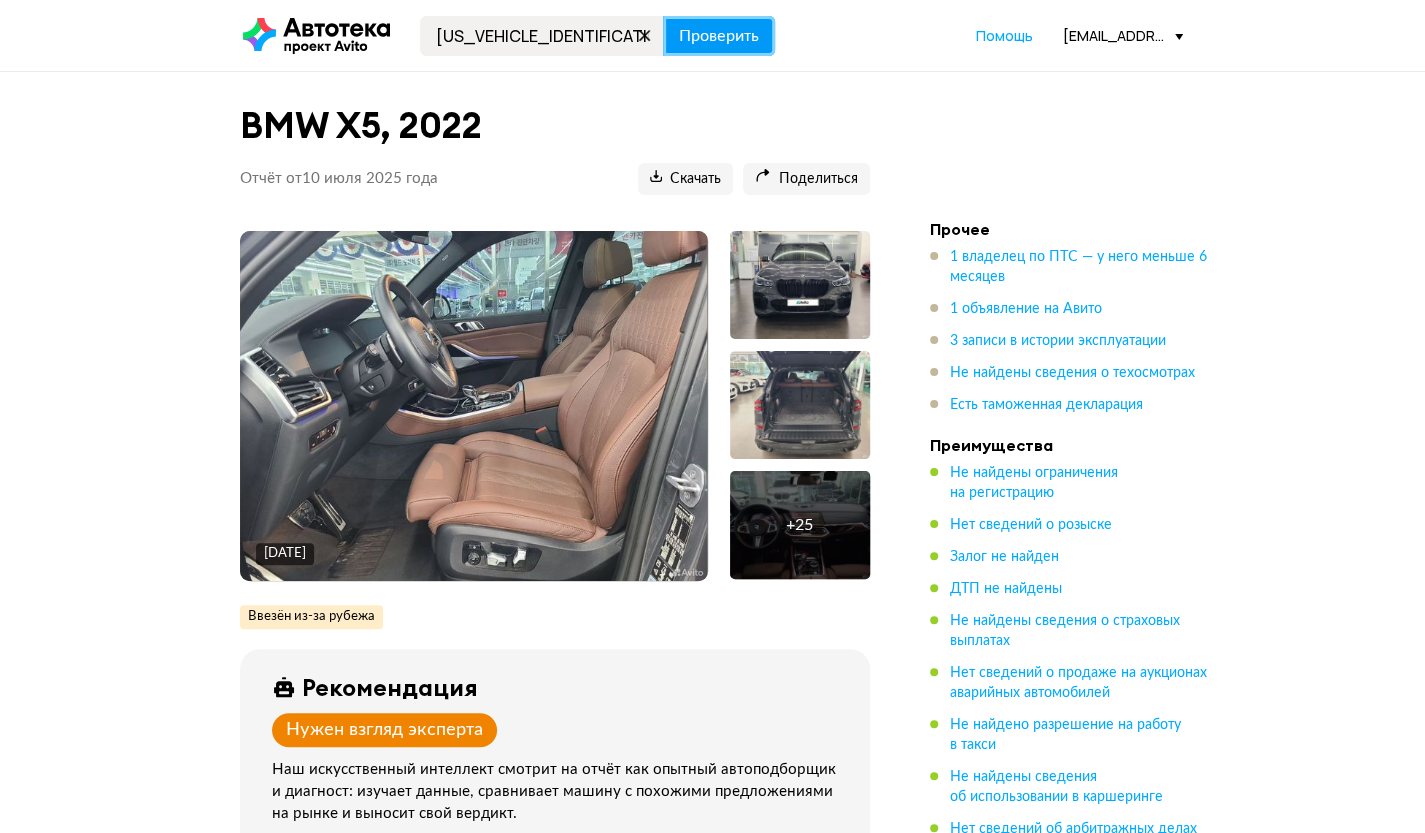 type 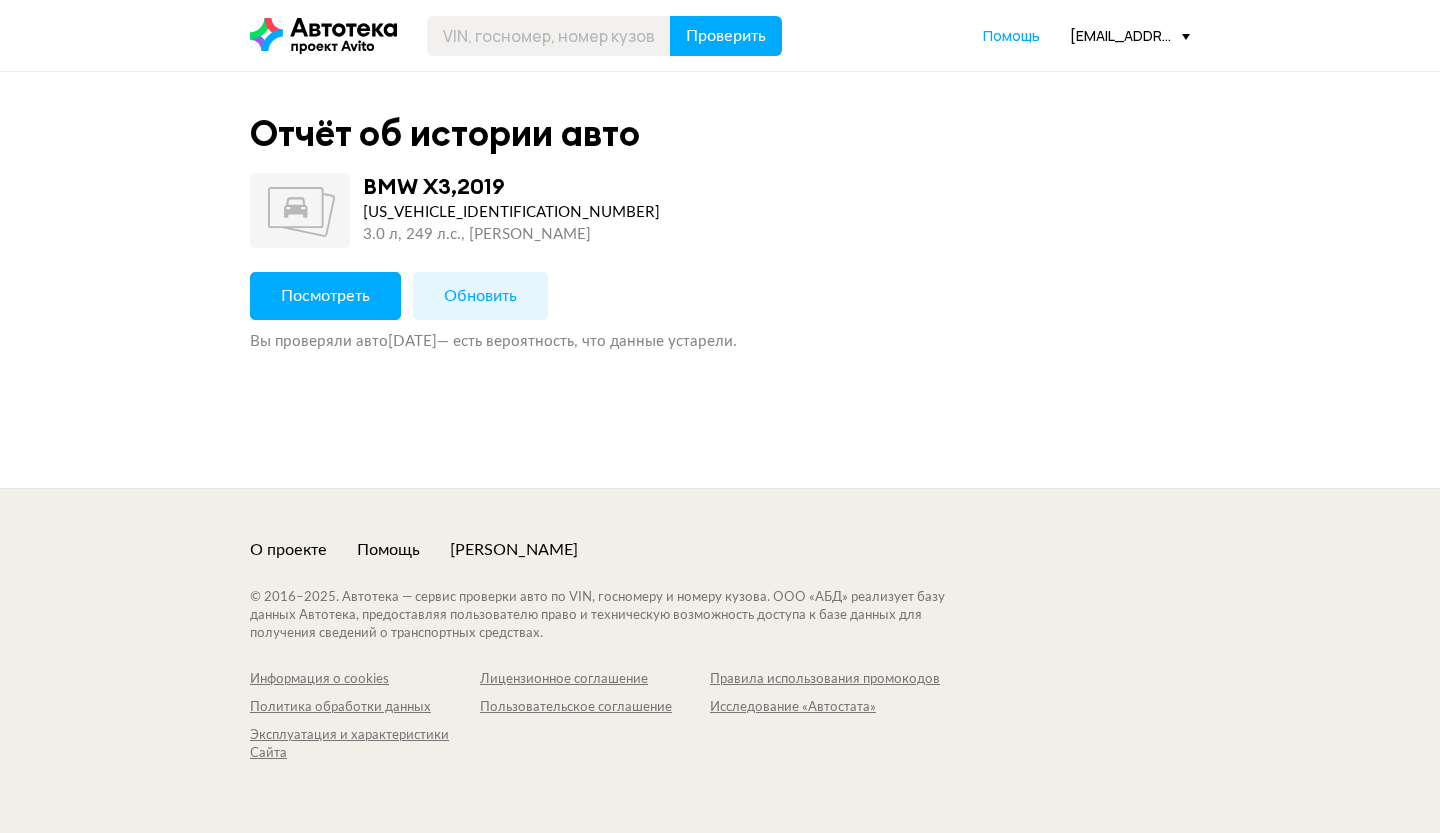 click on "[US_VEHICLE_IDENTIFICATION_NUMBER]" at bounding box center (511, 213) 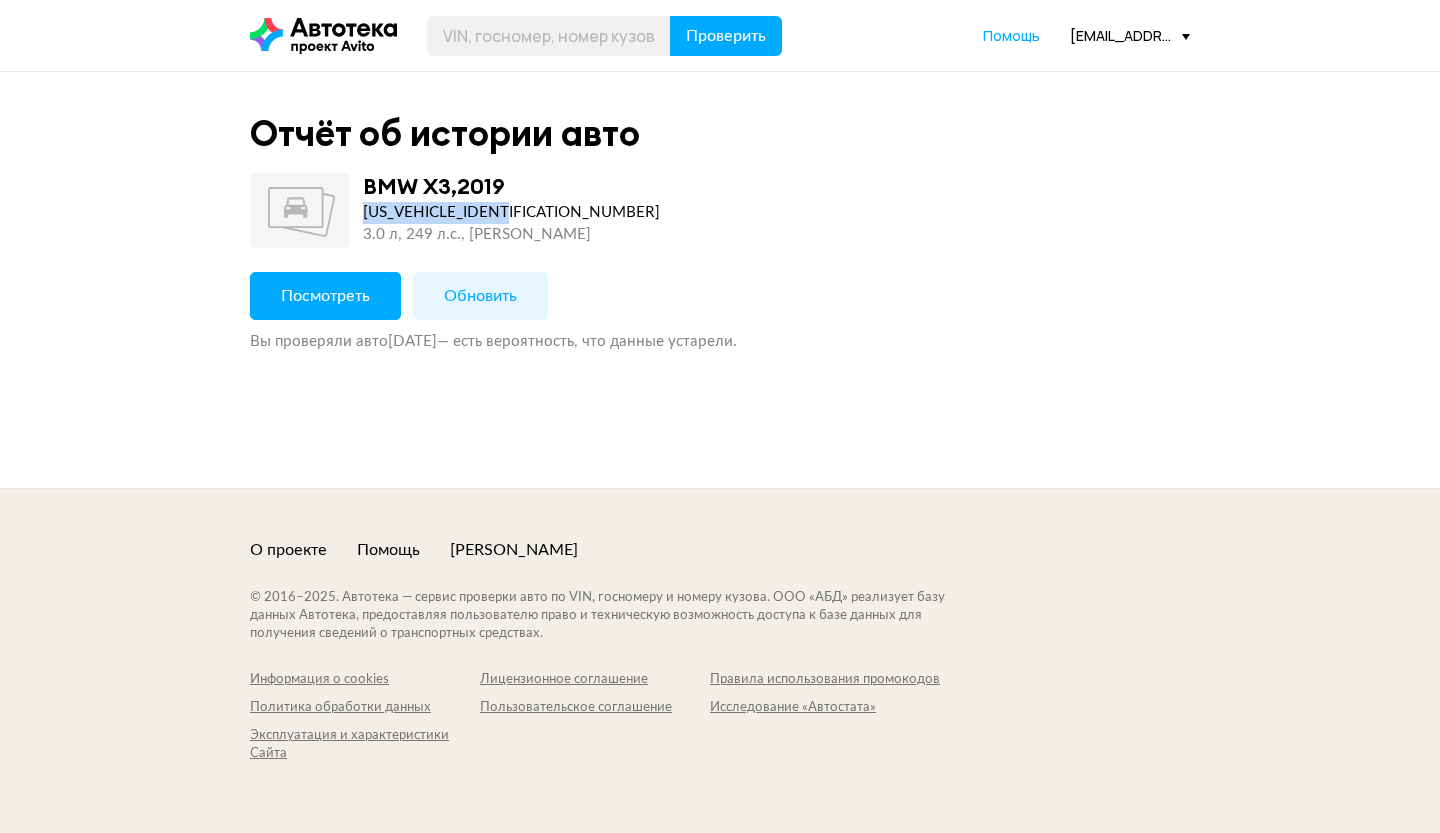 click on "[US_VEHICLE_IDENTIFICATION_NUMBER]" at bounding box center [511, 213] 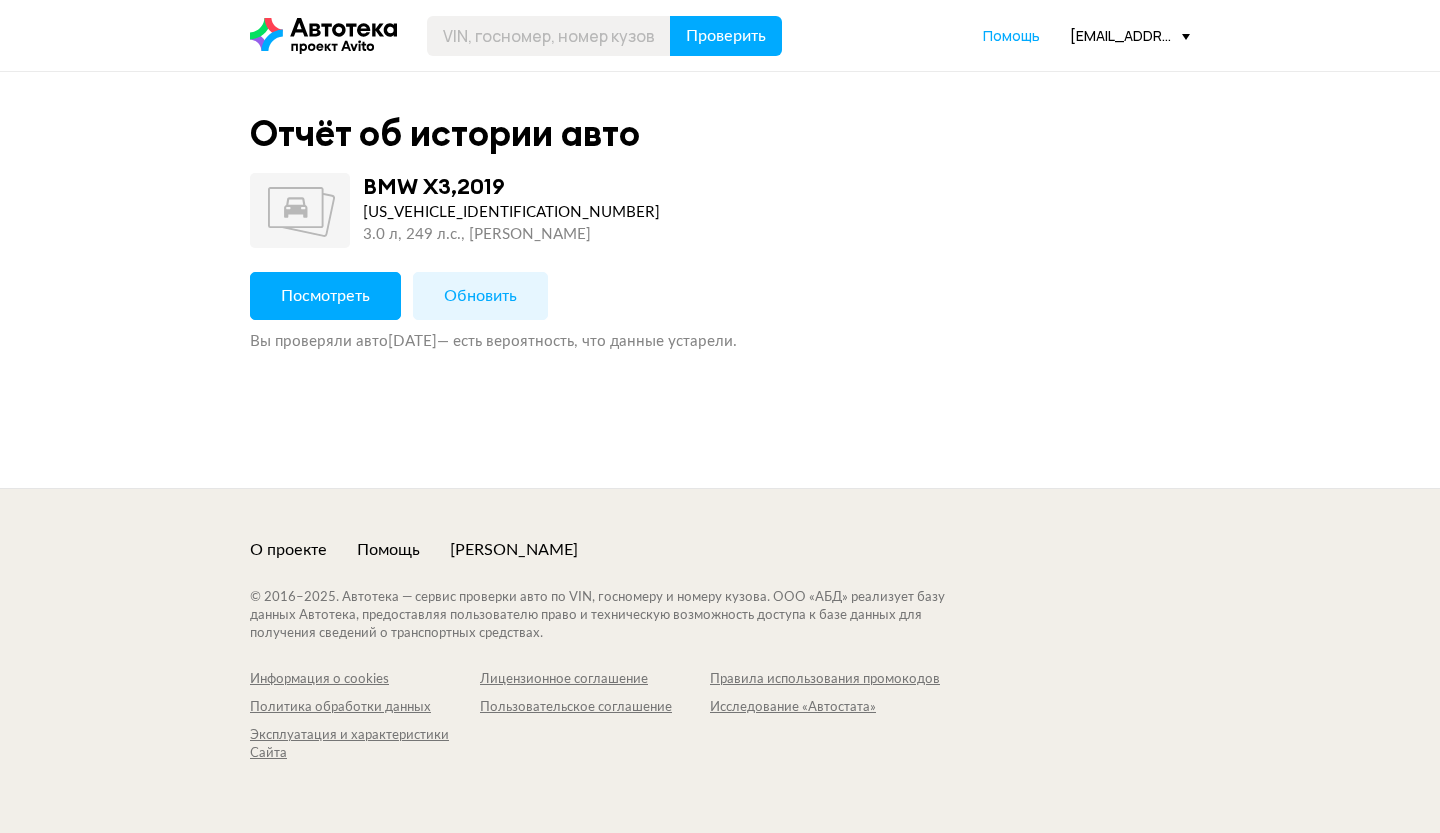 click on "Отчёт об истории авто BMW   X3 ,  2019   X4XKJ79450LS32700 3.0 л, 249 л.c., черный Посмотреть Обновить Вы проверяли авто  12 января 2023 года  — есть вероятность, что данные устарели." at bounding box center [720, 232] 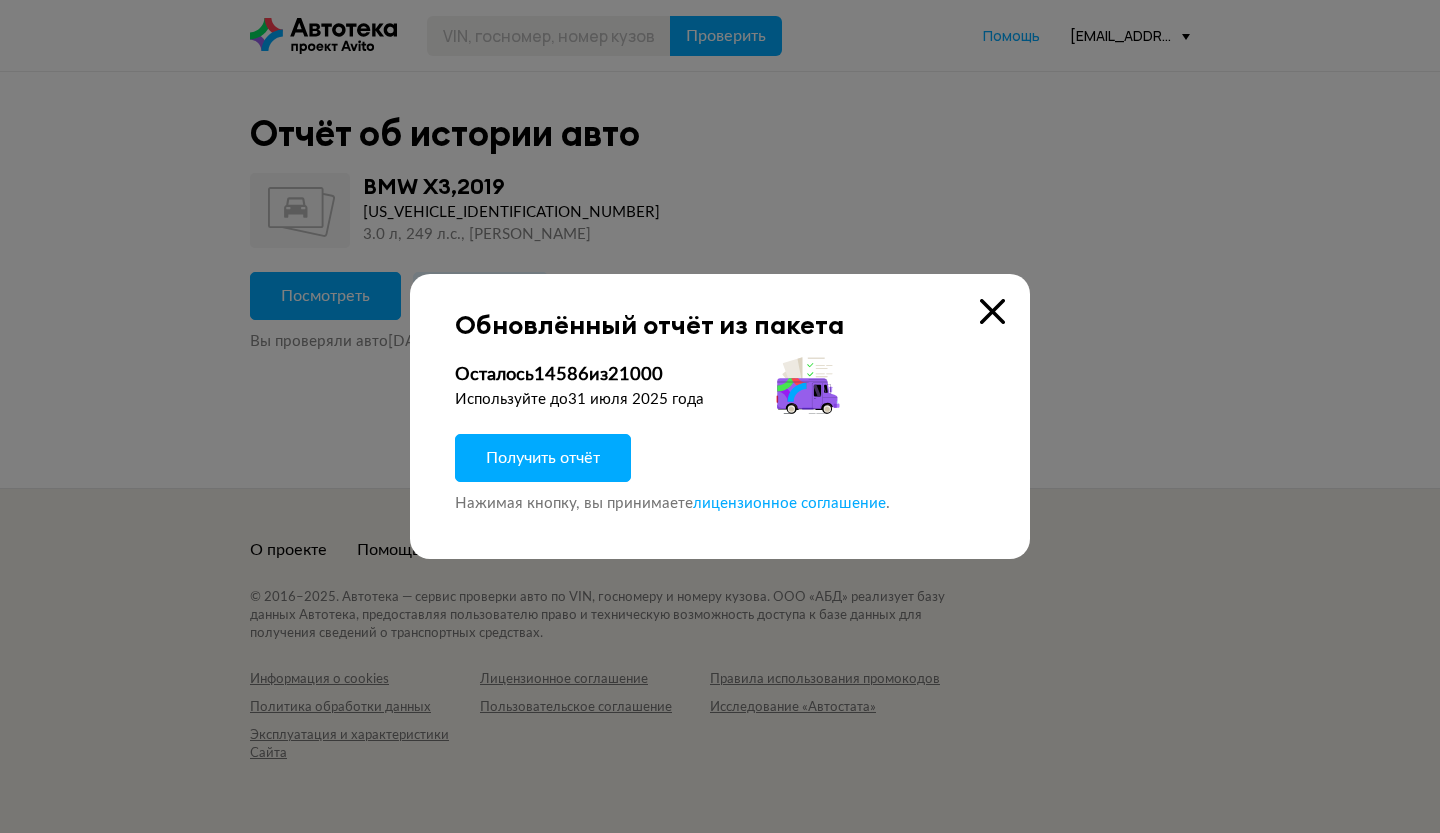 click at bounding box center (720, 416) 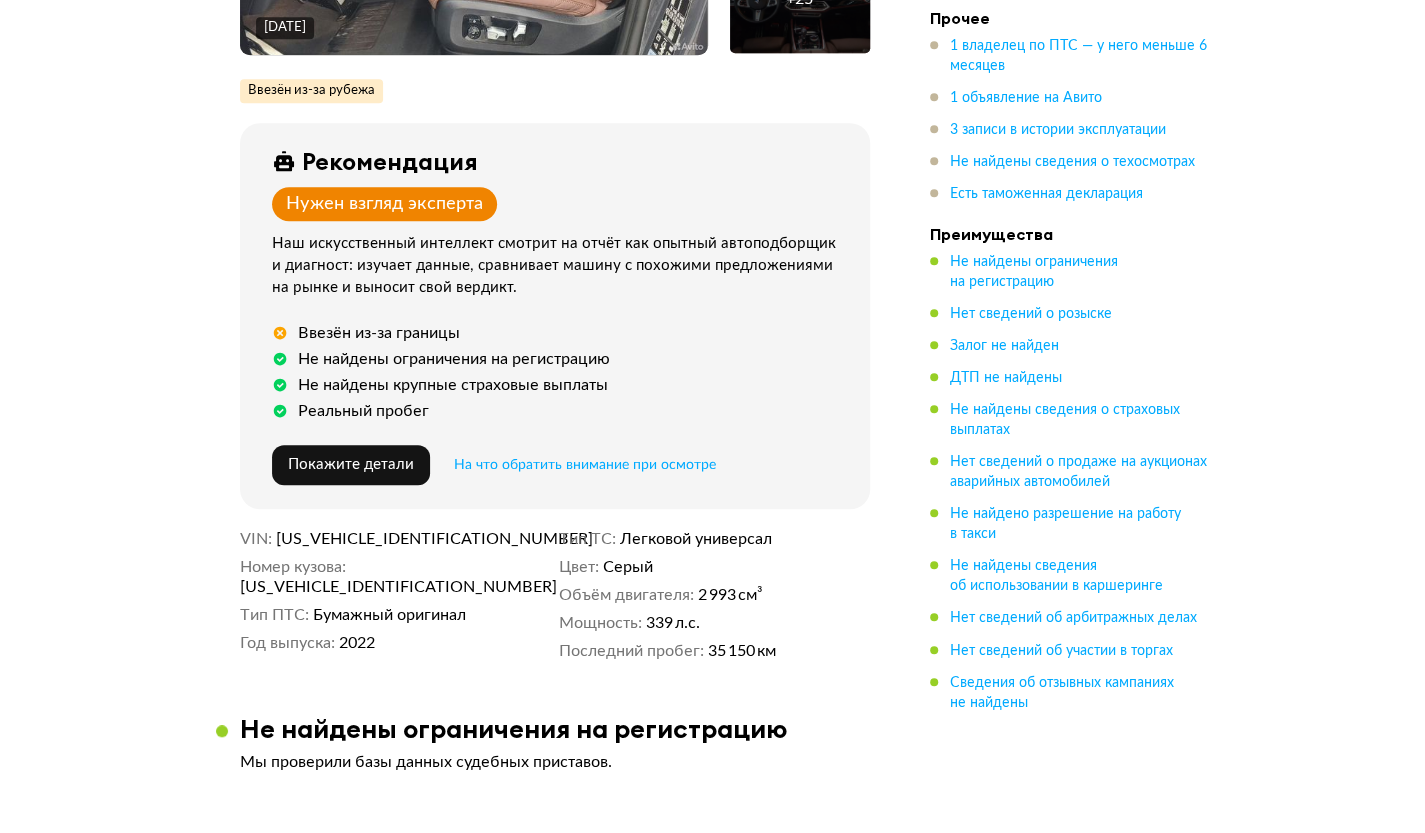 scroll, scrollTop: 700, scrollLeft: 0, axis: vertical 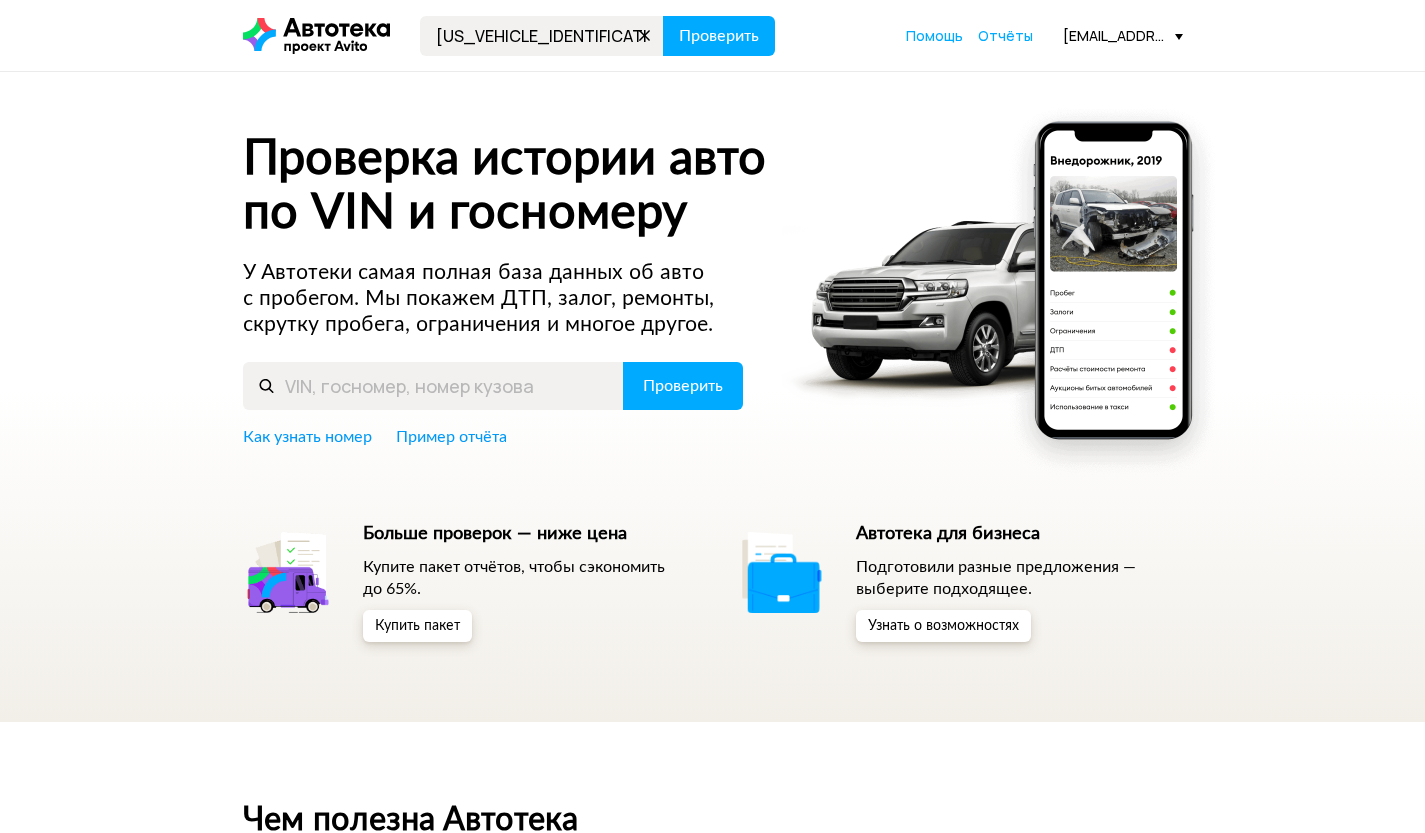 click on "Проверить" at bounding box center (719, 36) 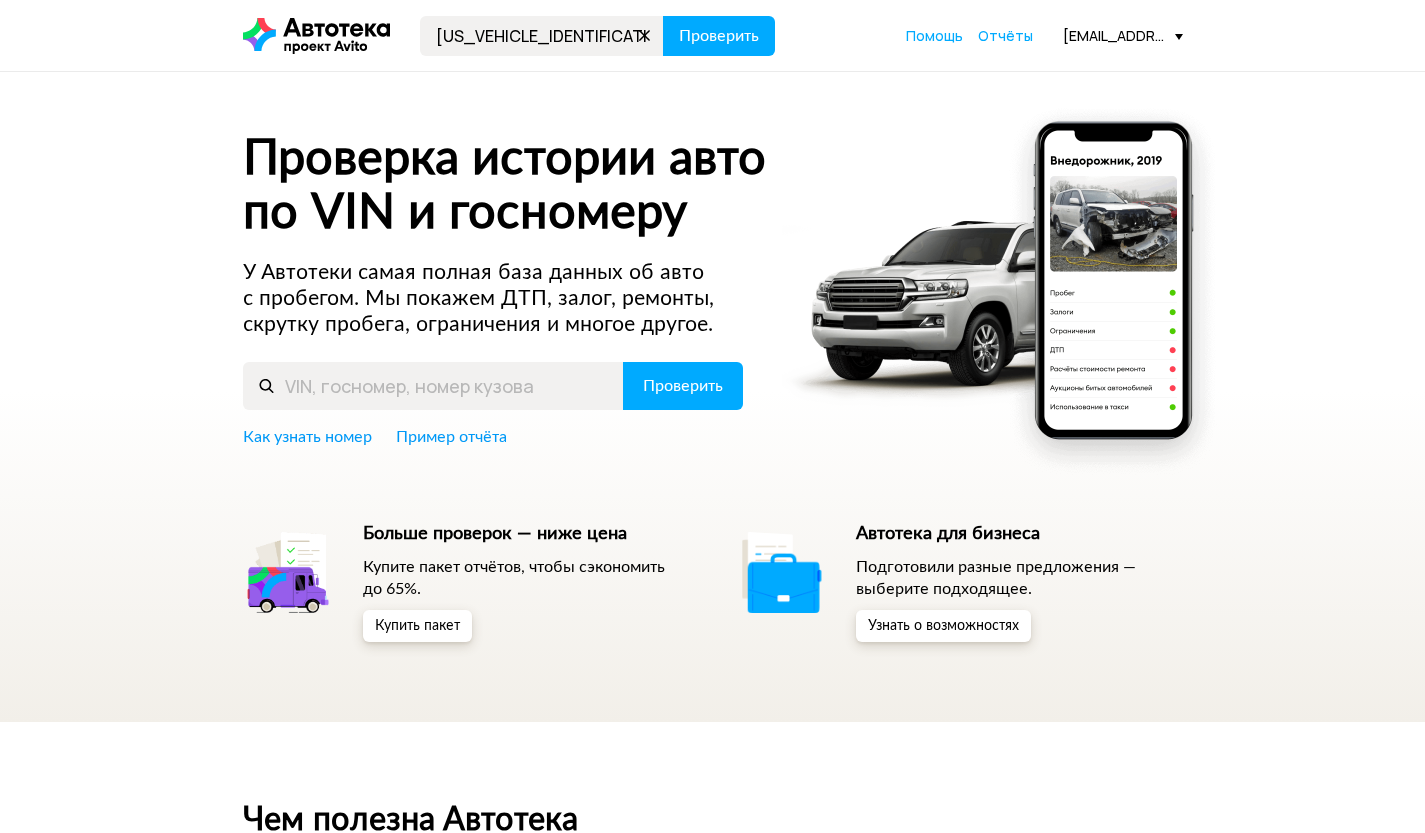 scroll, scrollTop: 0, scrollLeft: 0, axis: both 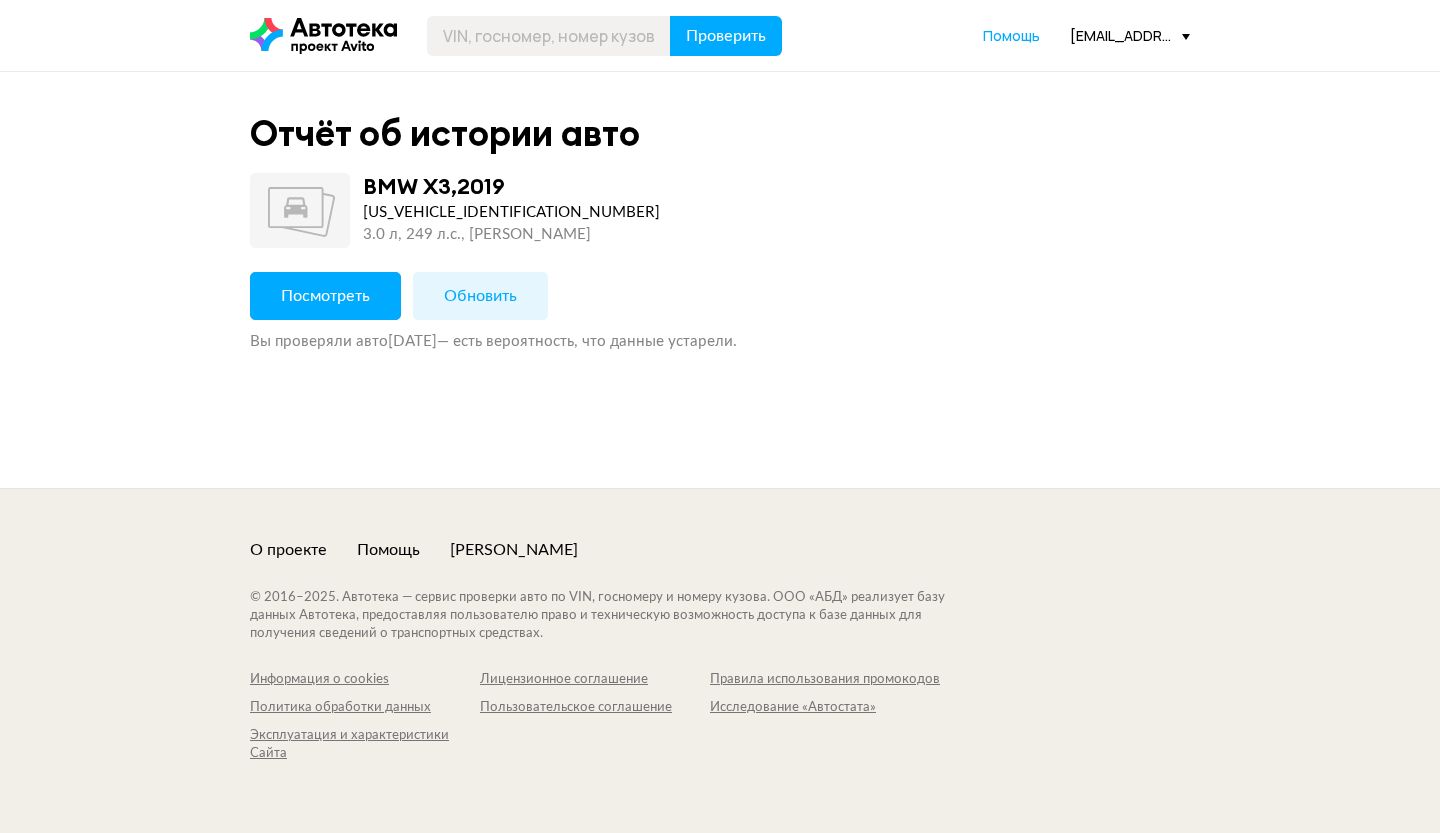 click on "Обновить" at bounding box center (480, 296) 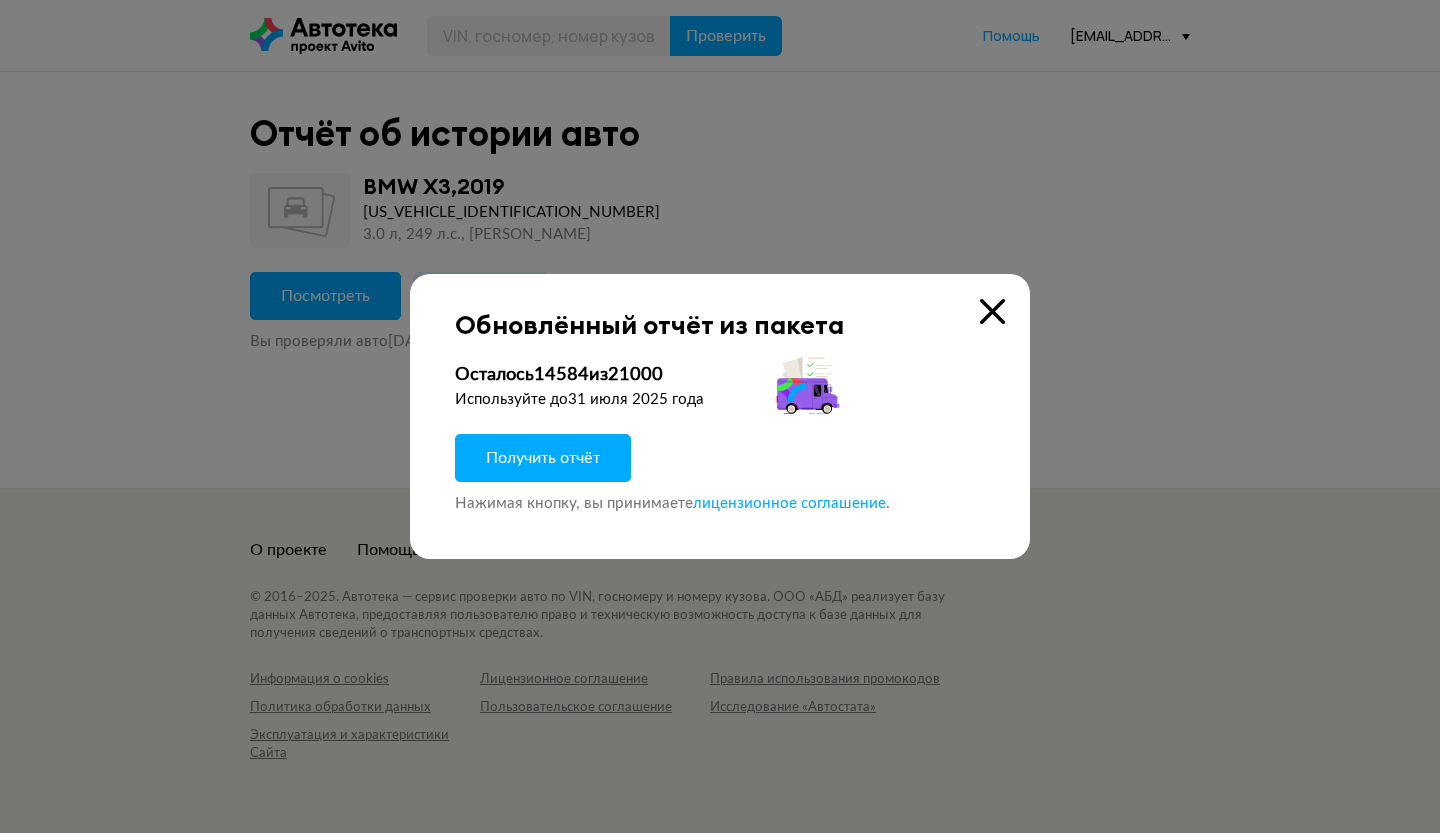 click on "Получить отчёт" at bounding box center [543, 458] 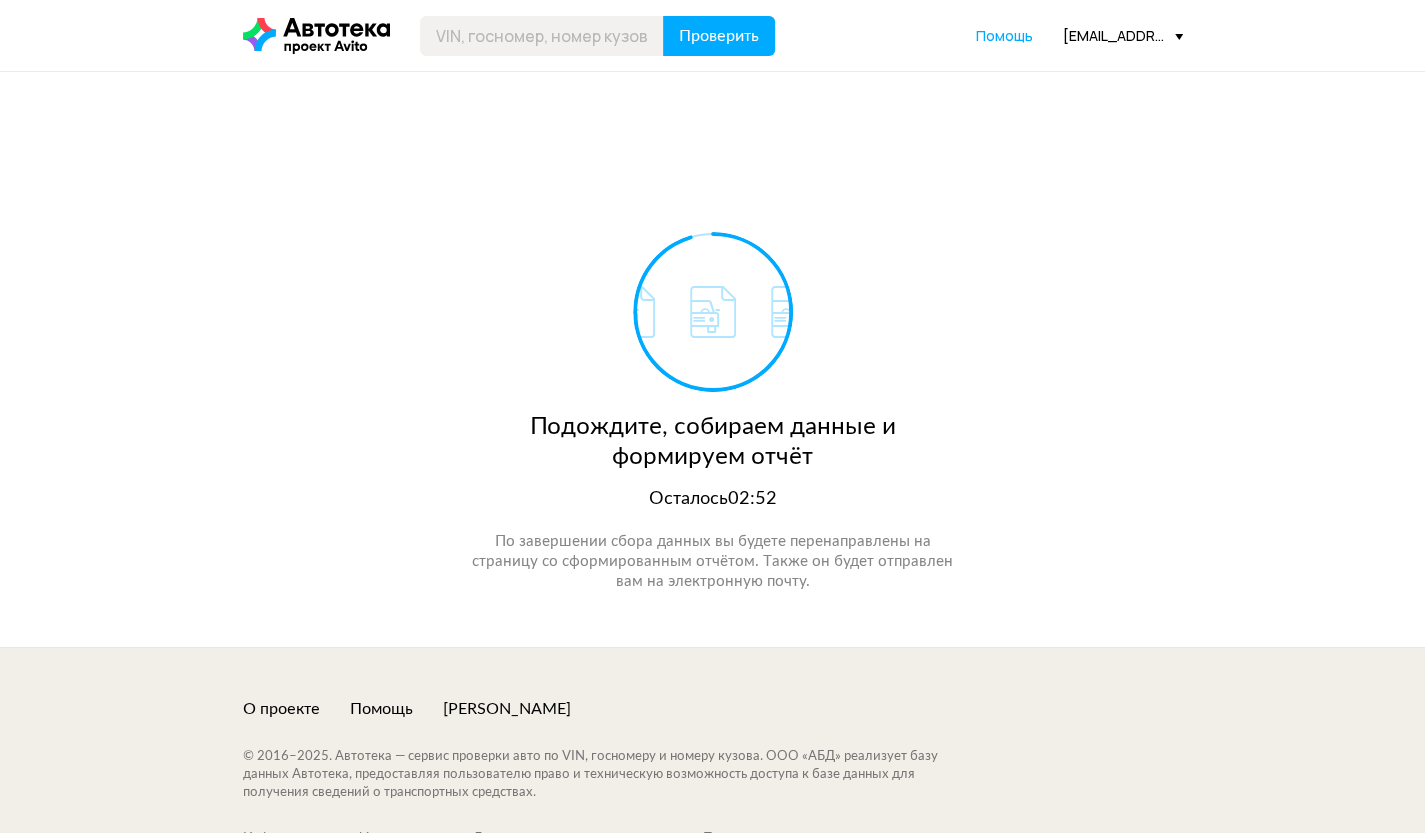 click on "Подождите, собираем данные и формируем отчёт Осталось  02:52 По завершении сбора данных вы будете перенаправлены на страницу со сформированным отчётом. Также он будет отправлен вам на электронную почту." at bounding box center (713, 359) 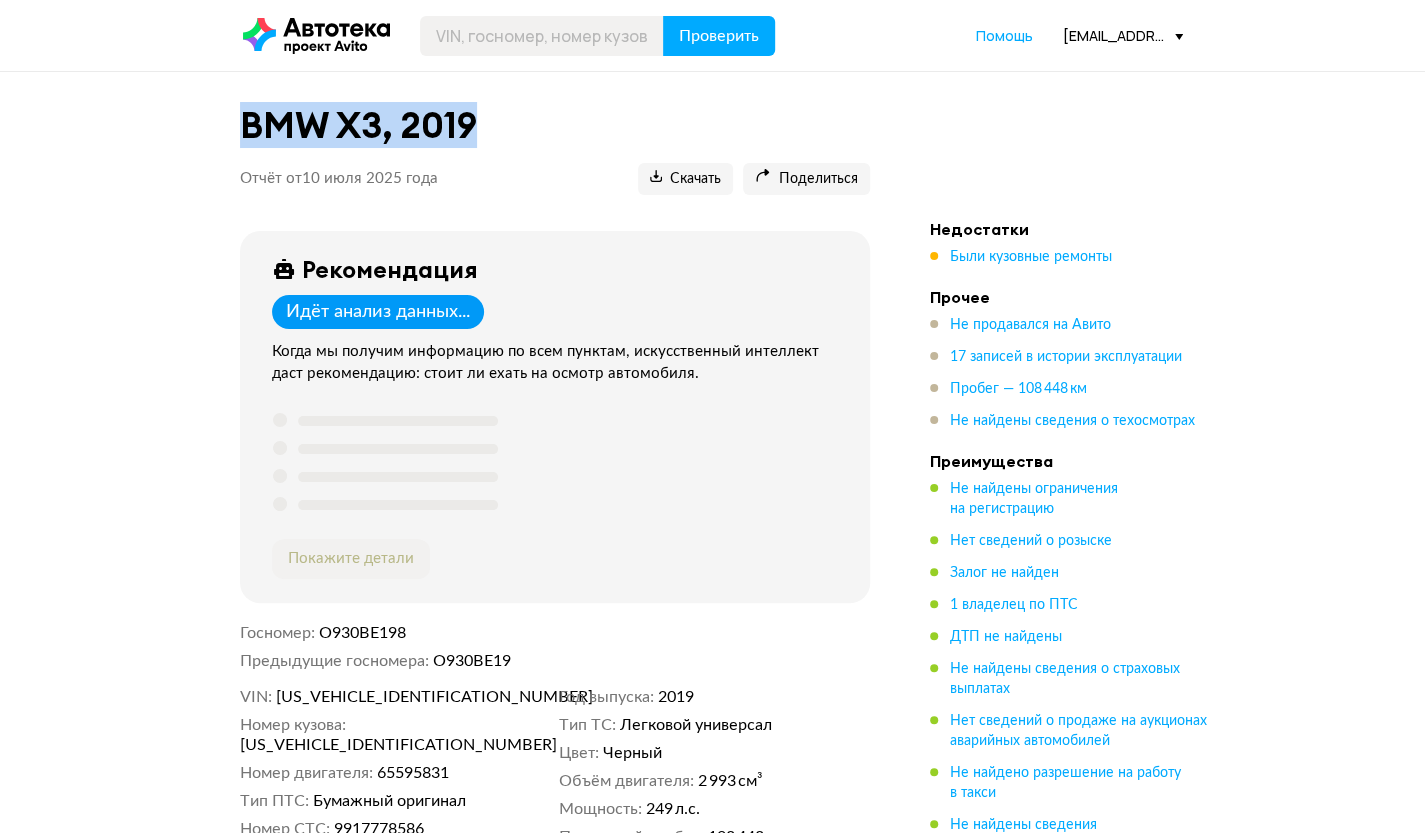 drag, startPoint x: 501, startPoint y: 121, endPoint x: 243, endPoint y: 133, distance: 258.27893 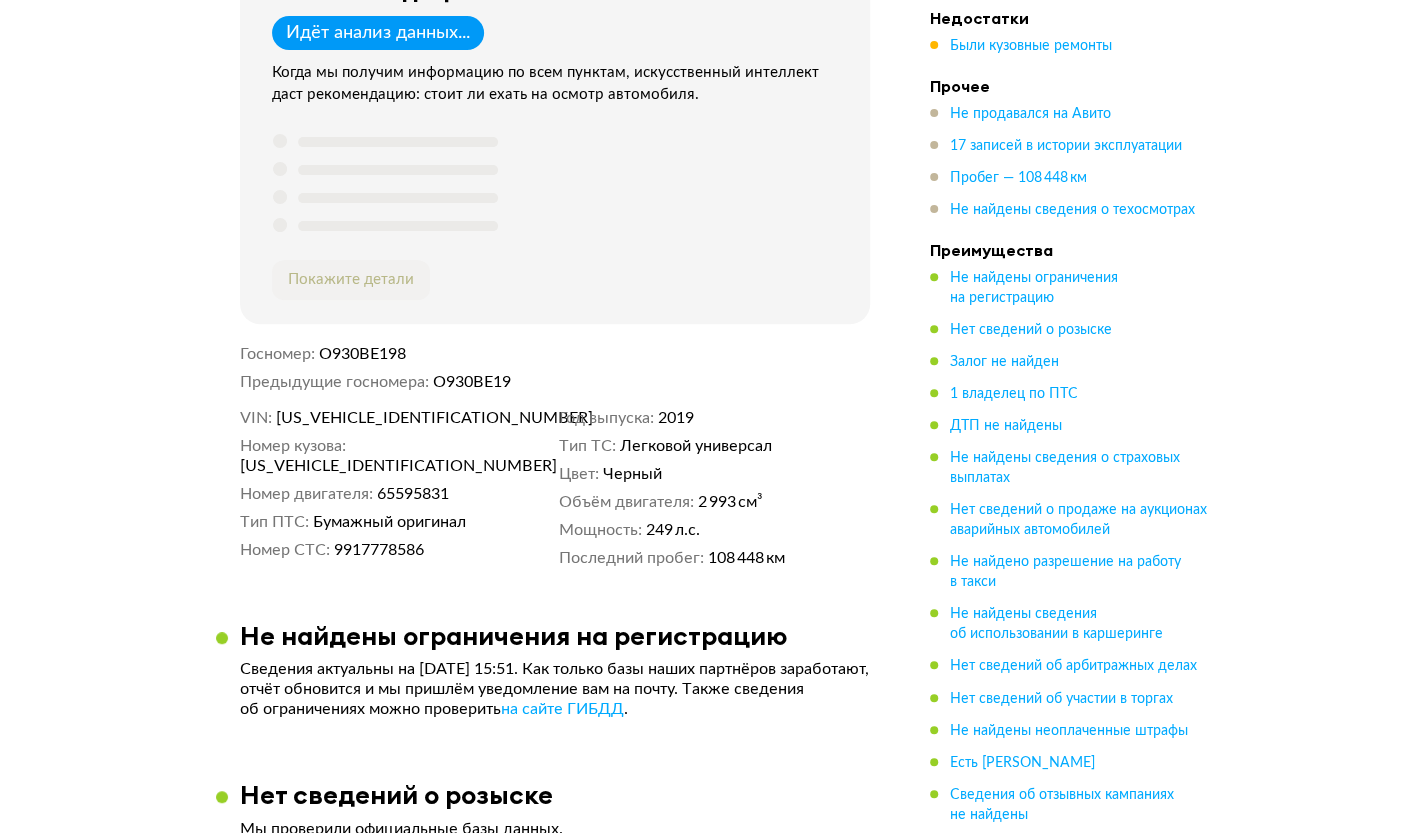 scroll, scrollTop: 400, scrollLeft: 0, axis: vertical 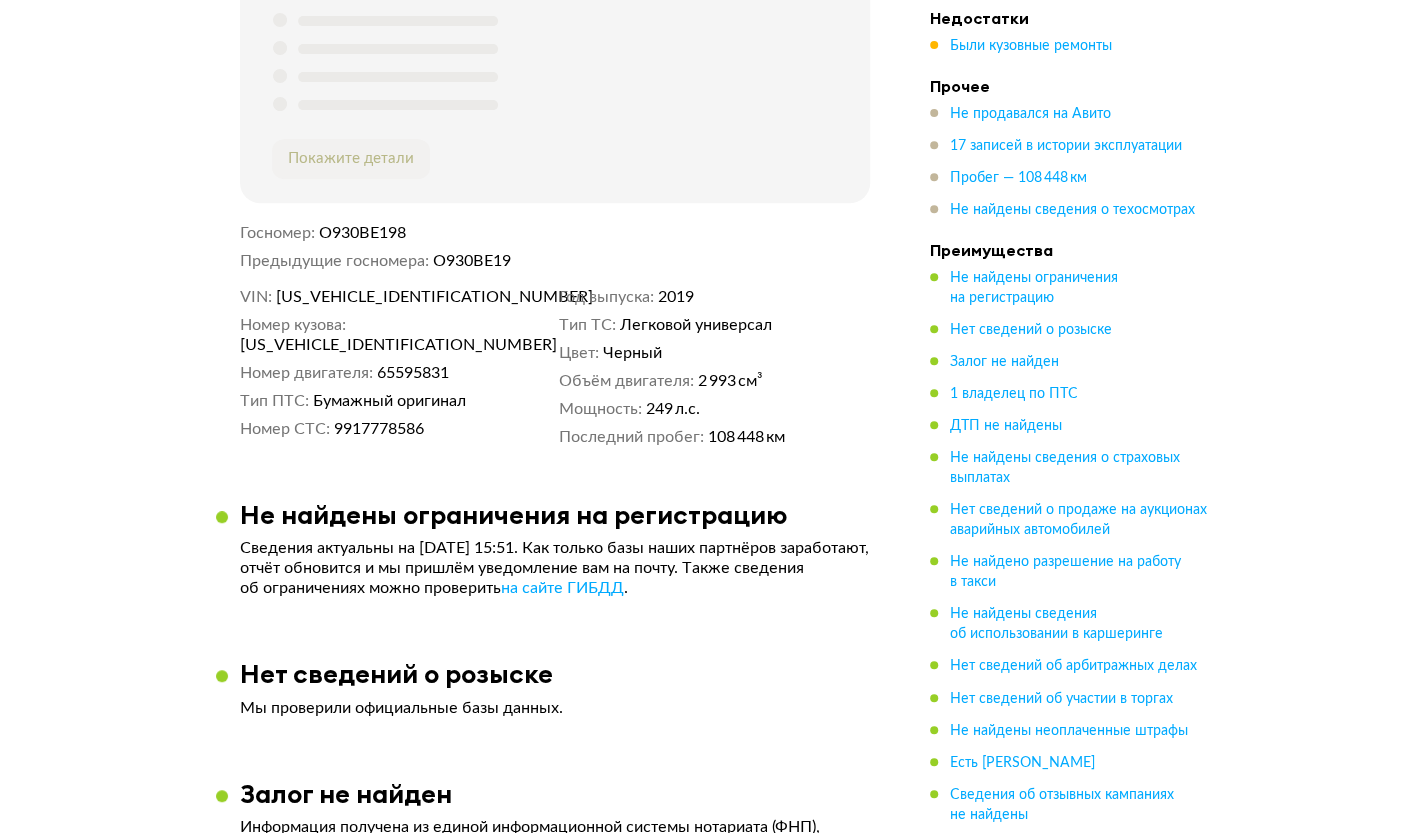 click on "[US_VEHICLE_IDENTIFICATION_NUMBER]" at bounding box center (391, 297) 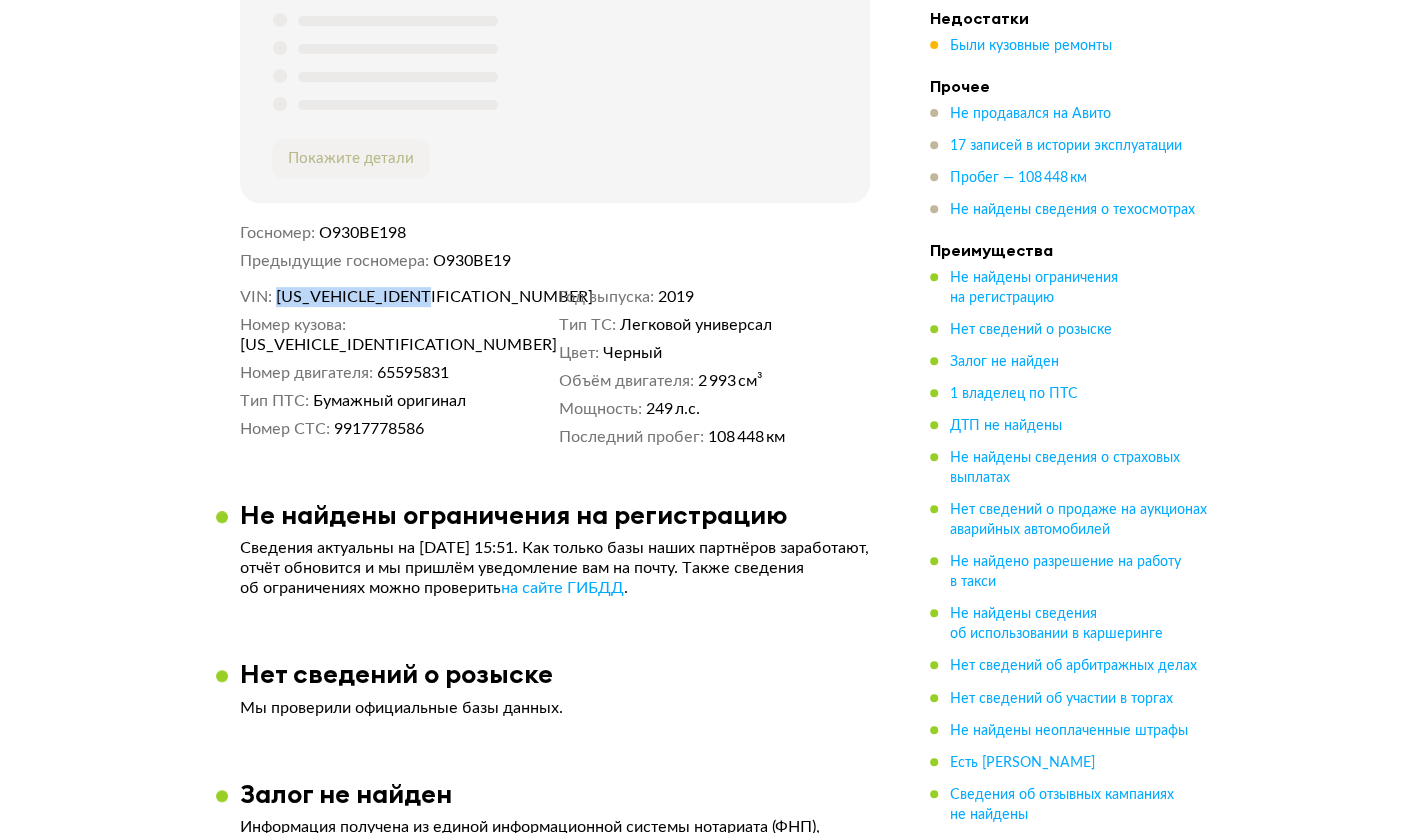 click on "[US_VEHICLE_IDENTIFICATION_NUMBER]" at bounding box center (391, 297) 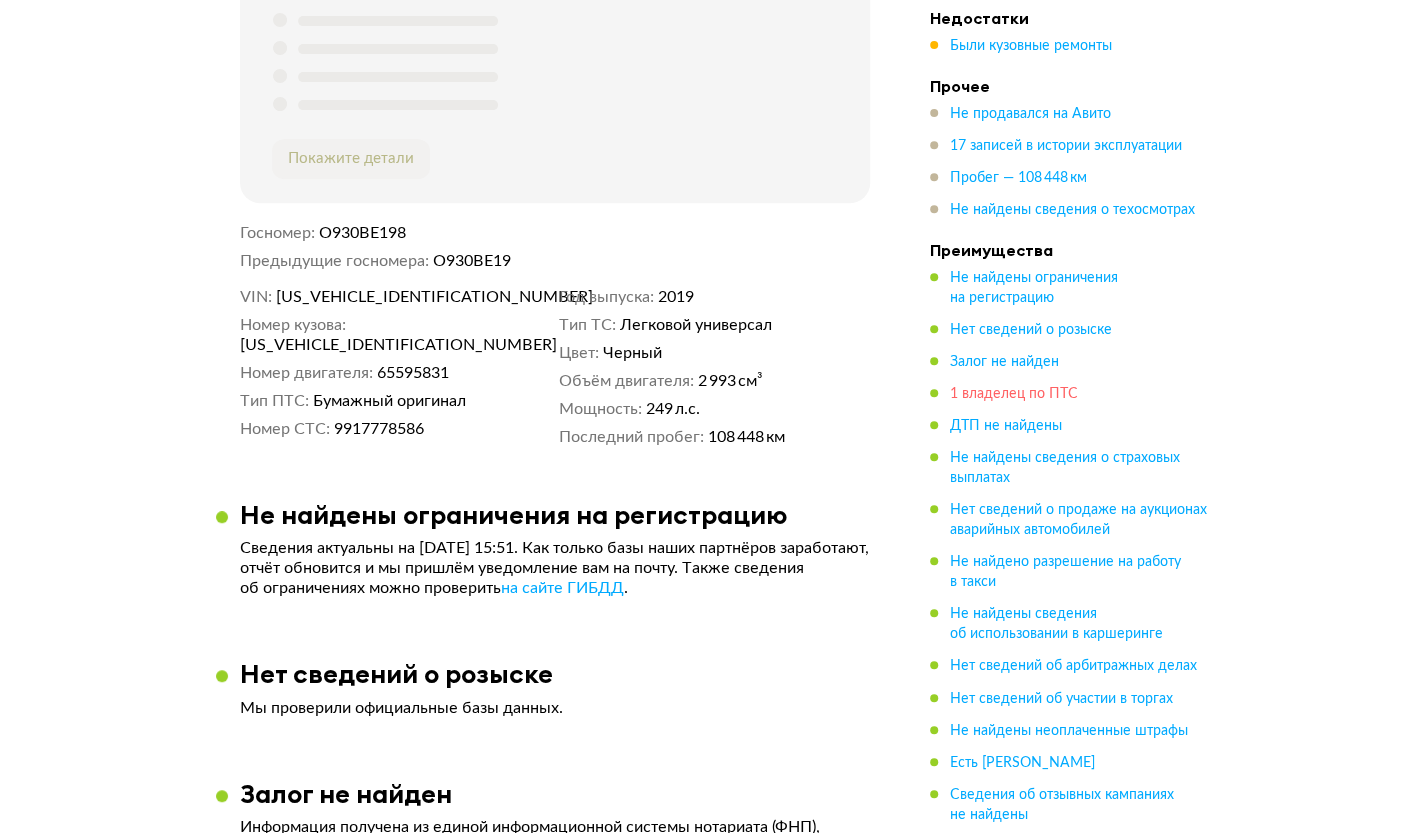 click on "1 владелец по ПТС" at bounding box center [1014, 394] 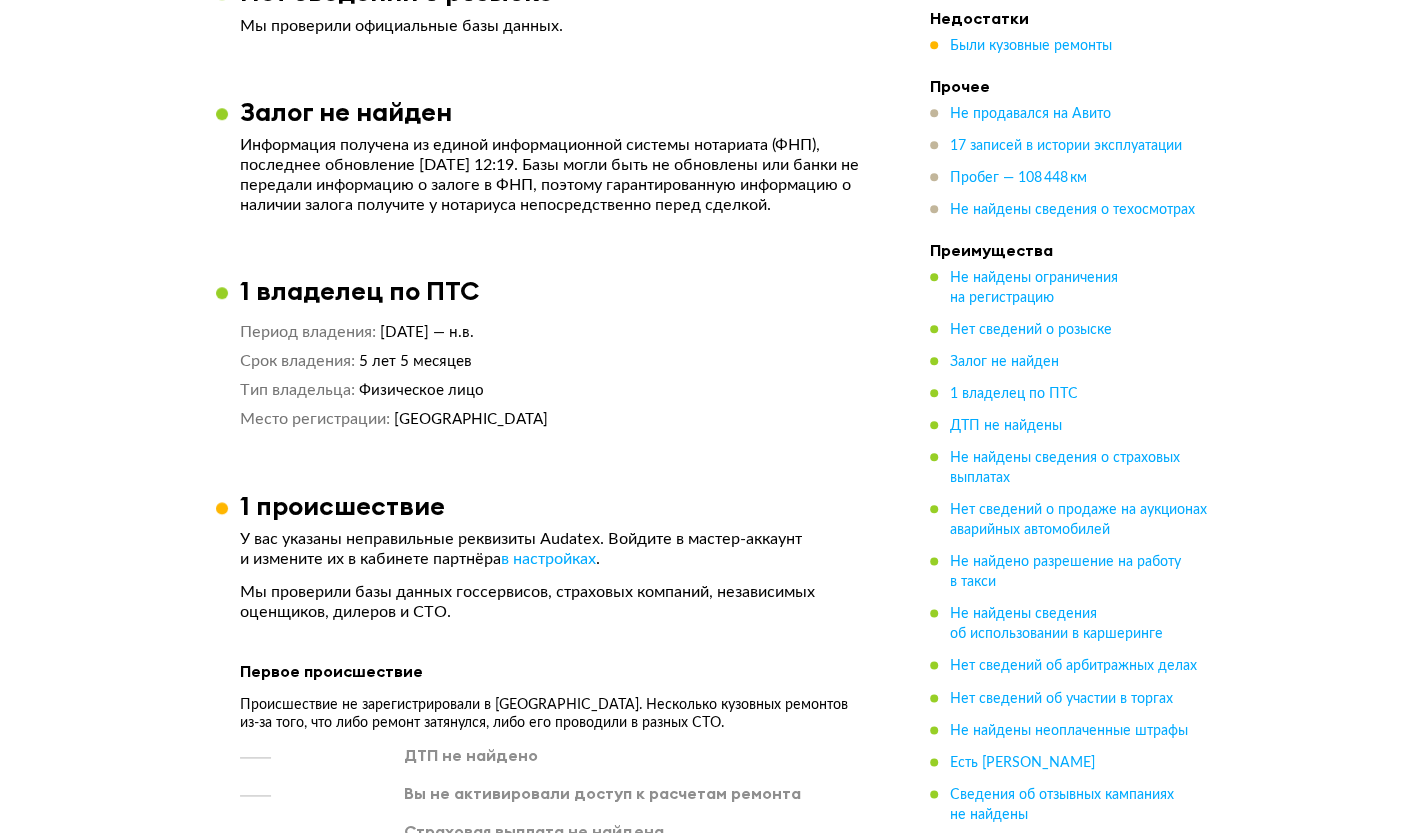 scroll, scrollTop: 1276, scrollLeft: 0, axis: vertical 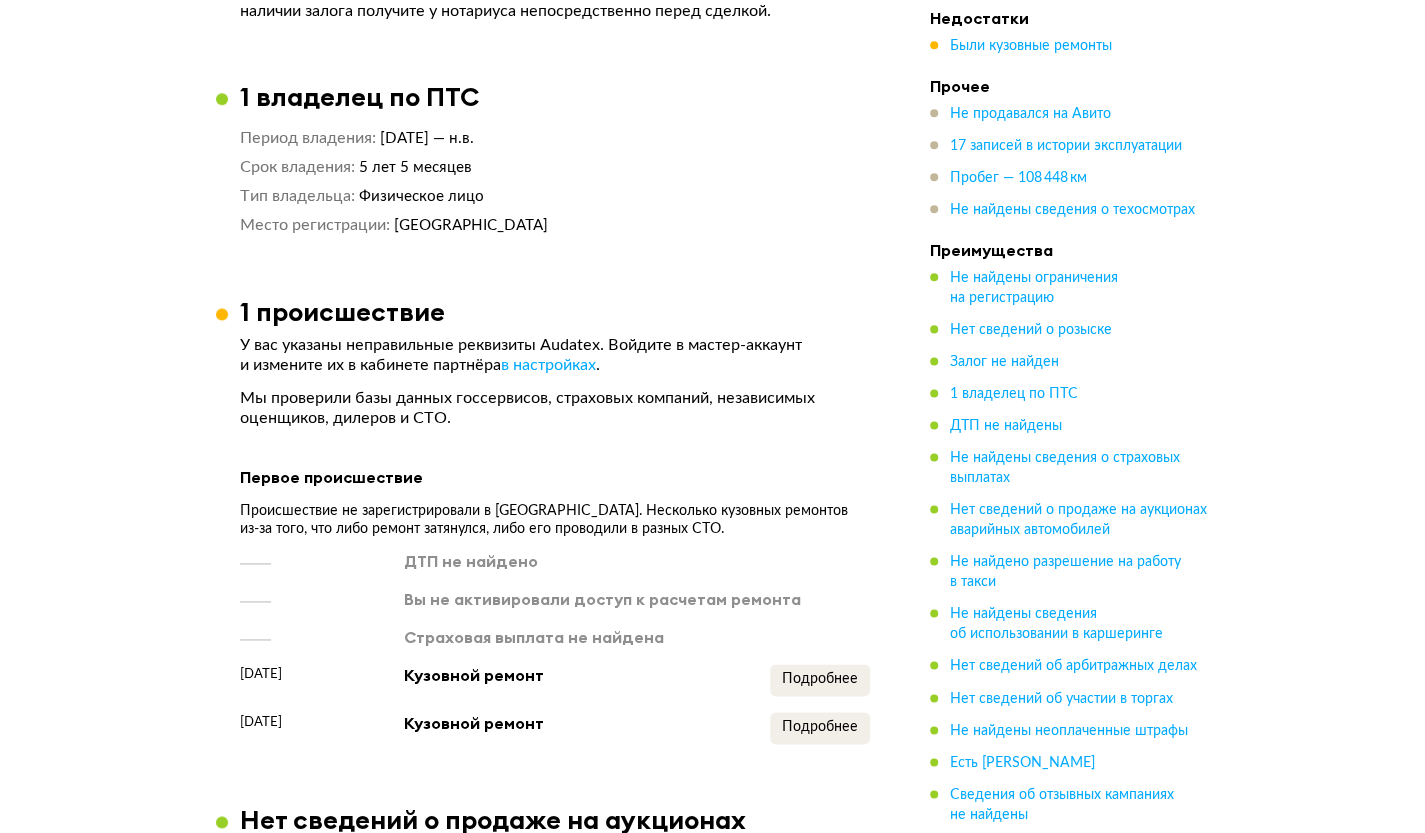 click on "5 лет 5 месяцев" at bounding box center (614, 167) 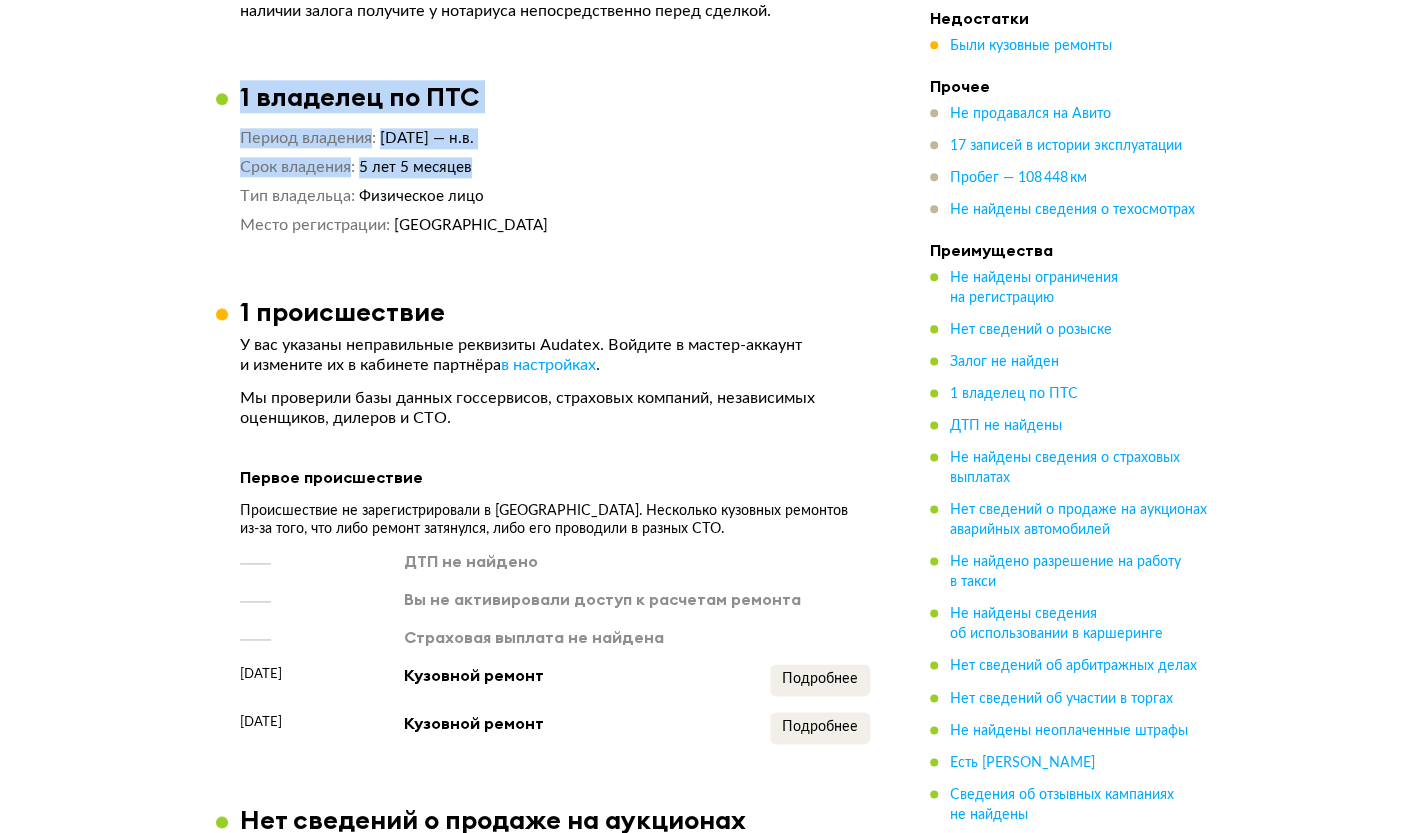drag, startPoint x: 440, startPoint y: 184, endPoint x: 242, endPoint y: 111, distance: 211.02843 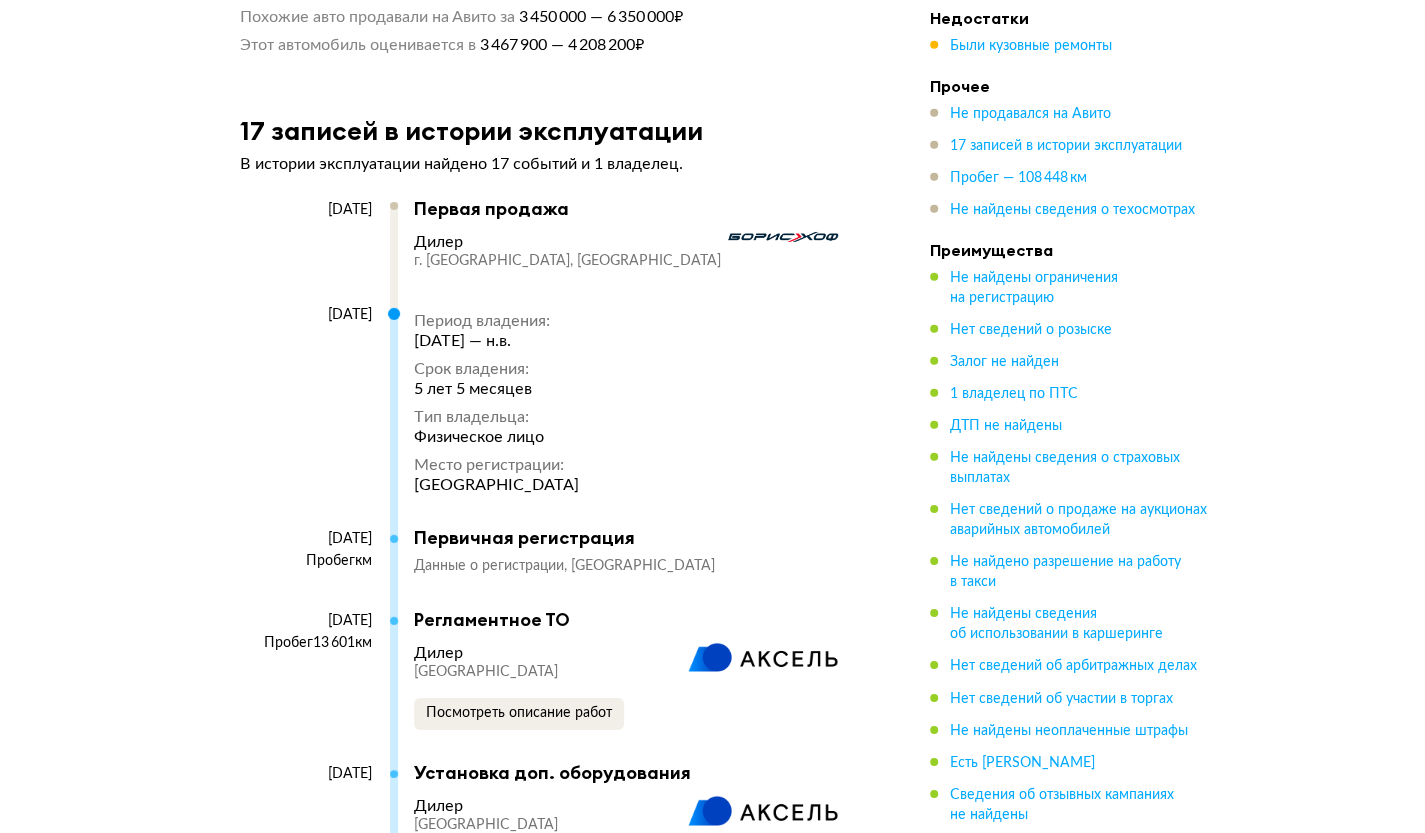 scroll, scrollTop: 2976, scrollLeft: 0, axis: vertical 